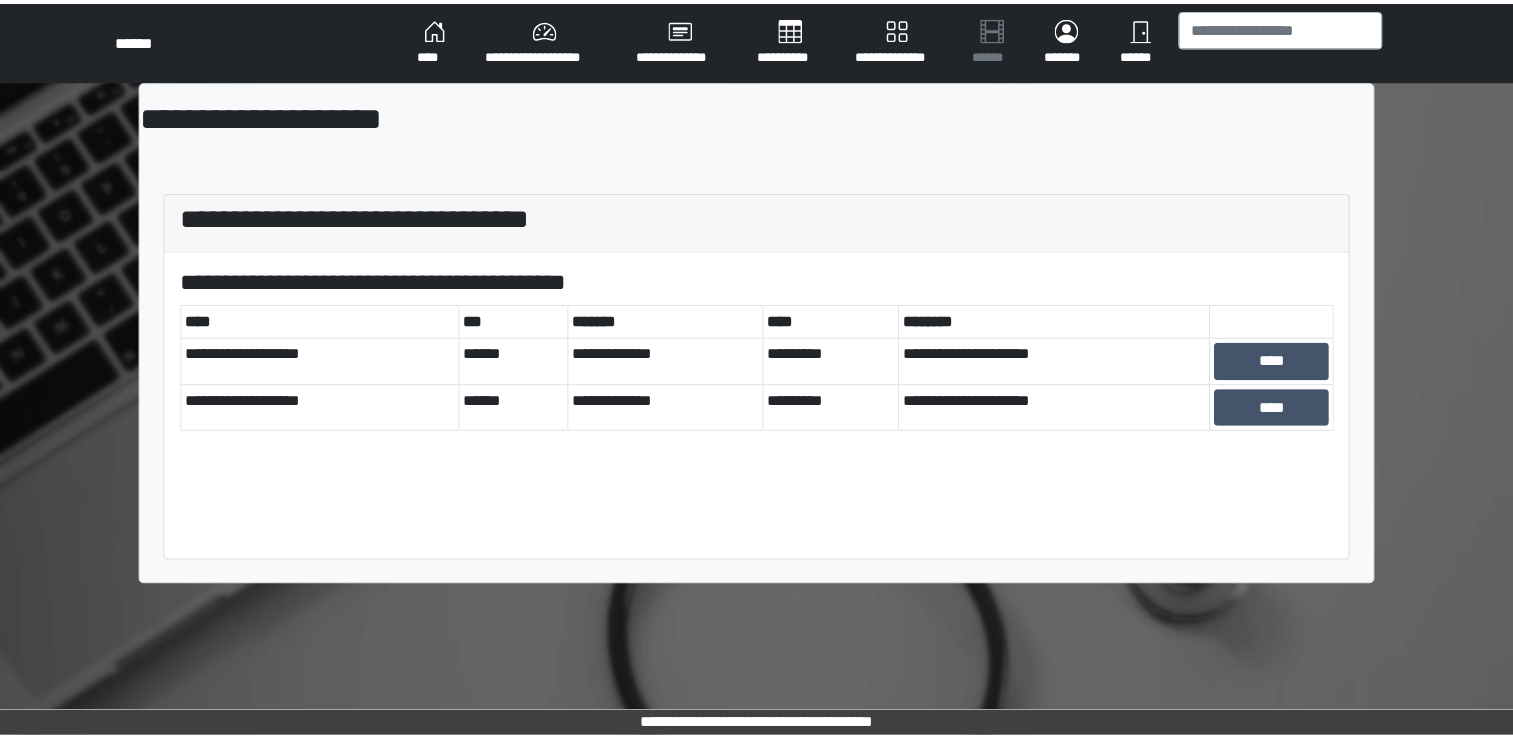 scroll, scrollTop: 0, scrollLeft: 0, axis: both 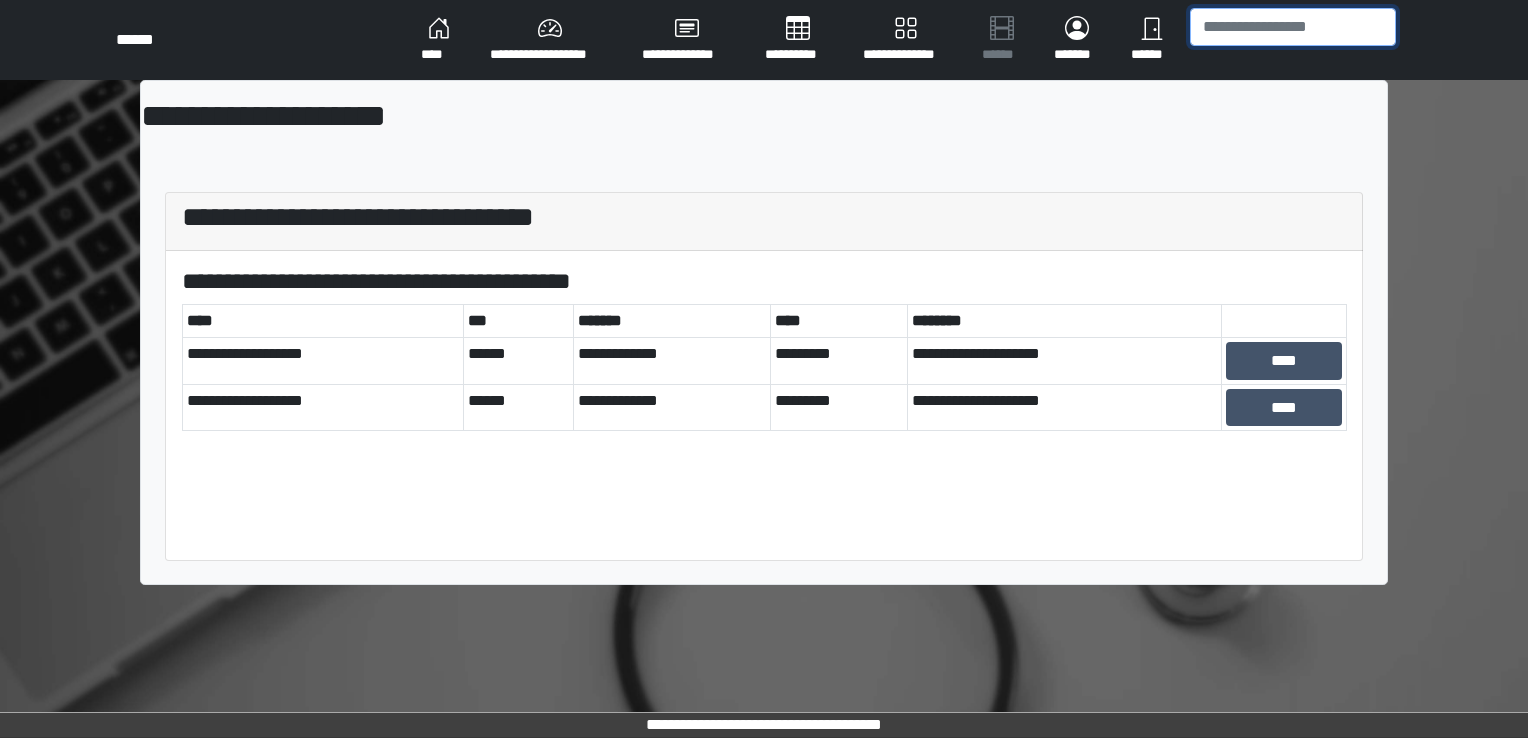click at bounding box center [1293, 27] 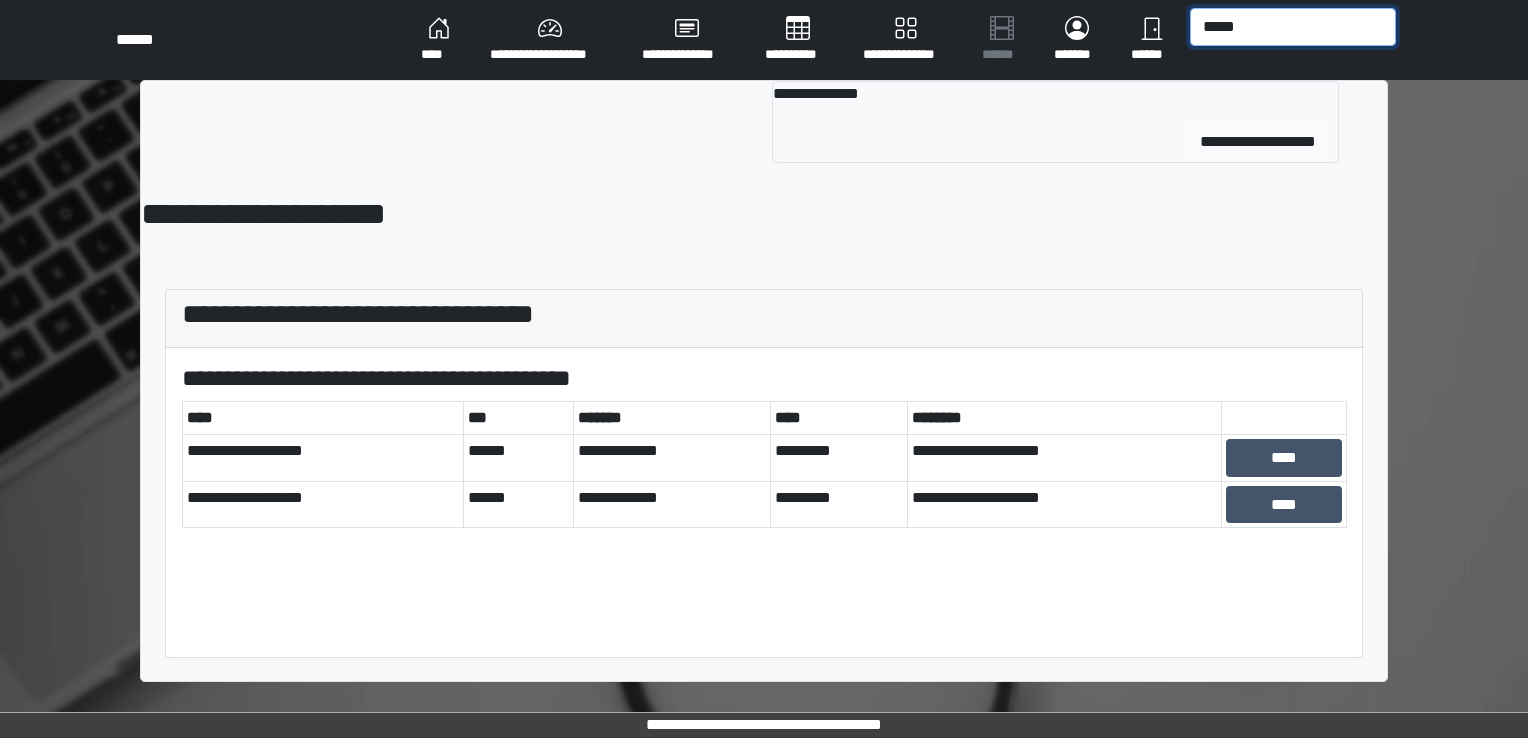 type on "*****" 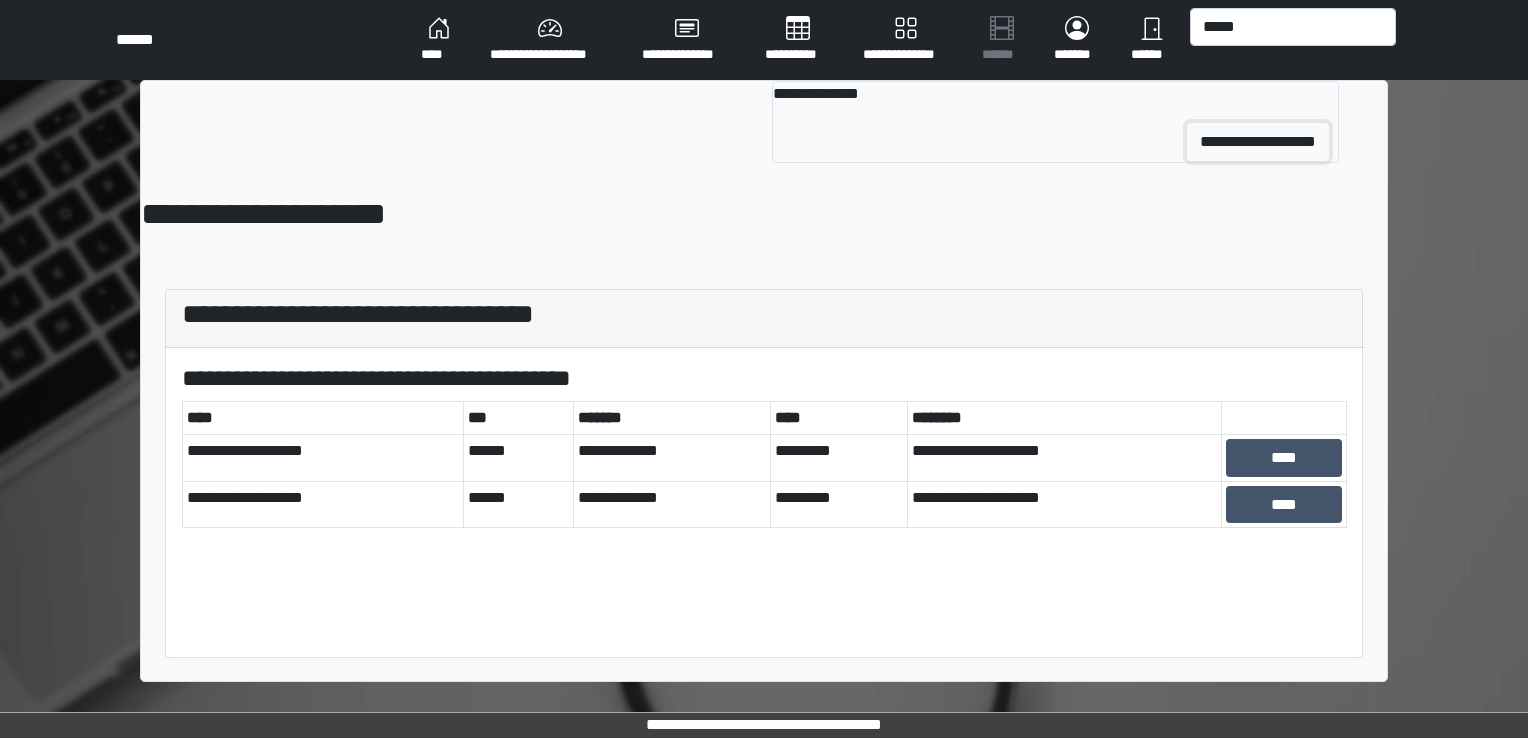 click on "**********" at bounding box center [1258, 142] 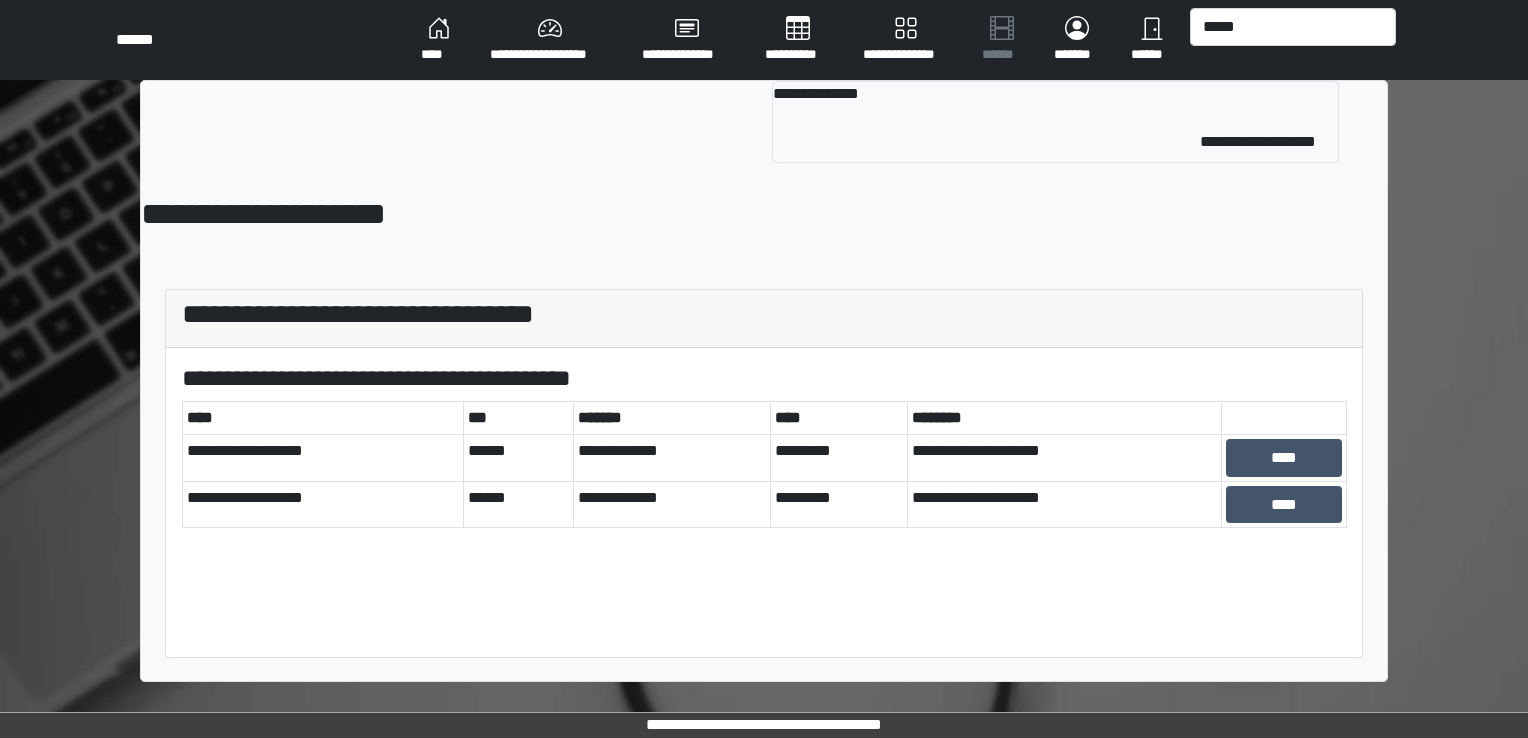 type 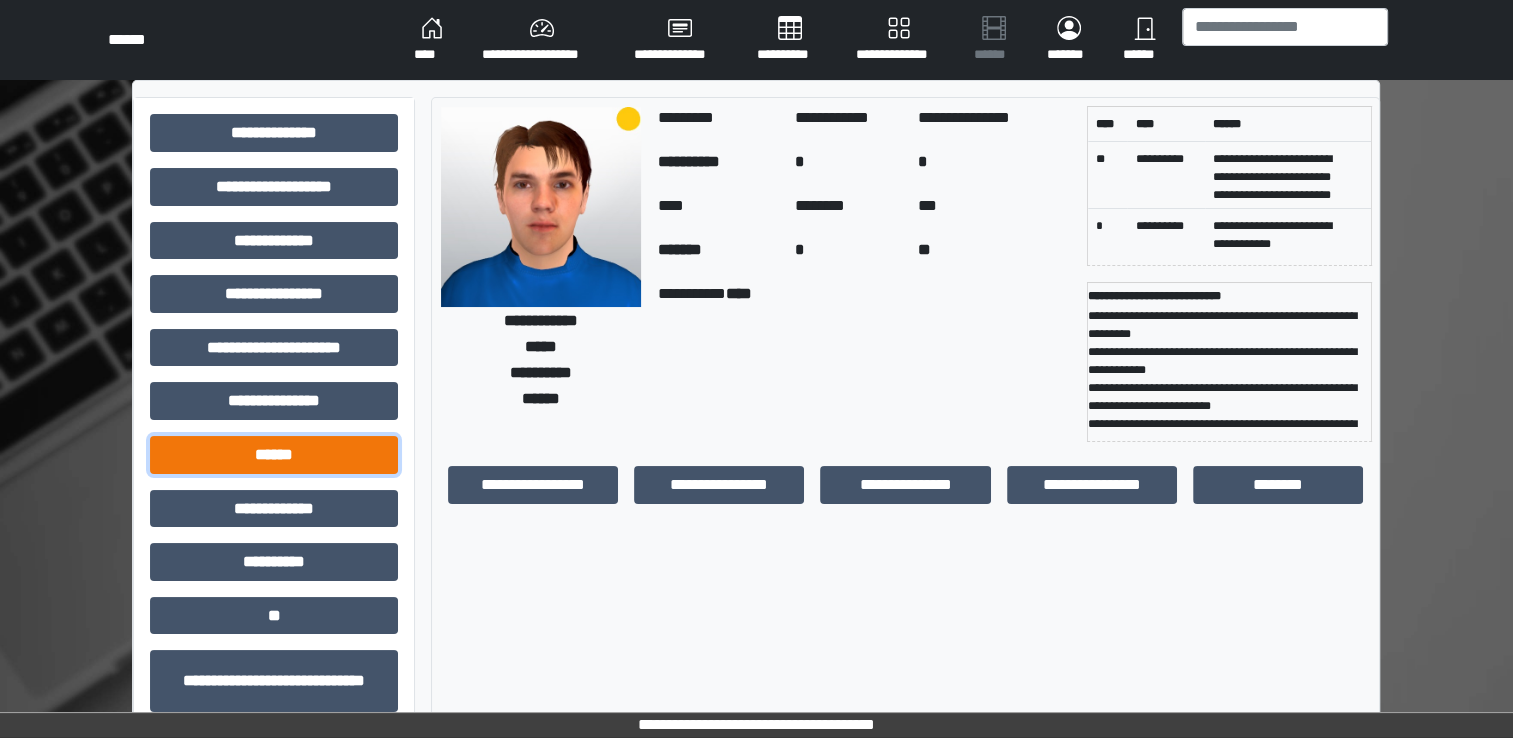 click on "******" at bounding box center [274, 455] 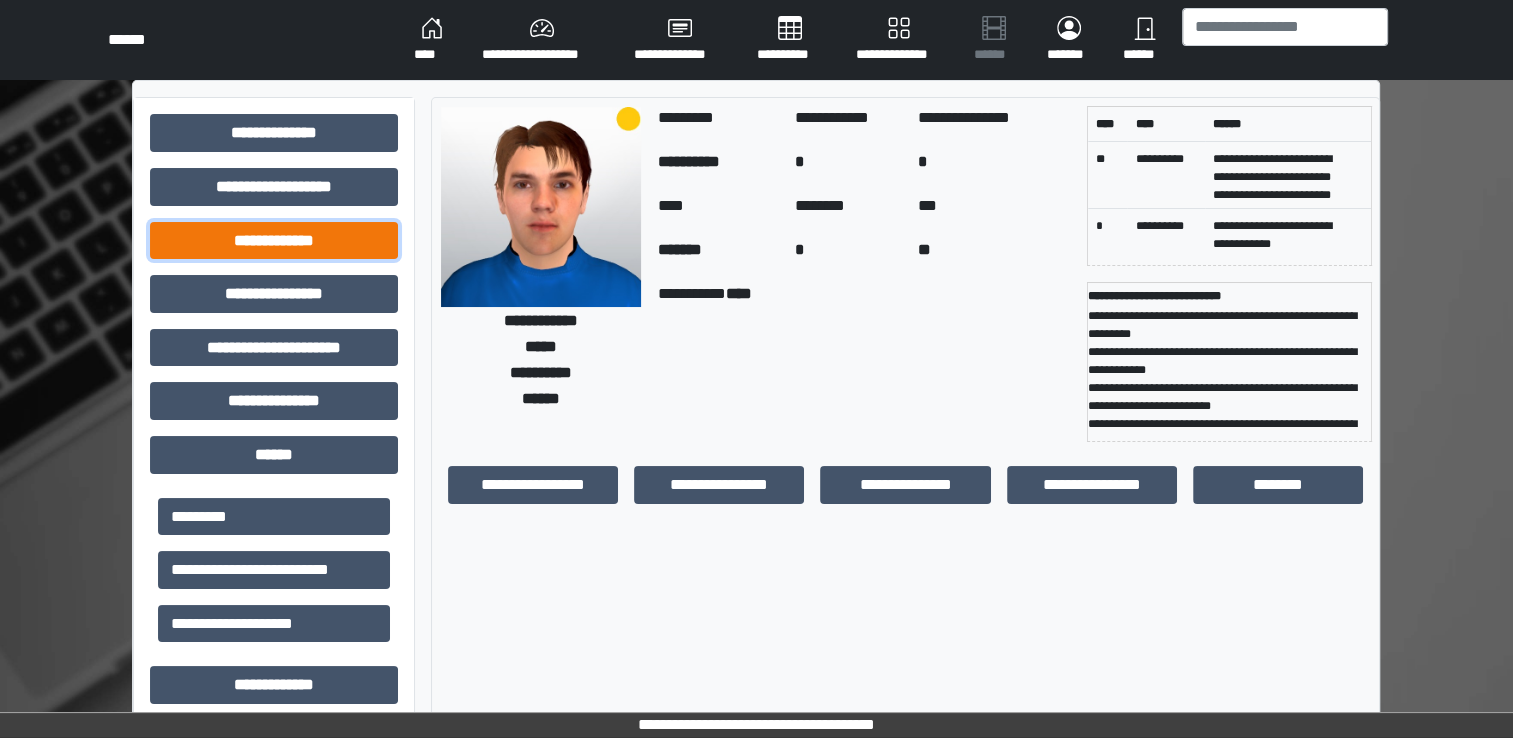 click on "**********" at bounding box center (274, 241) 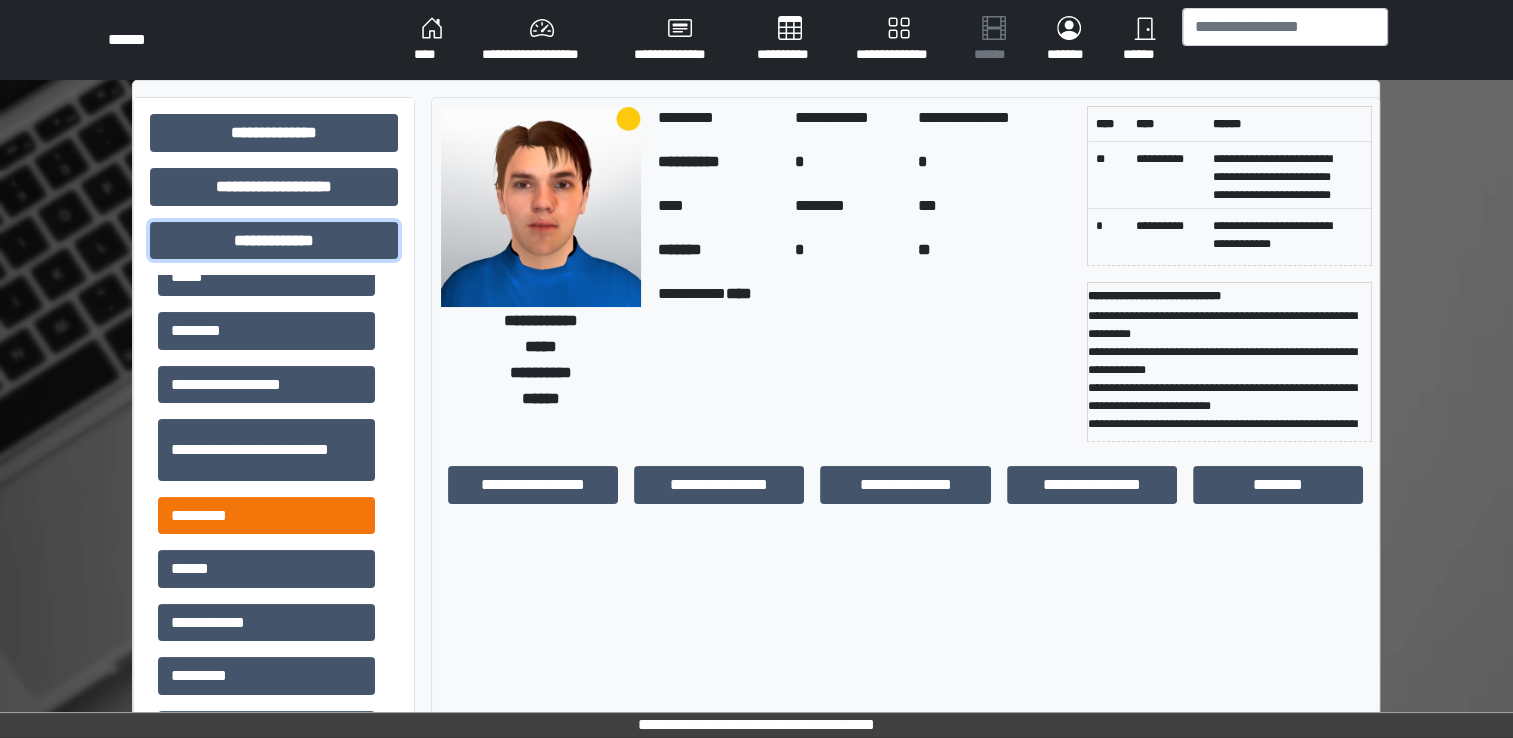 scroll, scrollTop: 500, scrollLeft: 0, axis: vertical 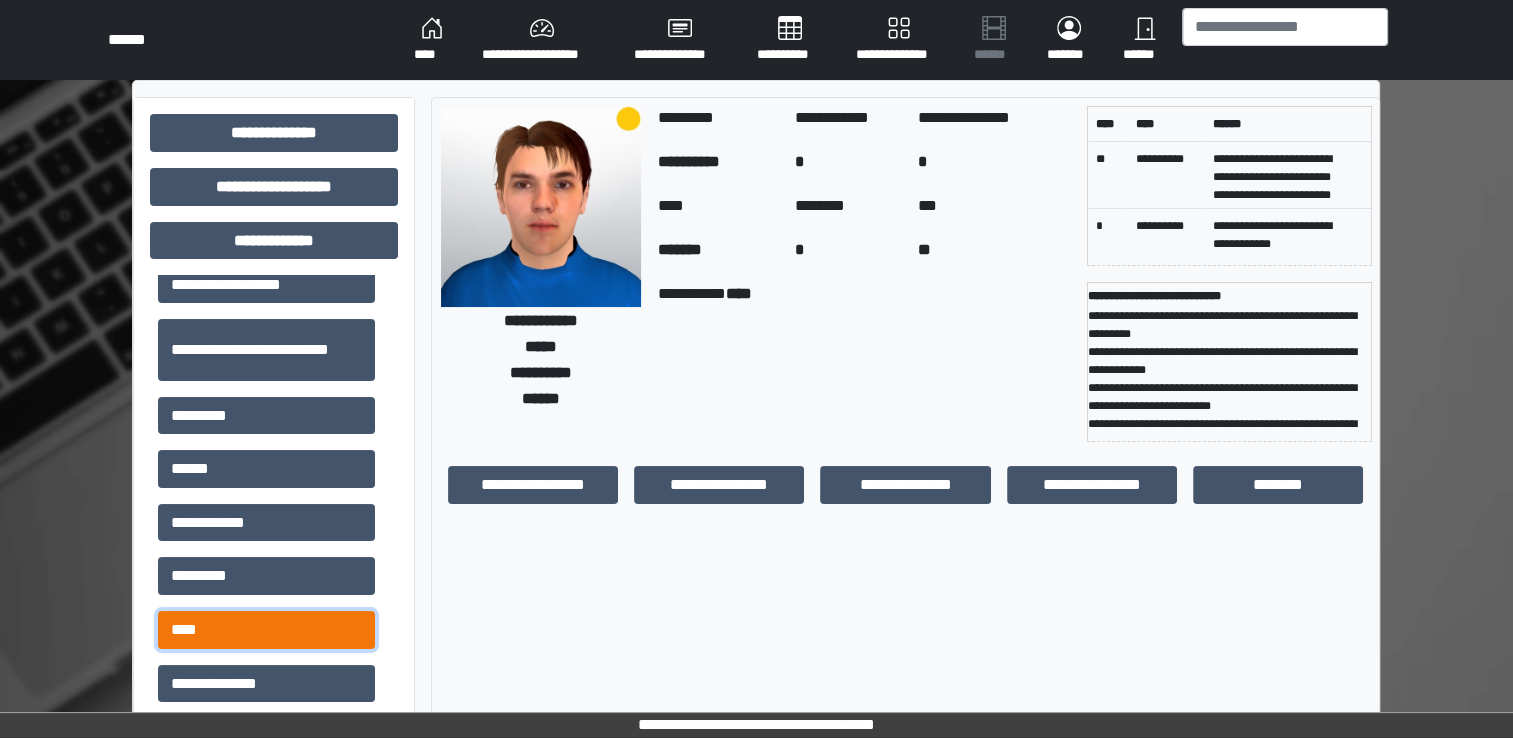 click on "****" at bounding box center [266, 630] 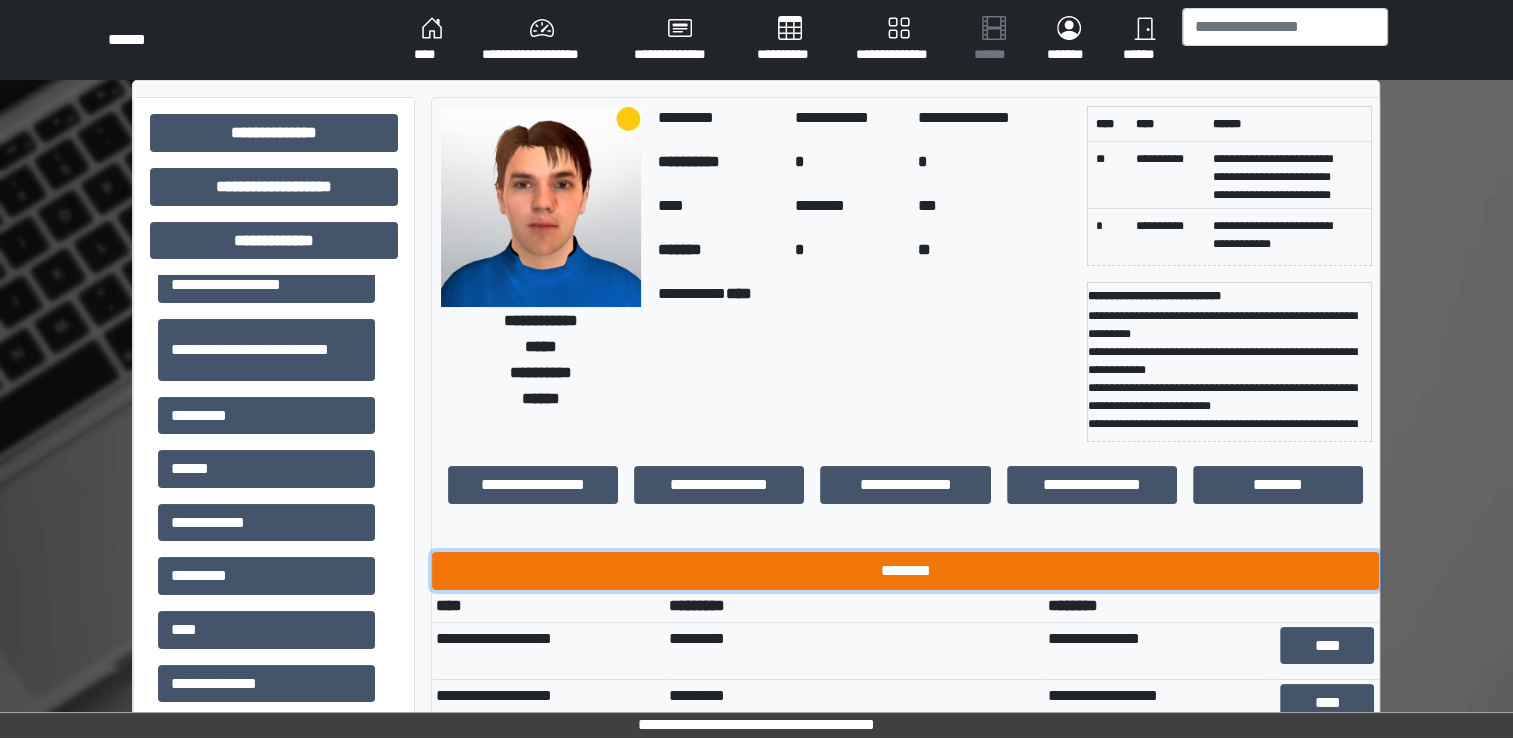 click on "********" at bounding box center [905, 571] 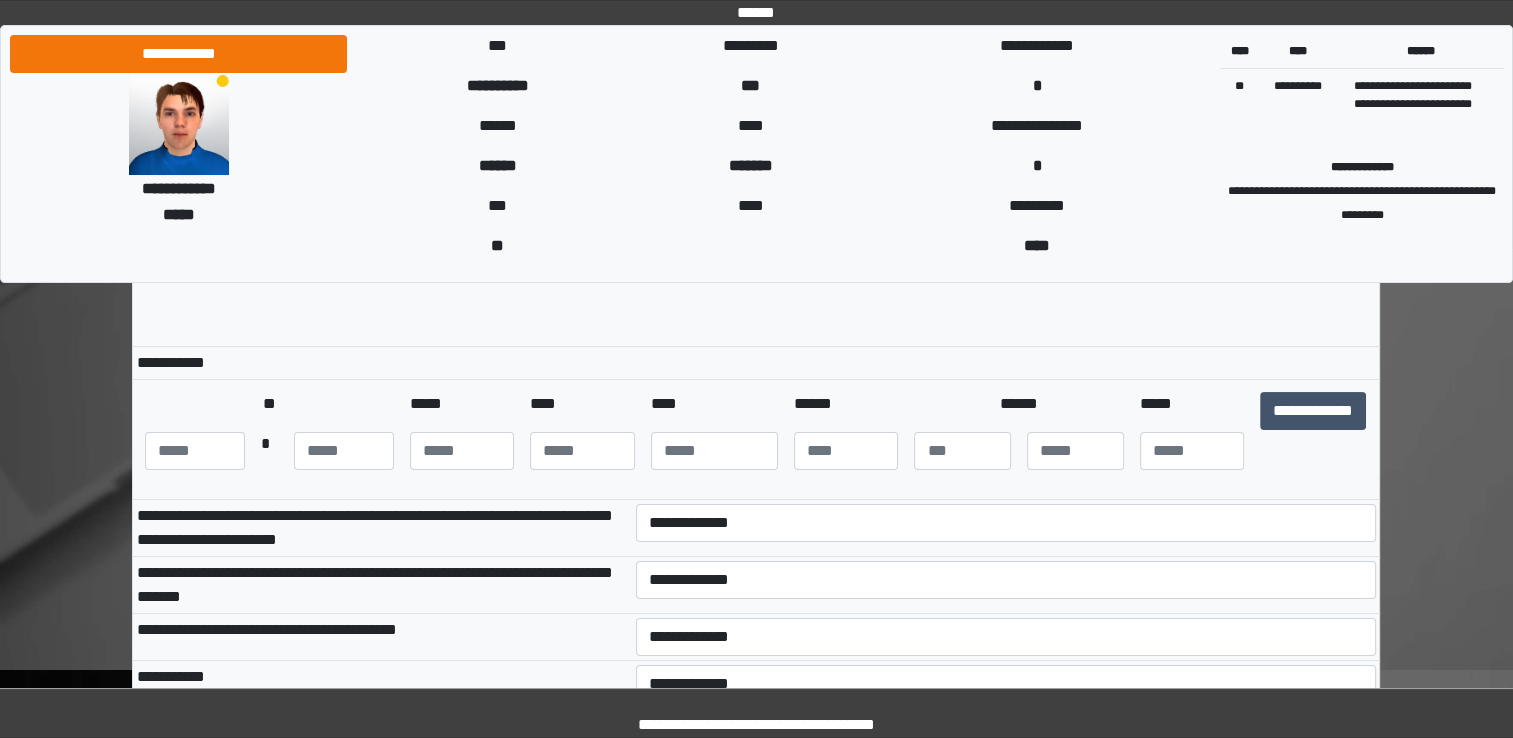scroll, scrollTop: 0, scrollLeft: 0, axis: both 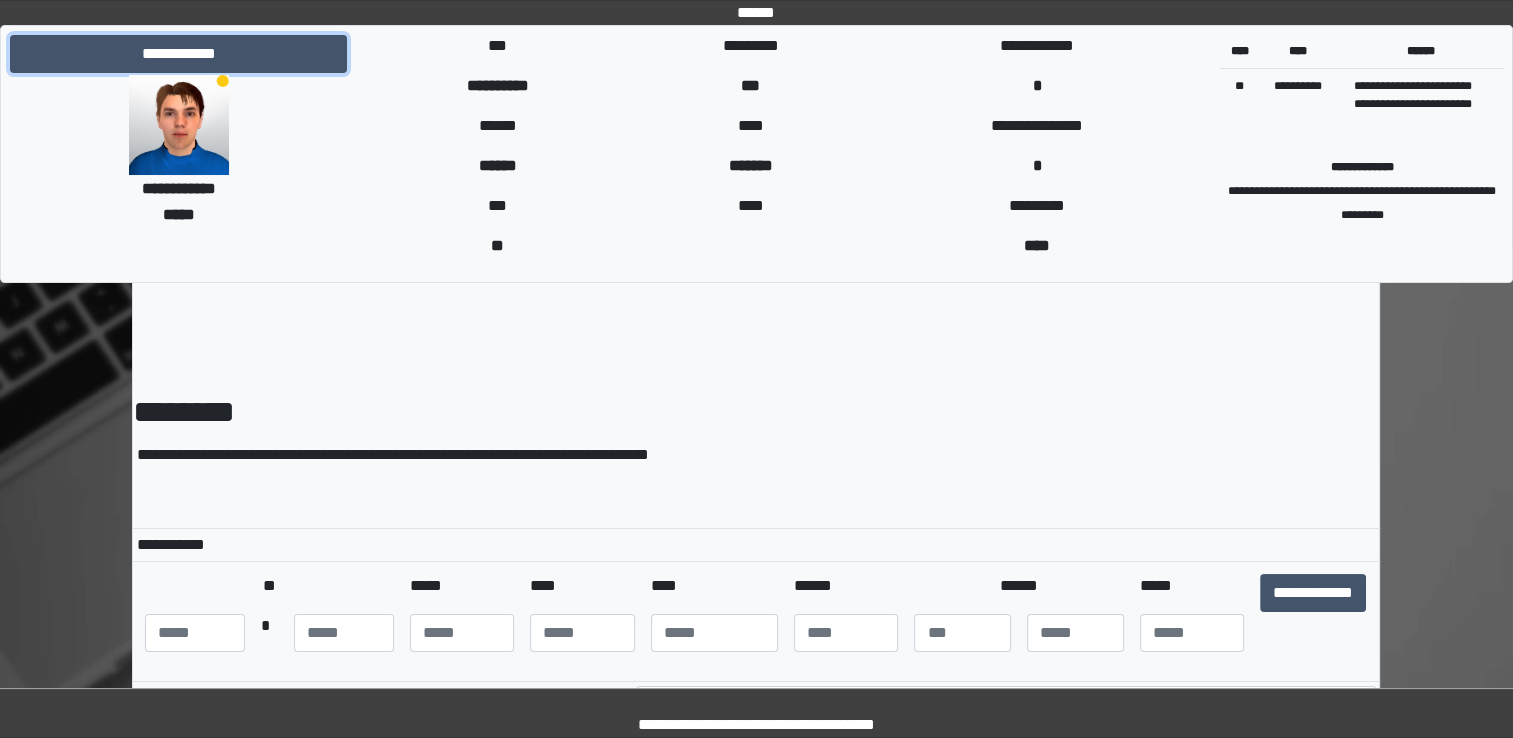 click on "**********" at bounding box center [178, 54] 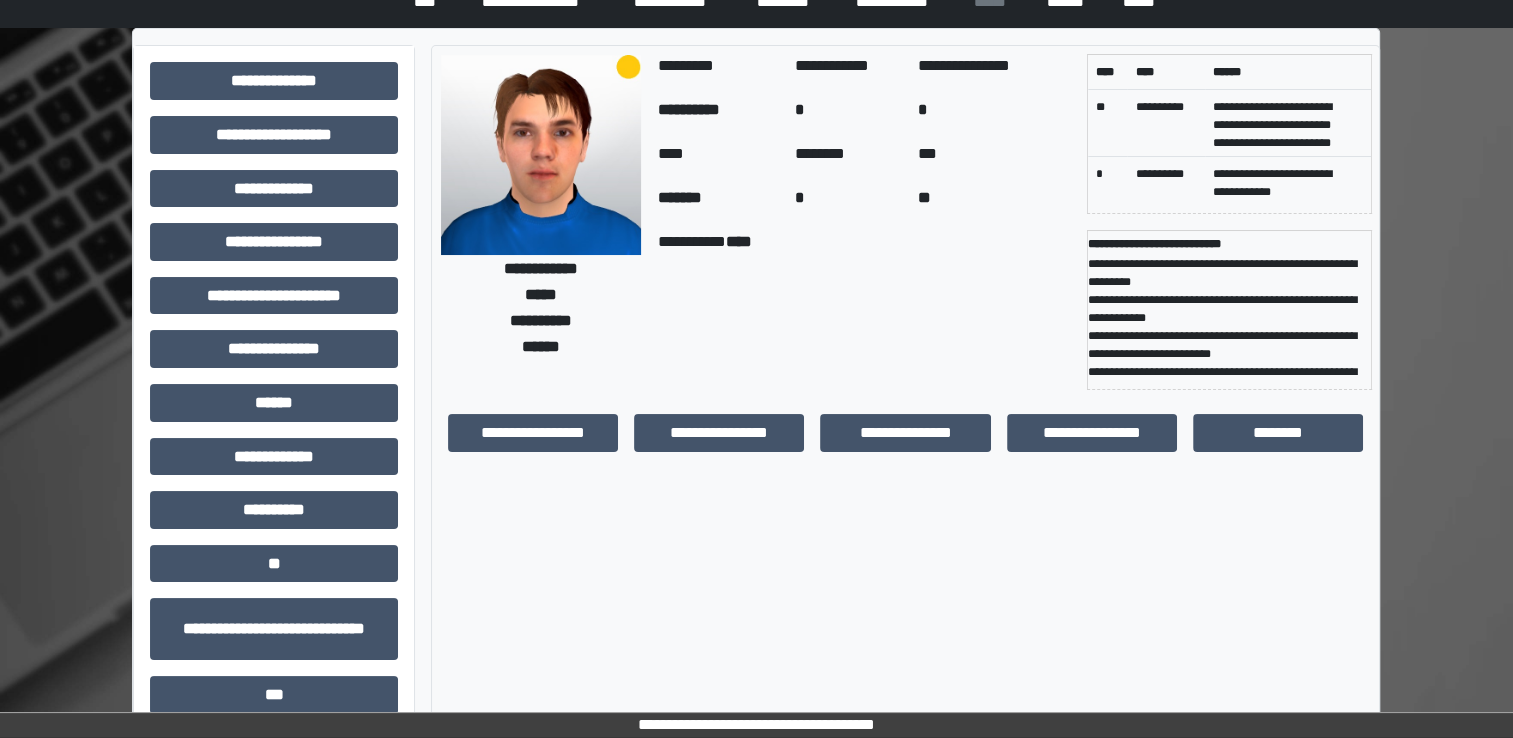 scroll, scrollTop: 100, scrollLeft: 0, axis: vertical 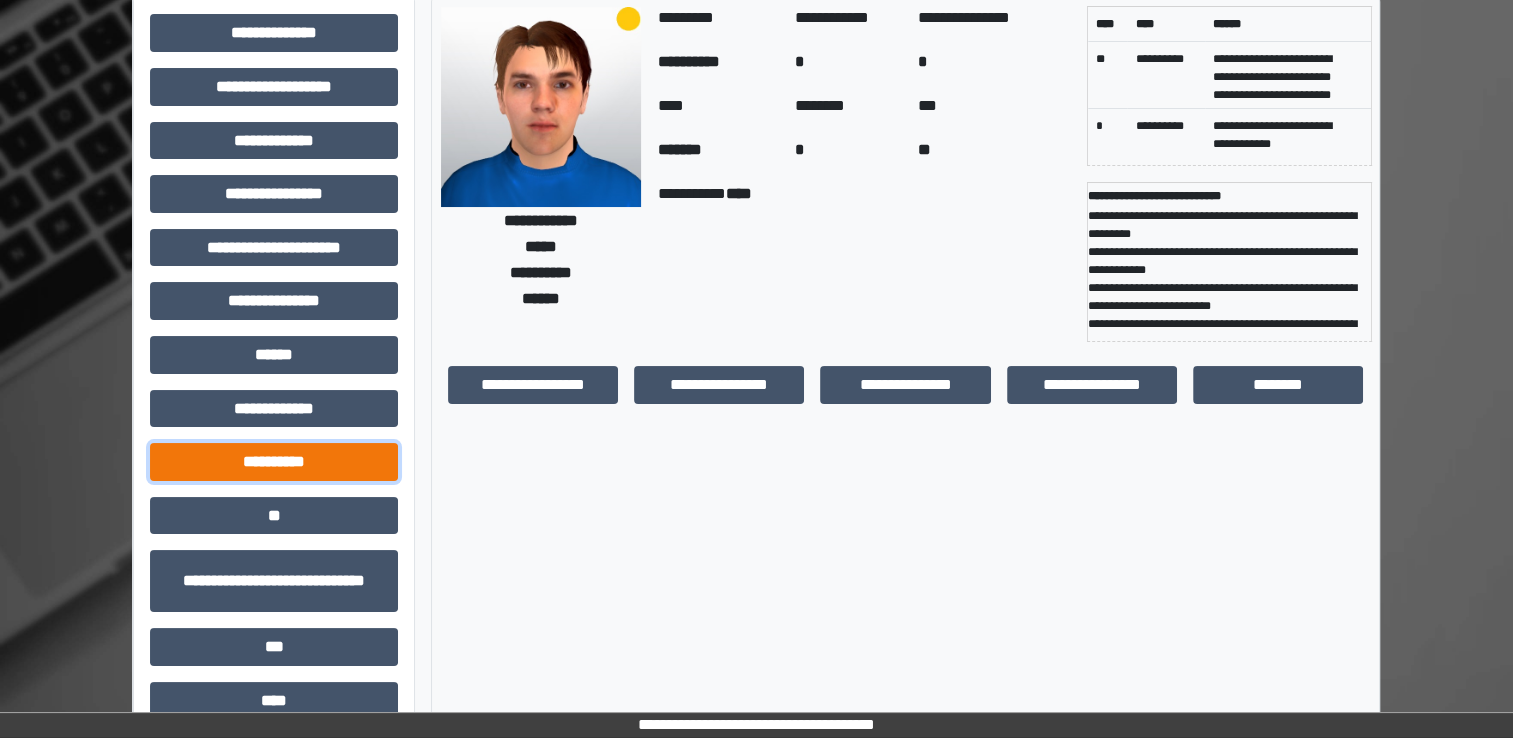 click on "**********" at bounding box center [274, 462] 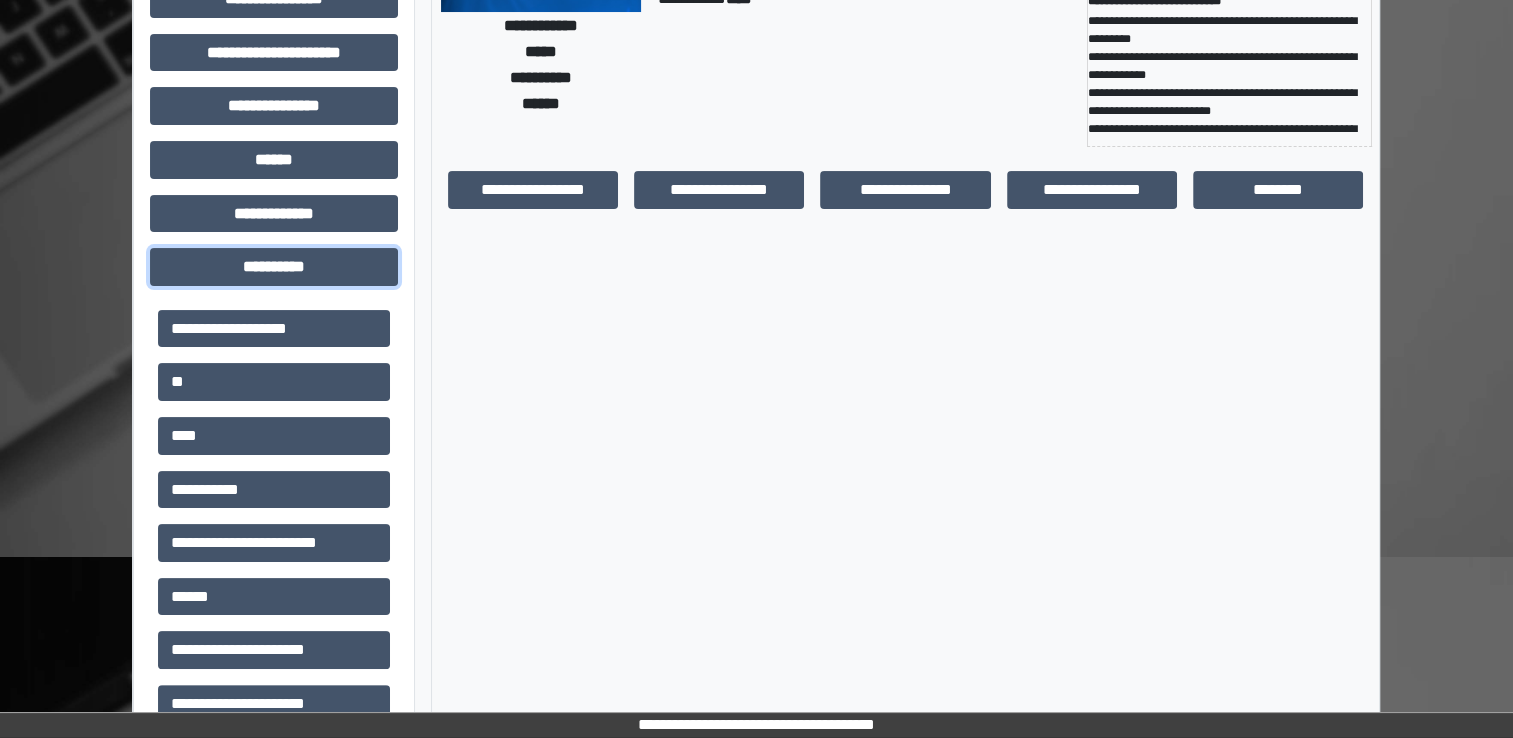 scroll, scrollTop: 300, scrollLeft: 0, axis: vertical 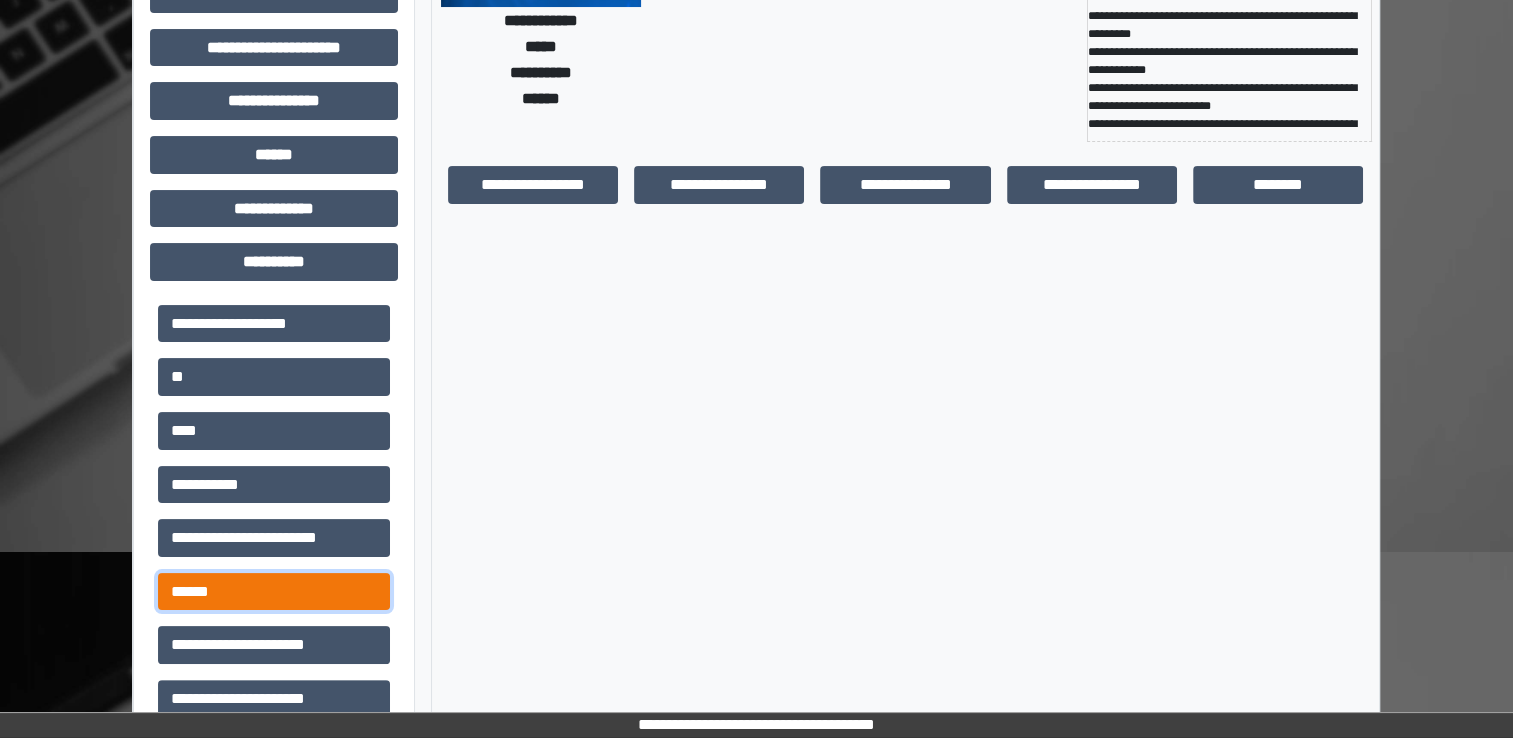 click on "******" at bounding box center [274, 592] 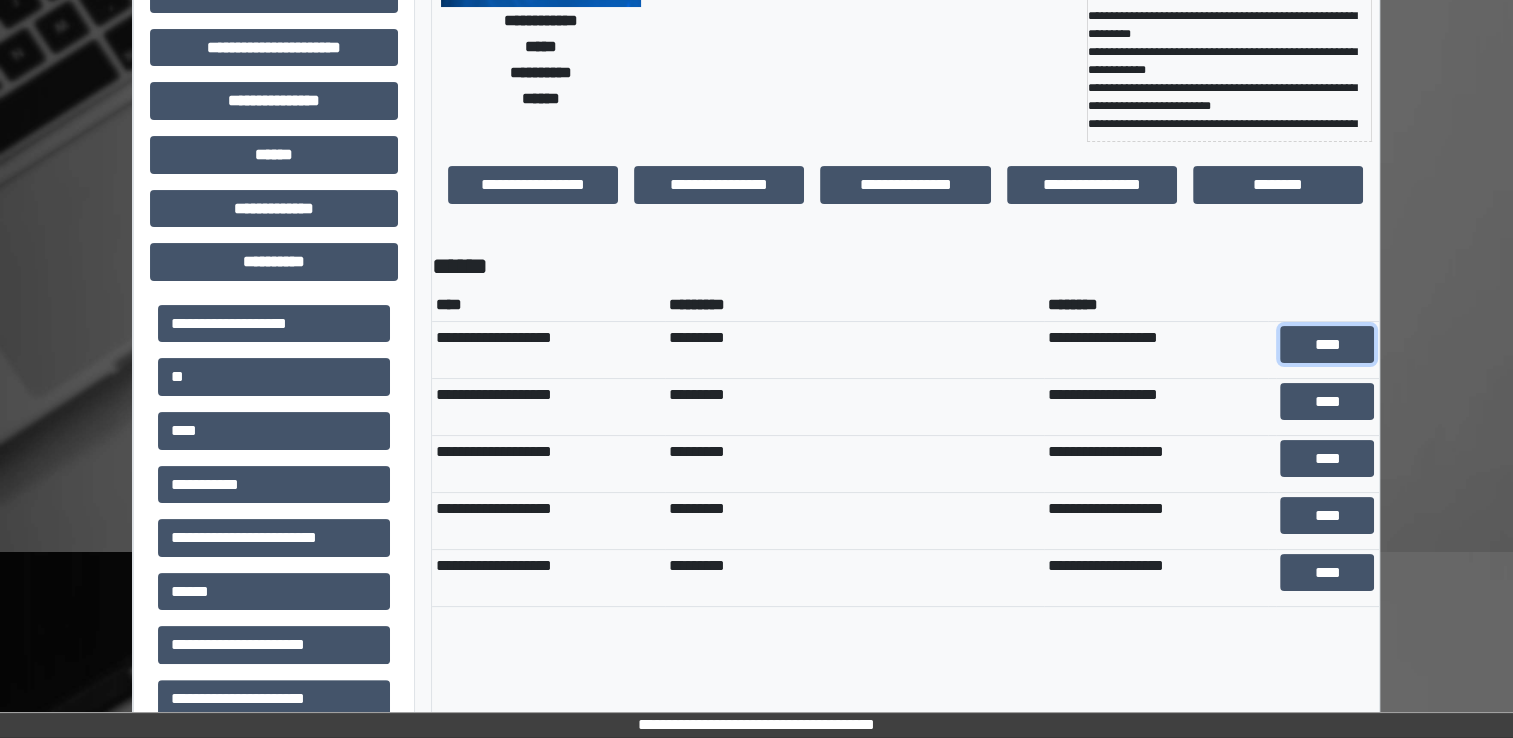 click on "****" at bounding box center [1327, 345] 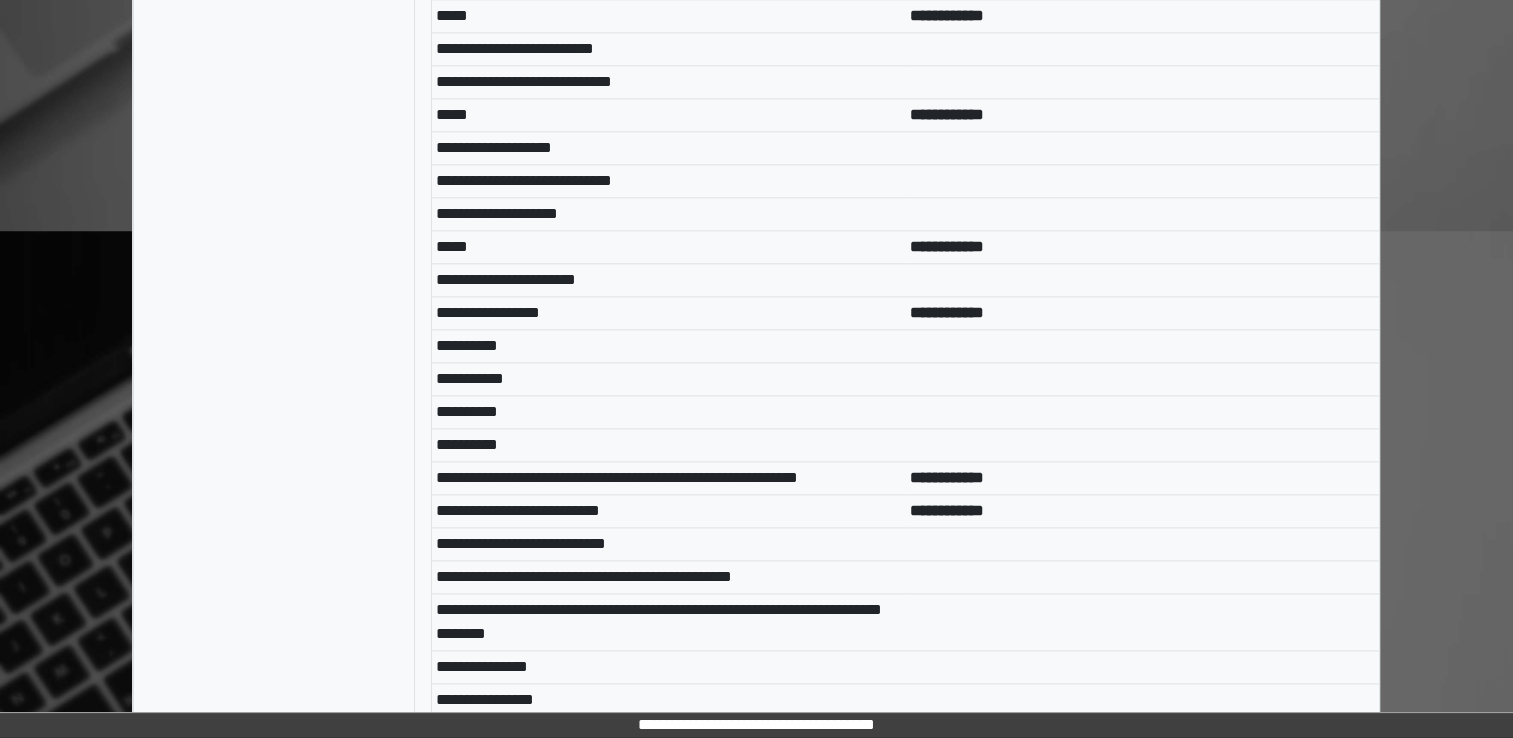 scroll, scrollTop: 2600, scrollLeft: 0, axis: vertical 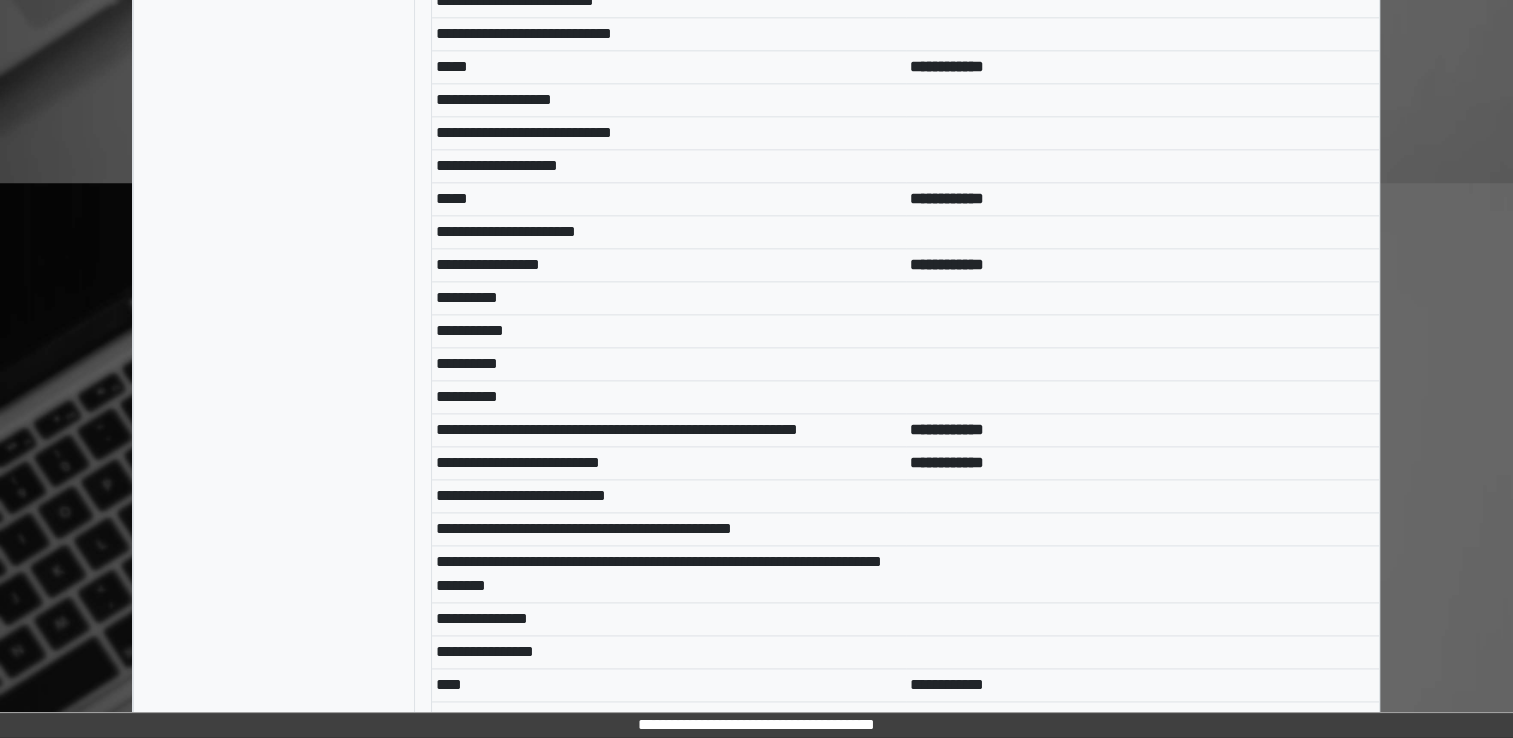 click at bounding box center (1143, 495) 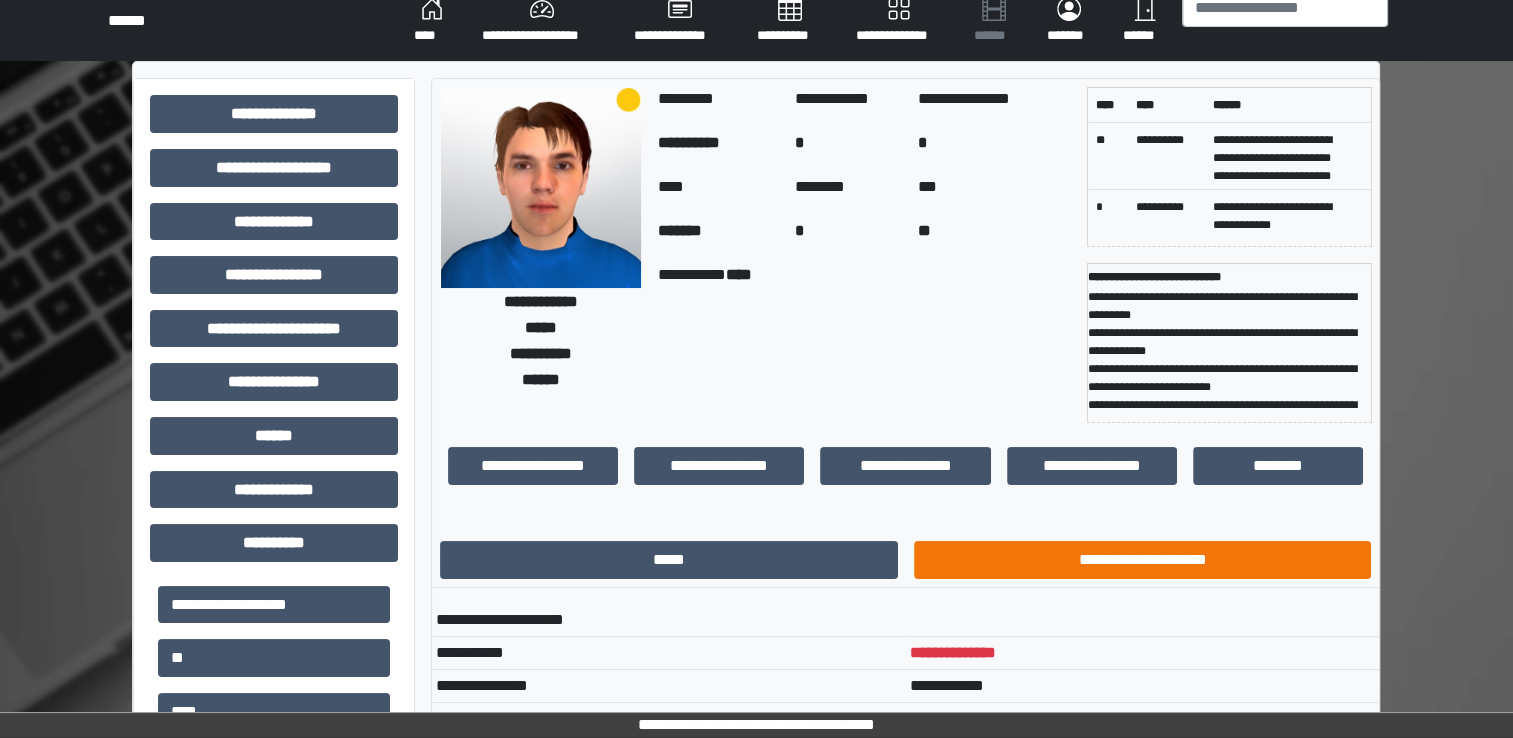 scroll, scrollTop: 0, scrollLeft: 0, axis: both 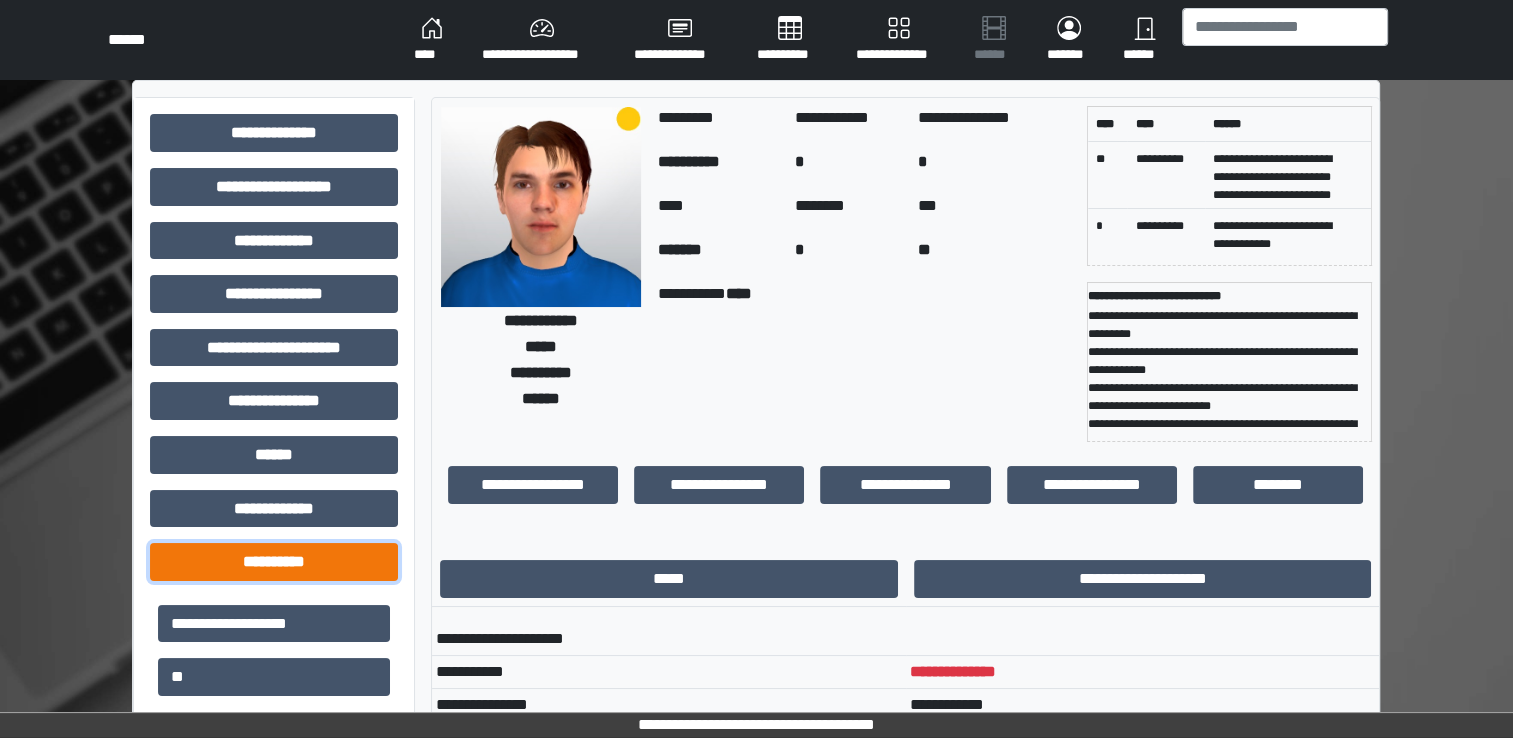click on "**********" at bounding box center (274, 562) 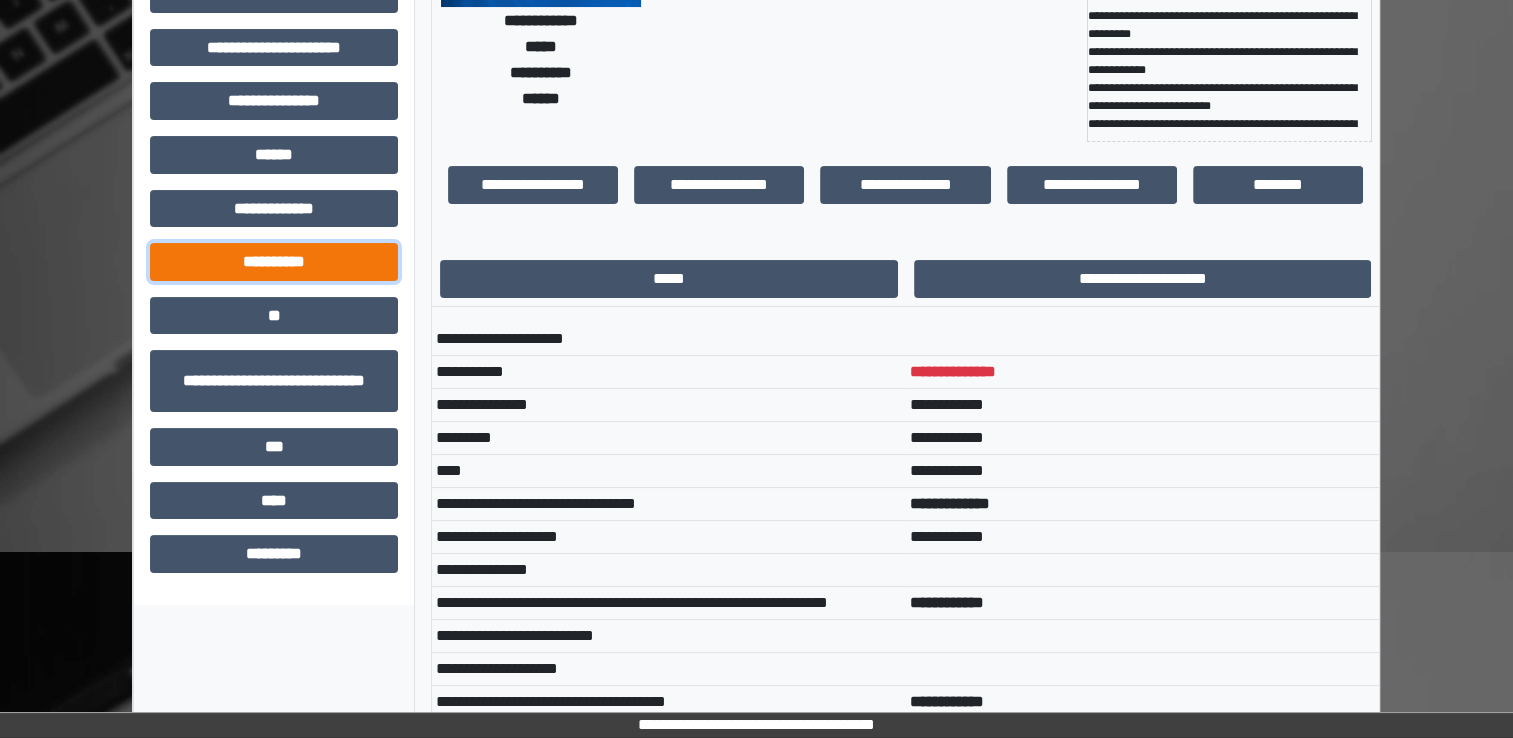 scroll, scrollTop: 0, scrollLeft: 0, axis: both 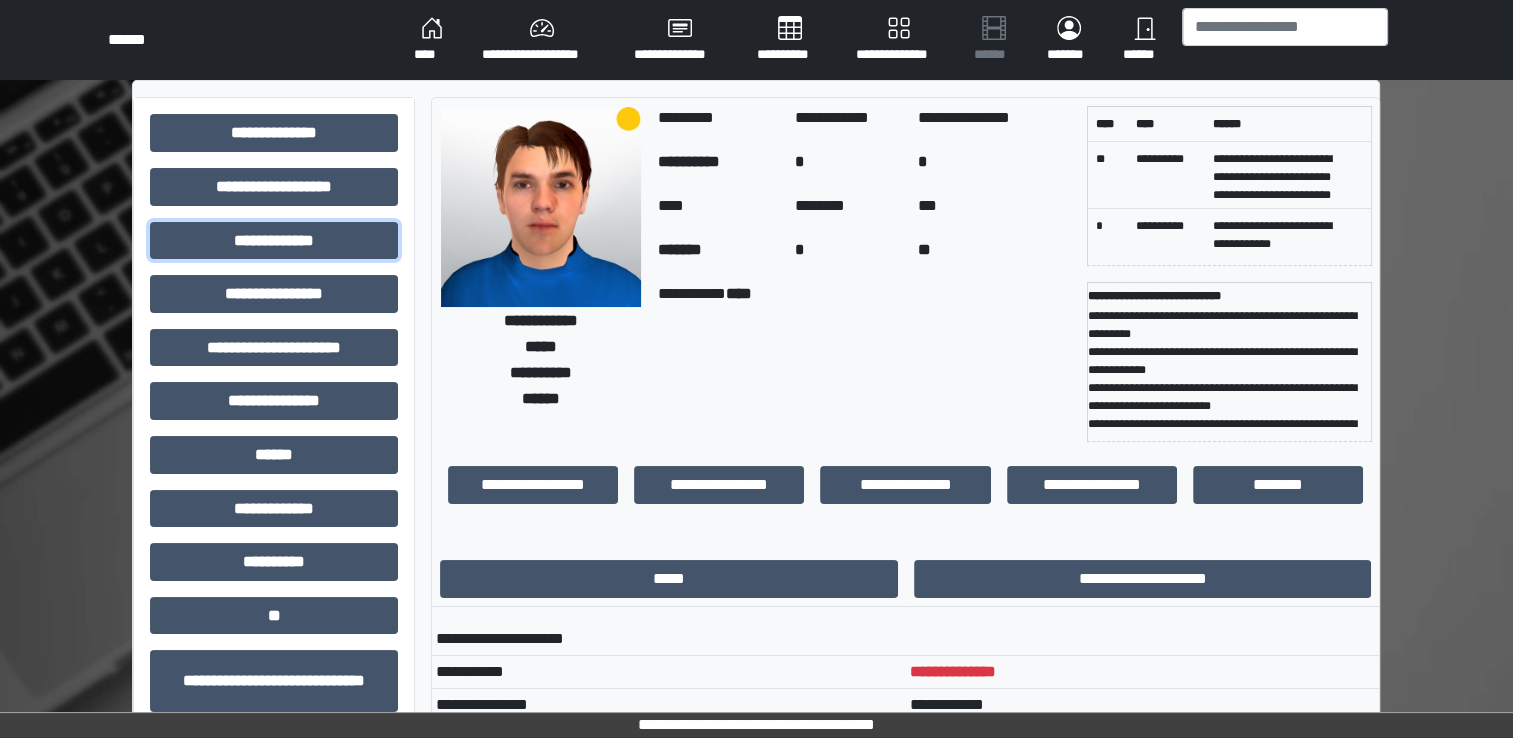 click on "**********" at bounding box center (274, 501) 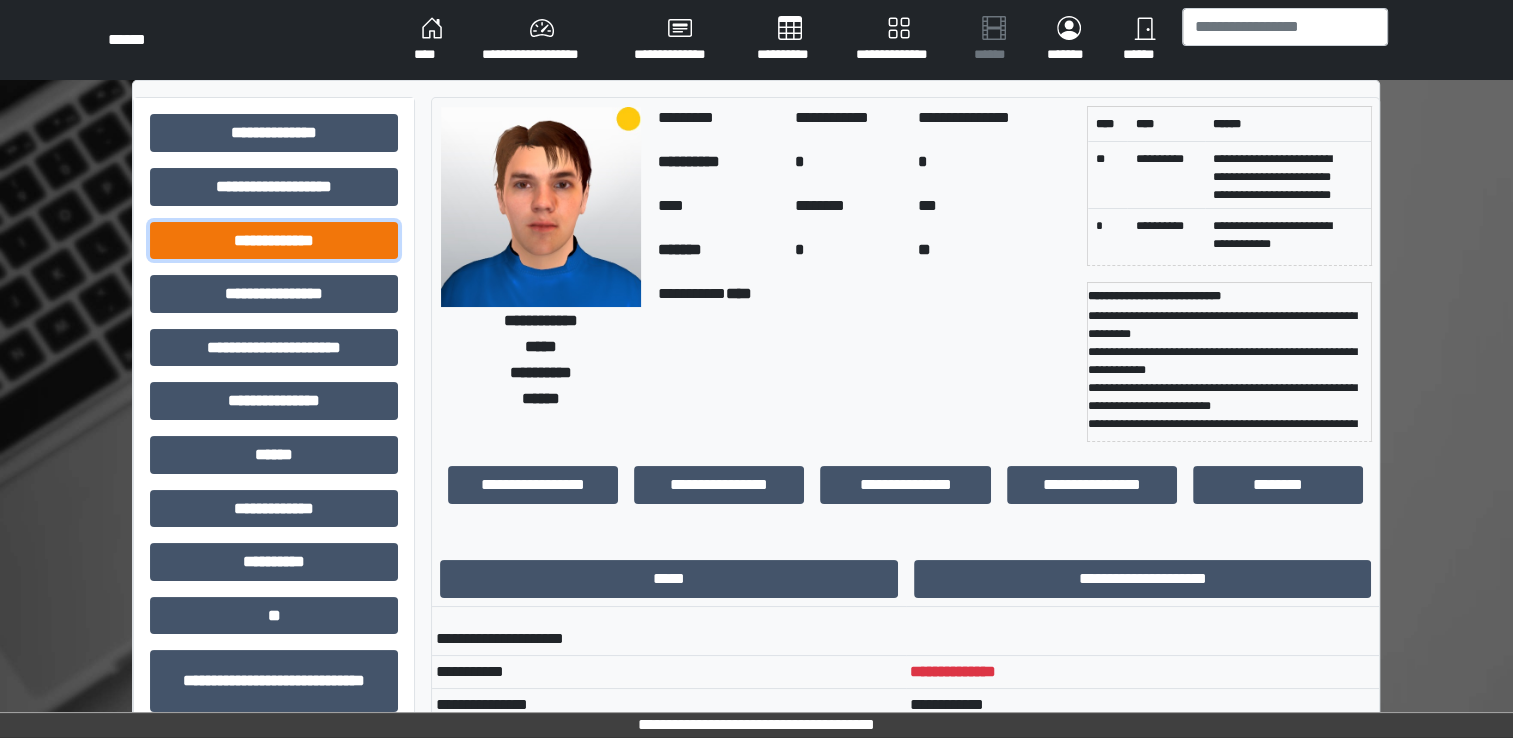 click on "**********" at bounding box center (274, 241) 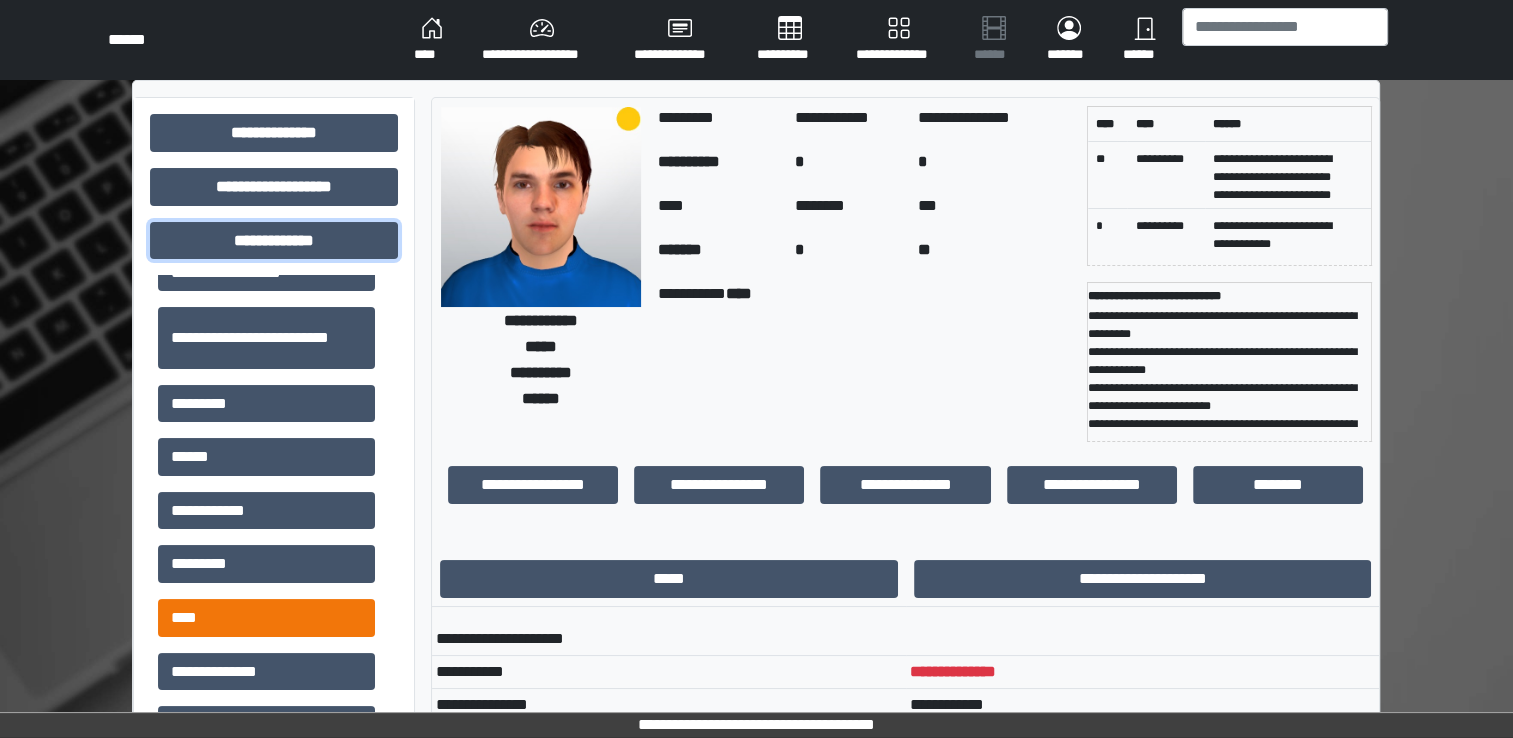 scroll, scrollTop: 500, scrollLeft: 0, axis: vertical 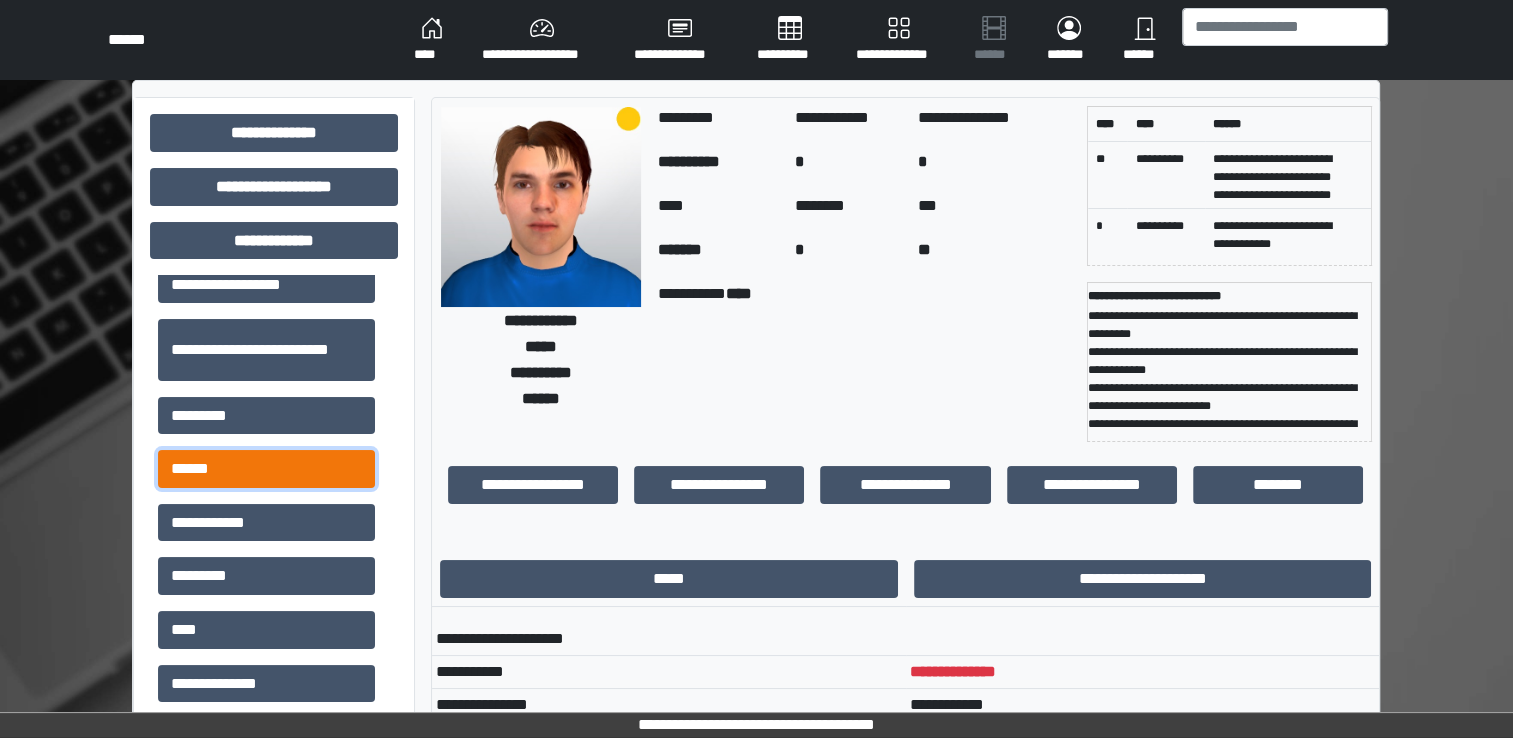 click on "******" at bounding box center [266, 469] 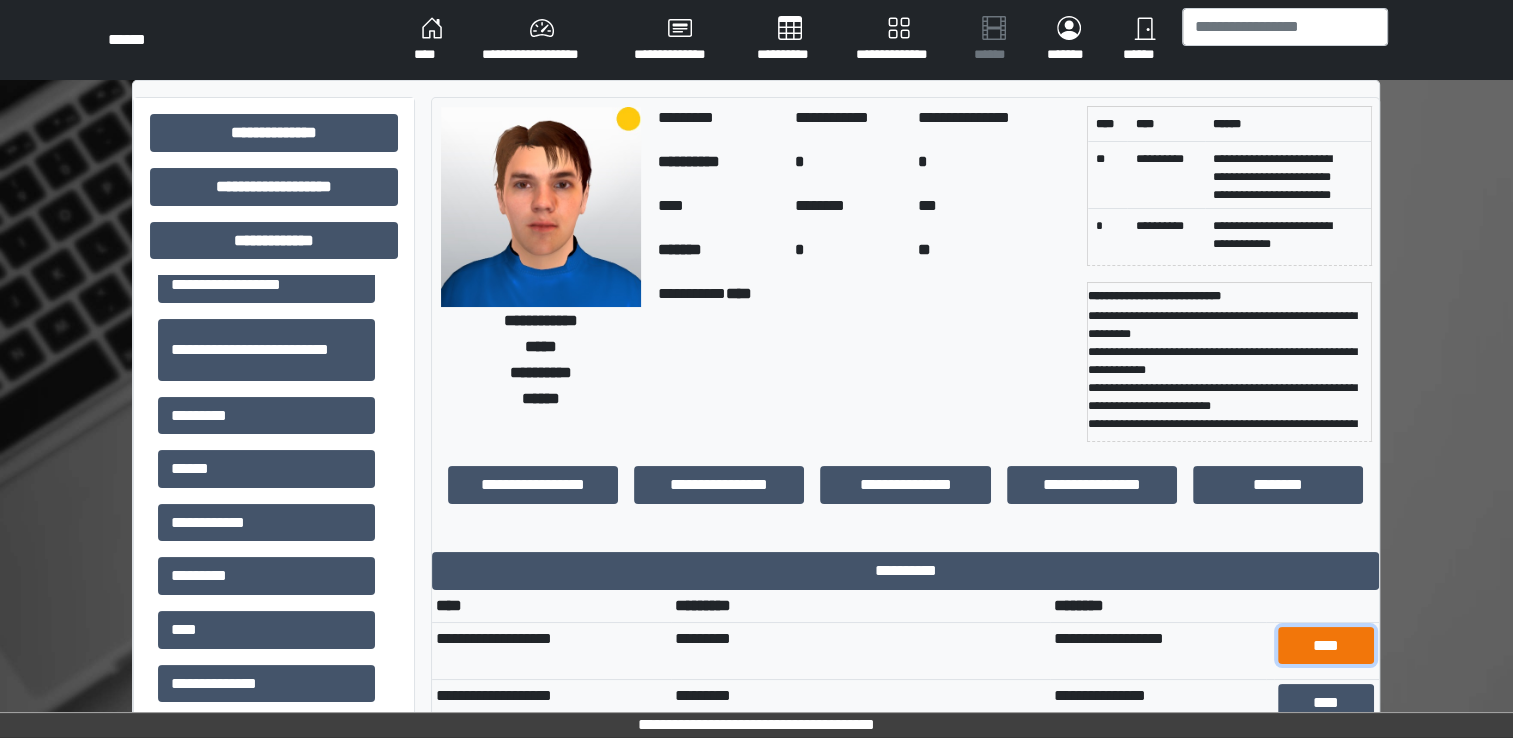 click on "****" at bounding box center (1326, 646) 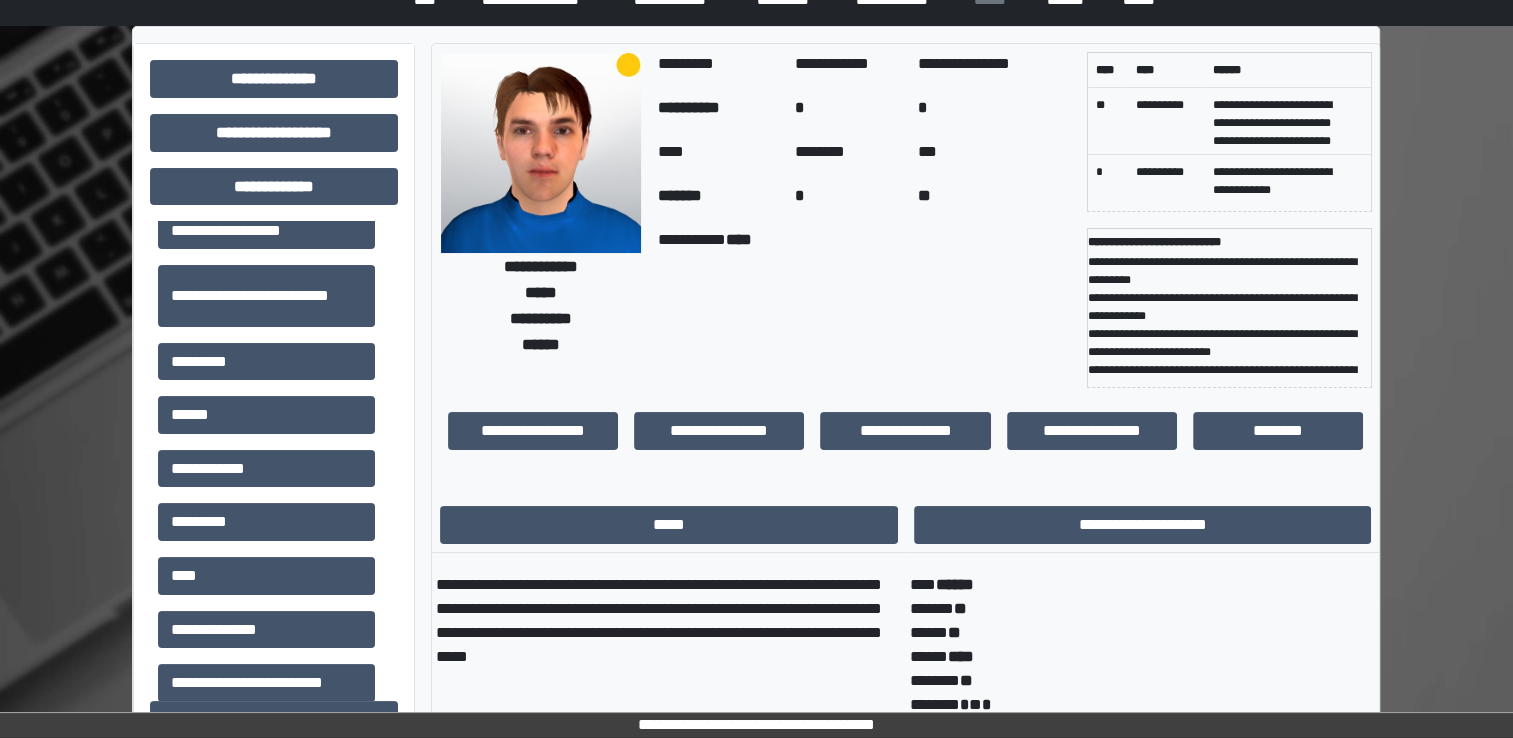 scroll, scrollTop: 100, scrollLeft: 0, axis: vertical 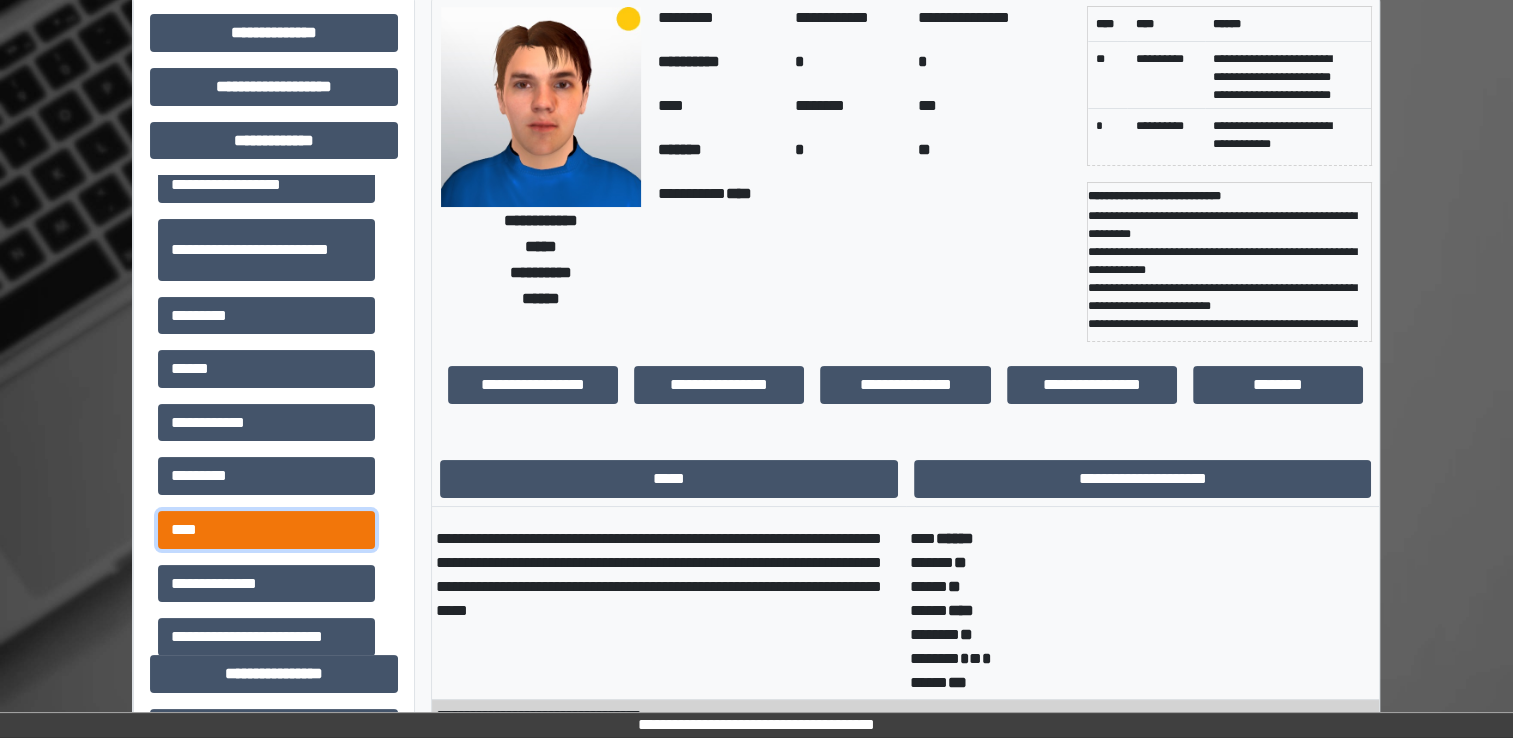 click on "****" at bounding box center [266, 530] 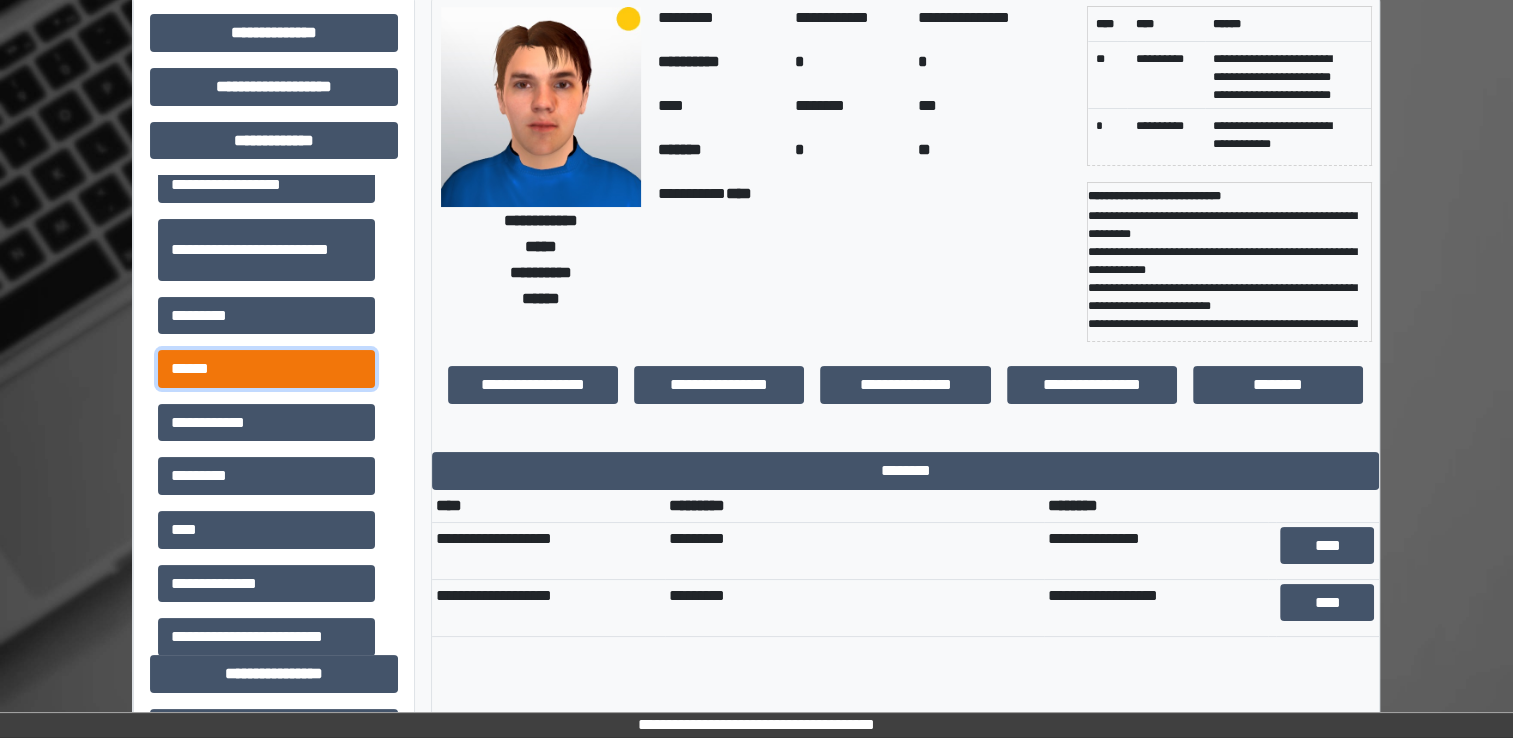 click on "******" at bounding box center [266, 369] 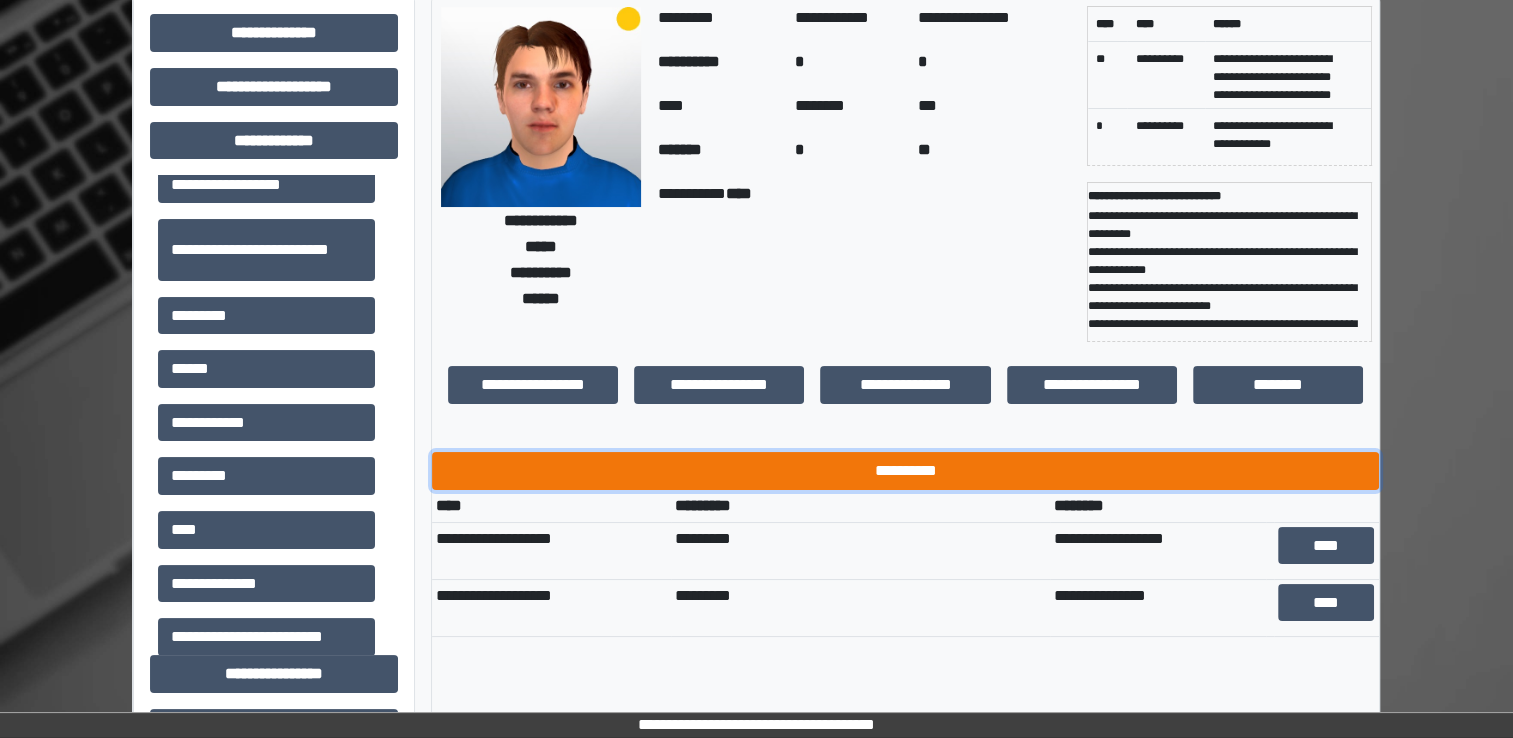 click on "**********" at bounding box center [905, 471] 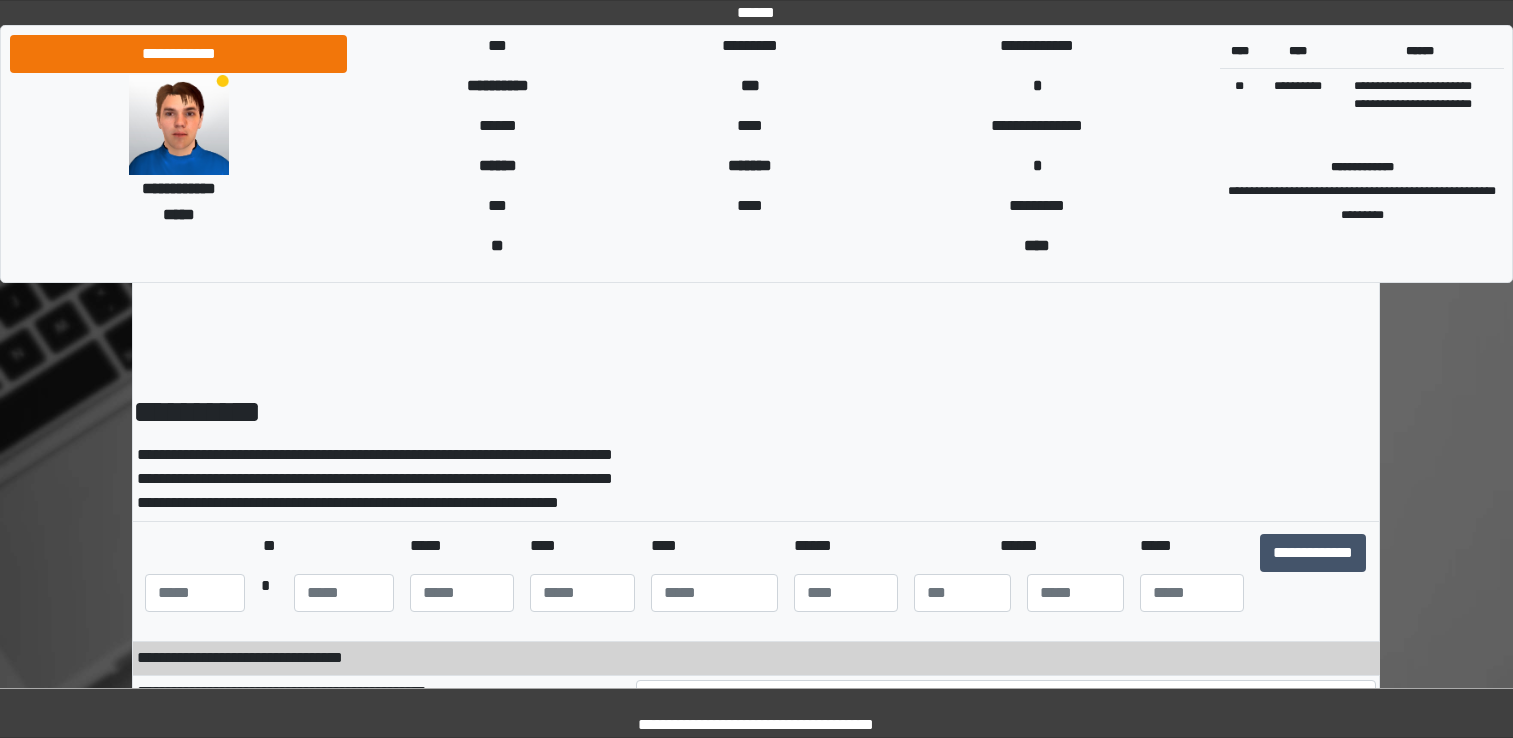 scroll, scrollTop: 0, scrollLeft: 0, axis: both 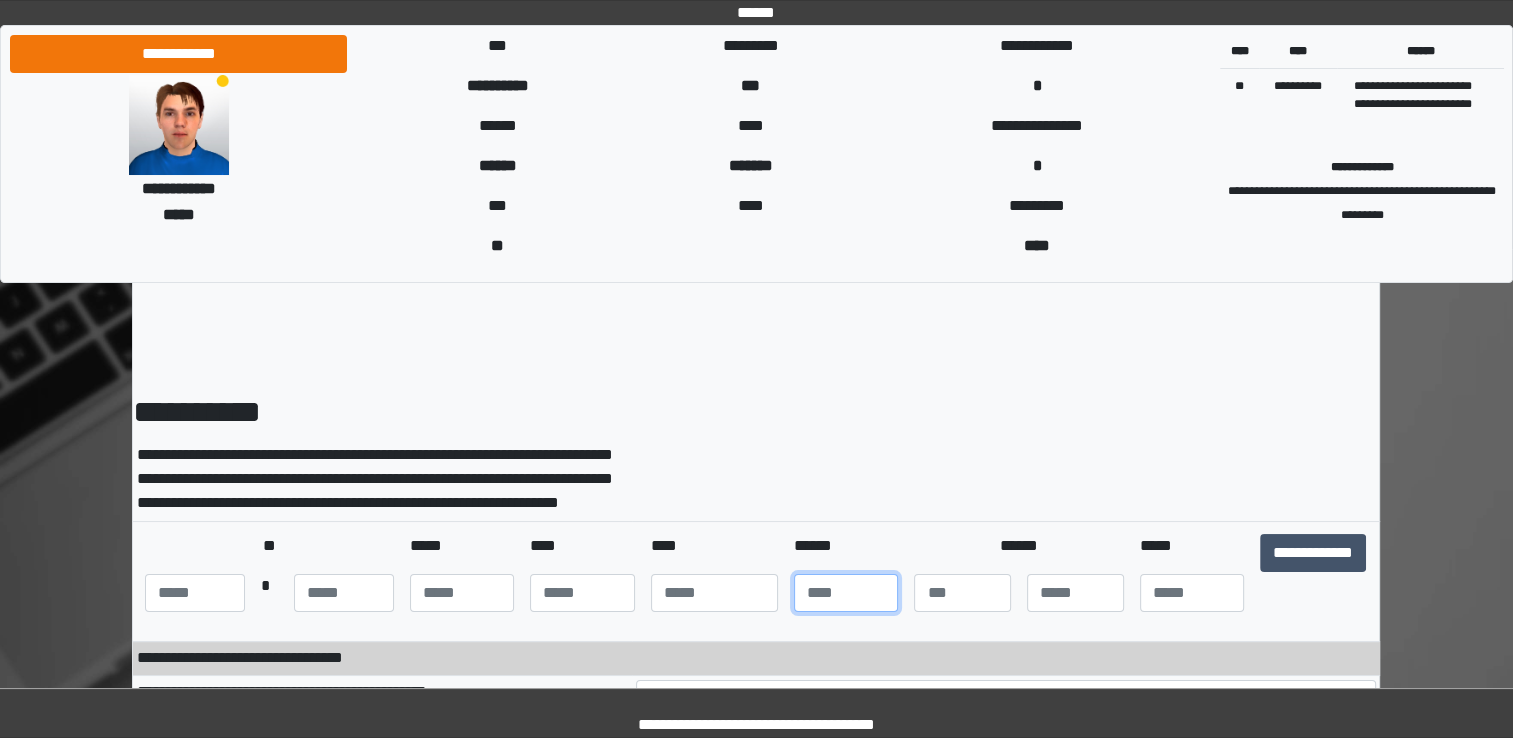 click at bounding box center (846, 593) 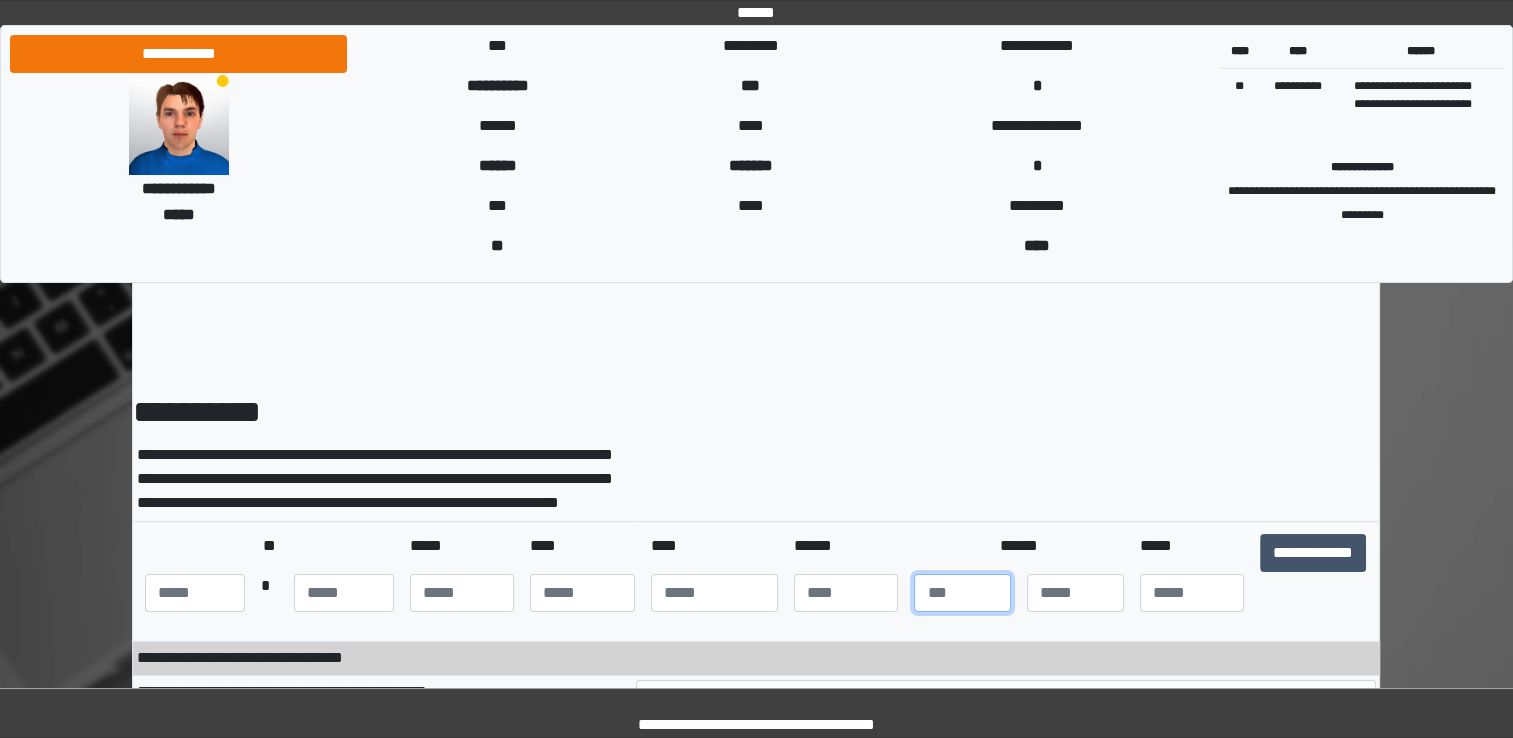 click at bounding box center (962, 593) 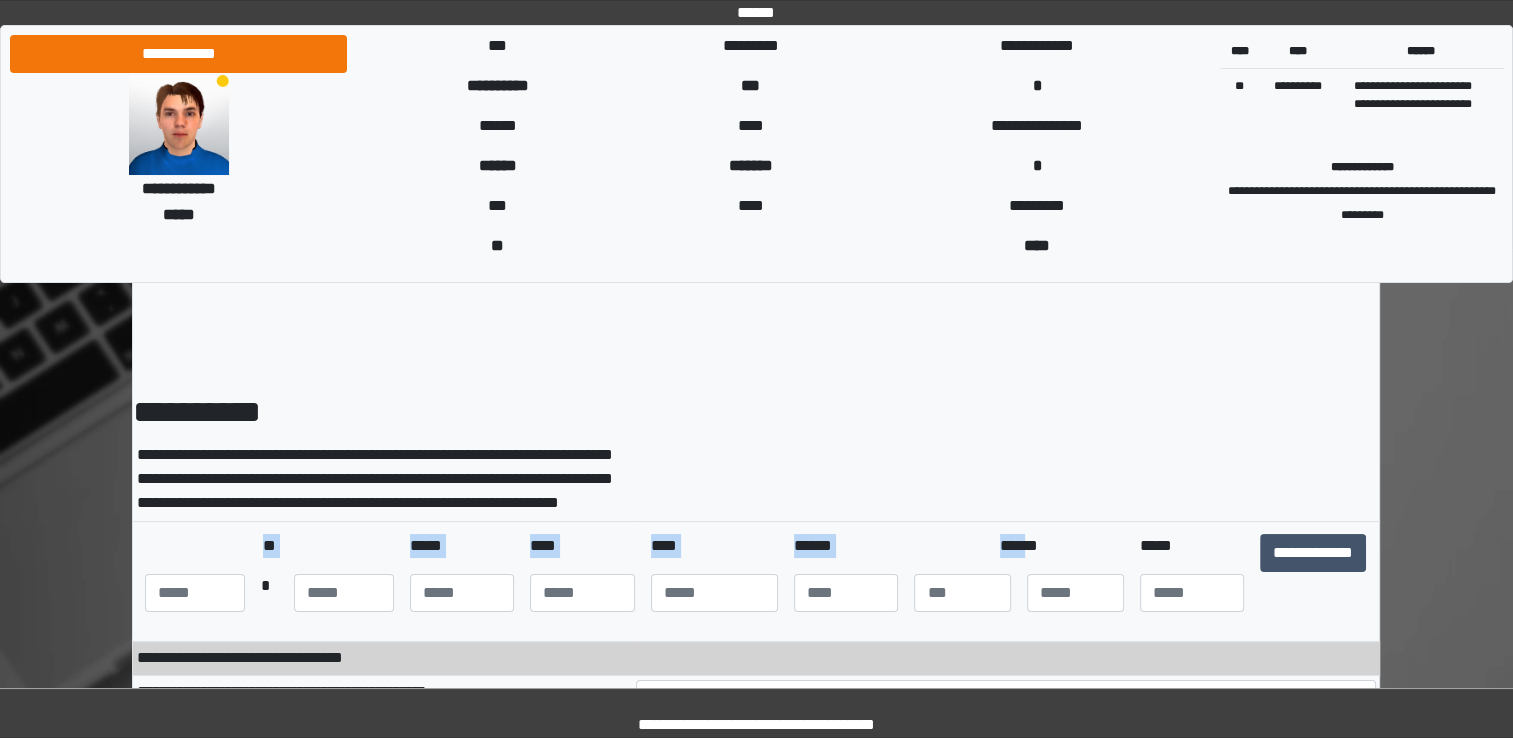 drag, startPoint x: 1018, startPoint y: 555, endPoint x: 1040, endPoint y: 584, distance: 36.40055 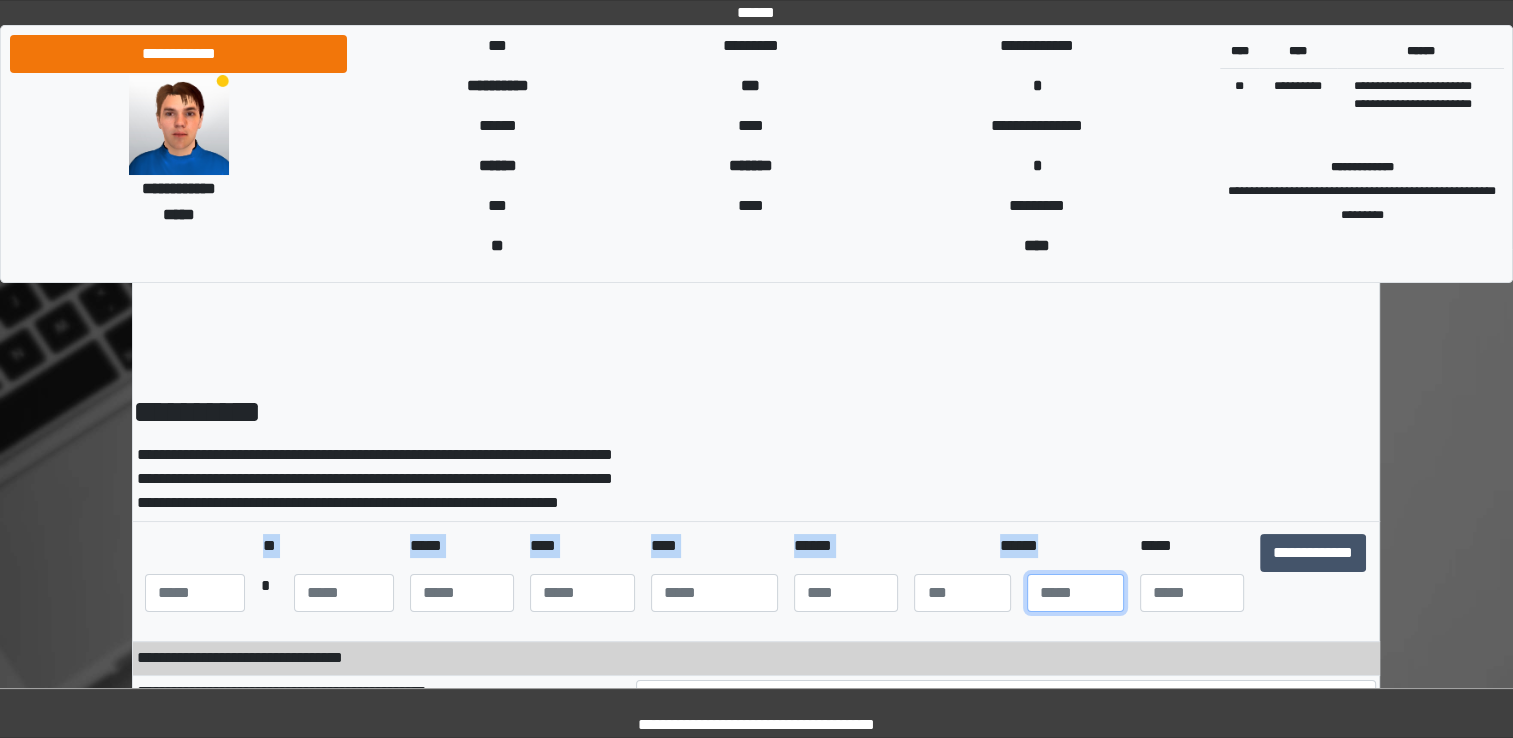drag, startPoint x: 1040, startPoint y: 584, endPoint x: 1086, endPoint y: 615, distance: 55.470715 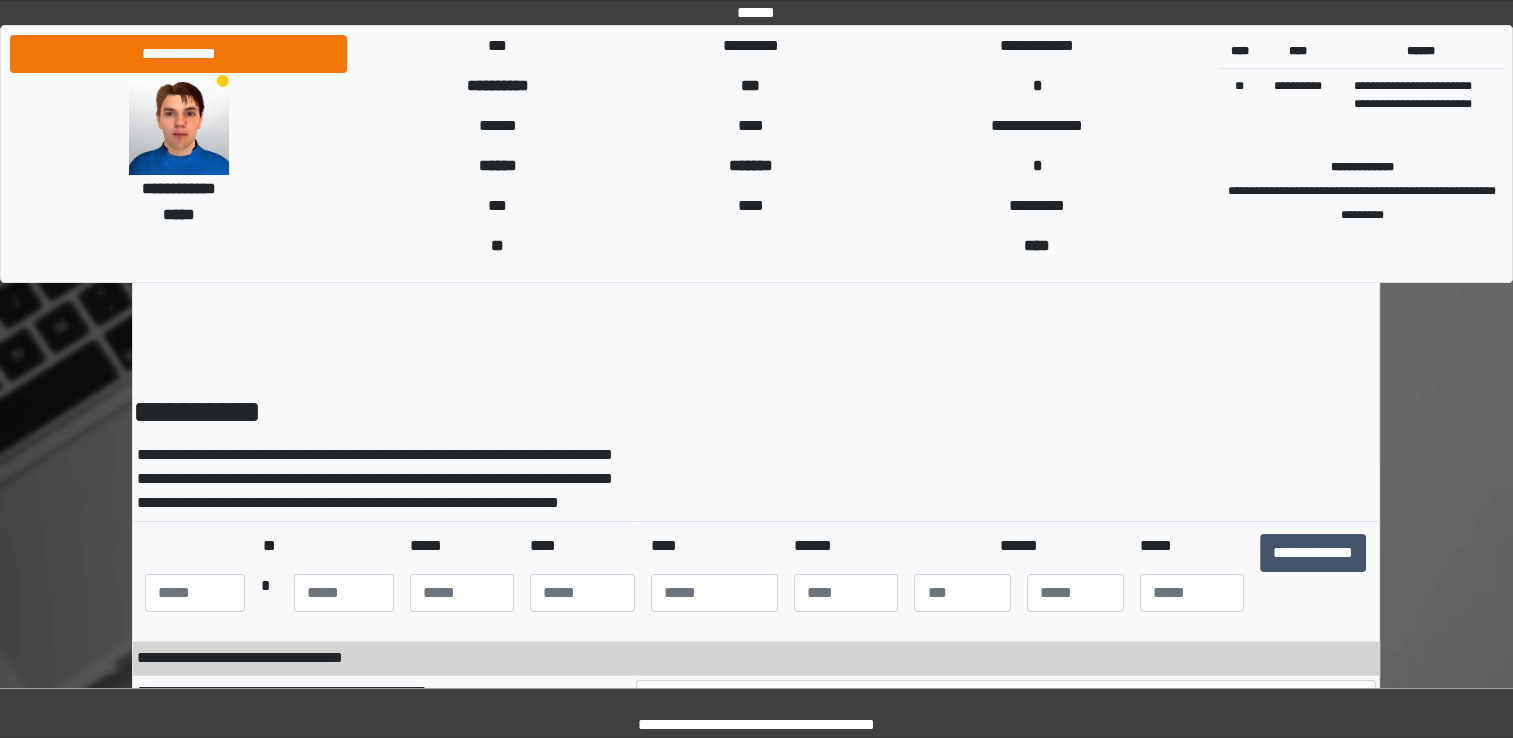 click on "**********" at bounding box center (756, 1071) 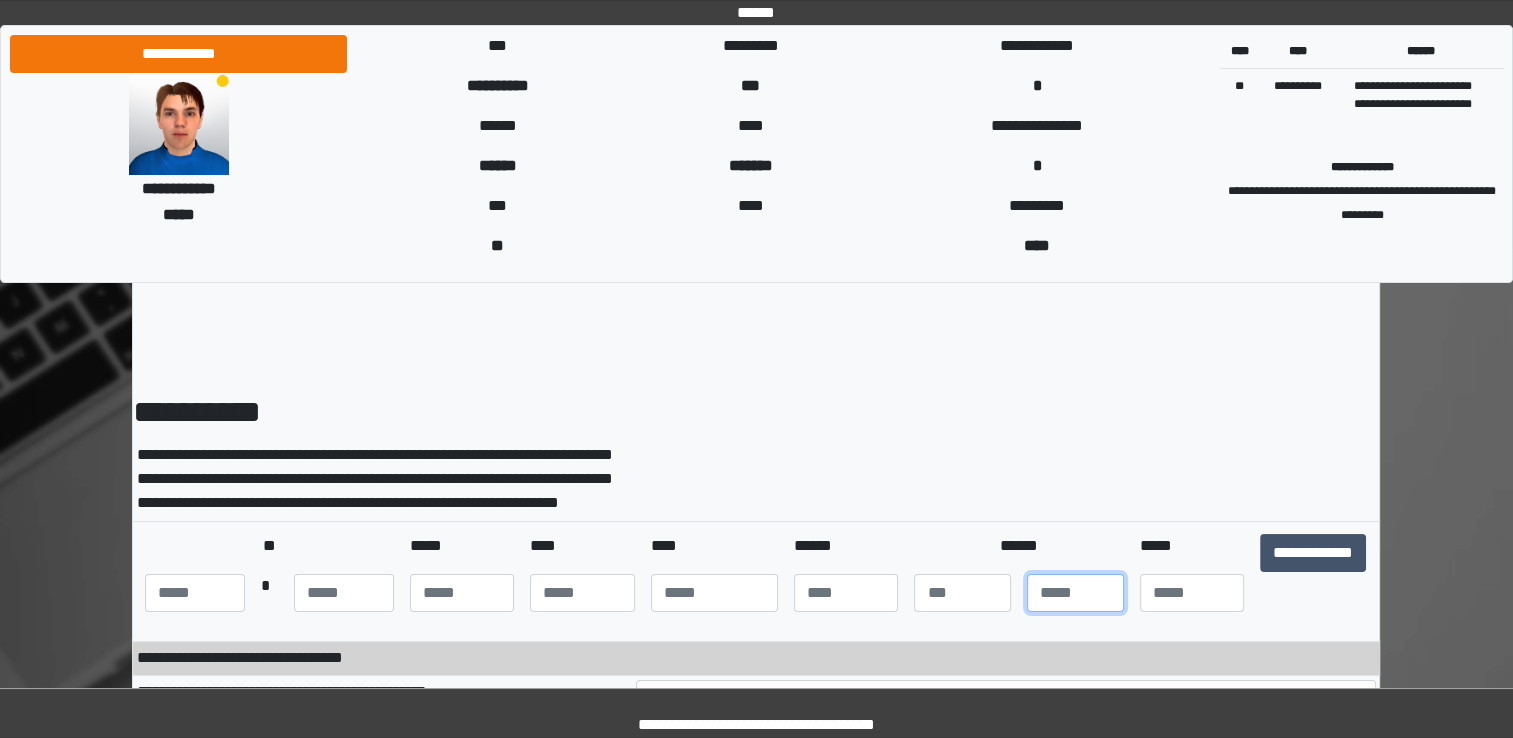 drag, startPoint x: 1040, startPoint y: 609, endPoint x: 1015, endPoint y: 594, distance: 29.15476 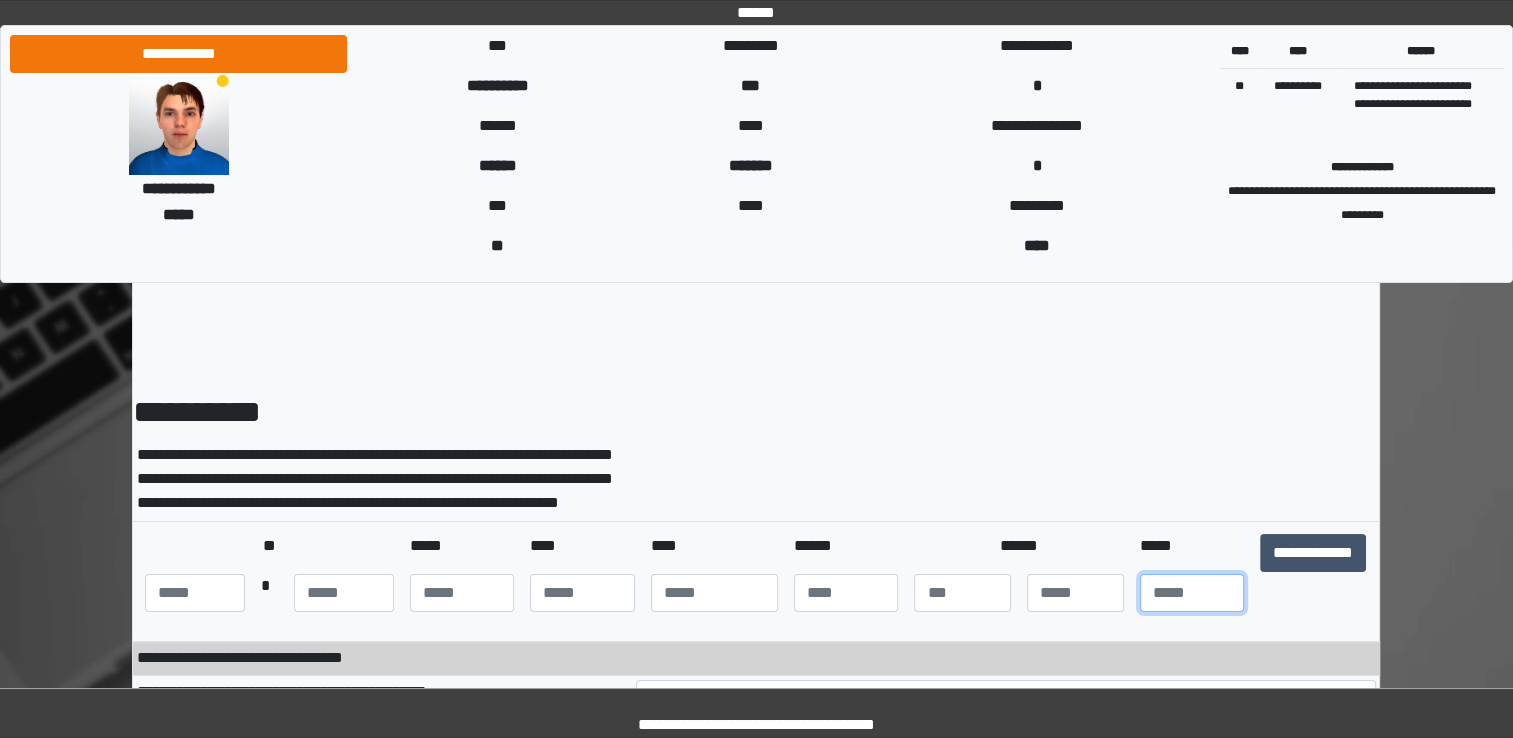 click at bounding box center (1192, 593) 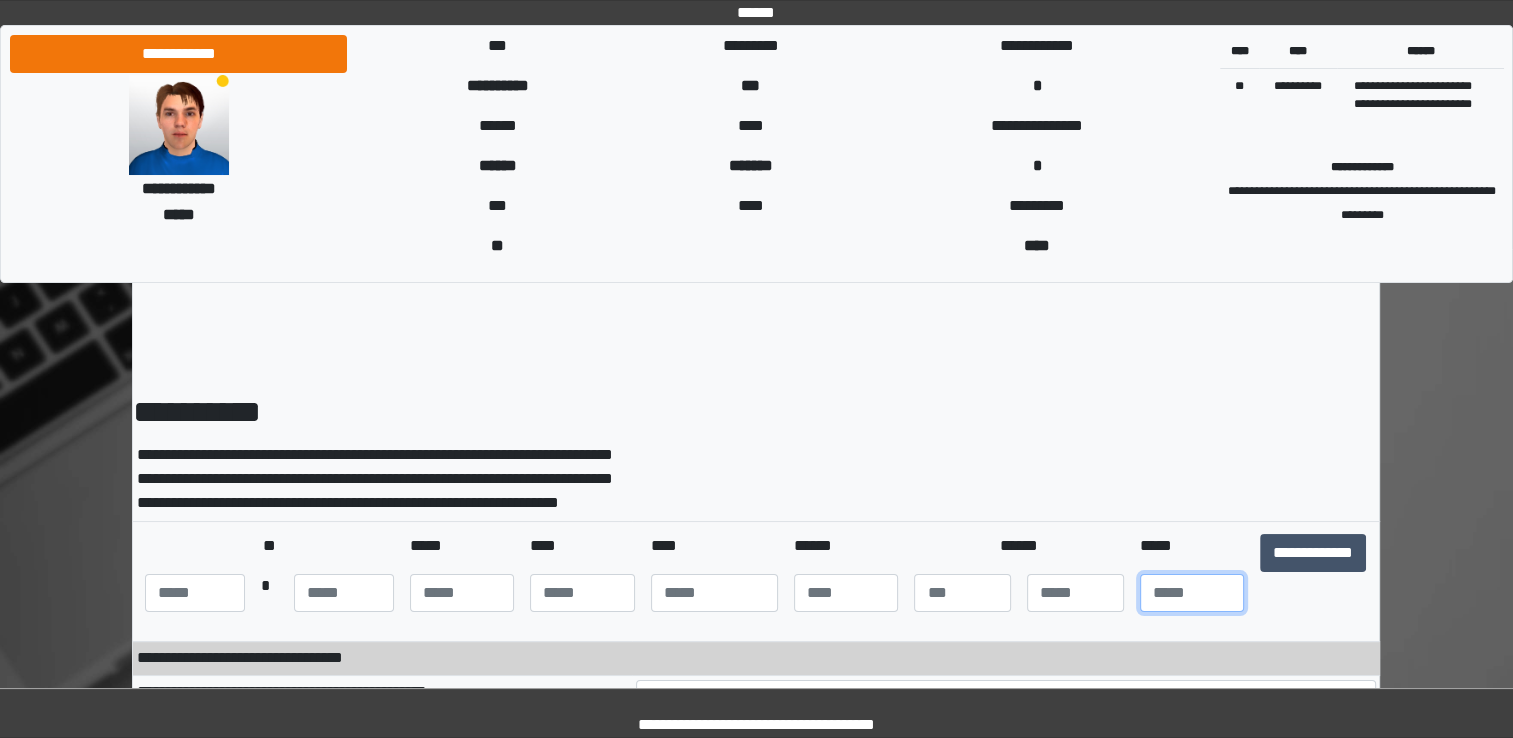 type on "**" 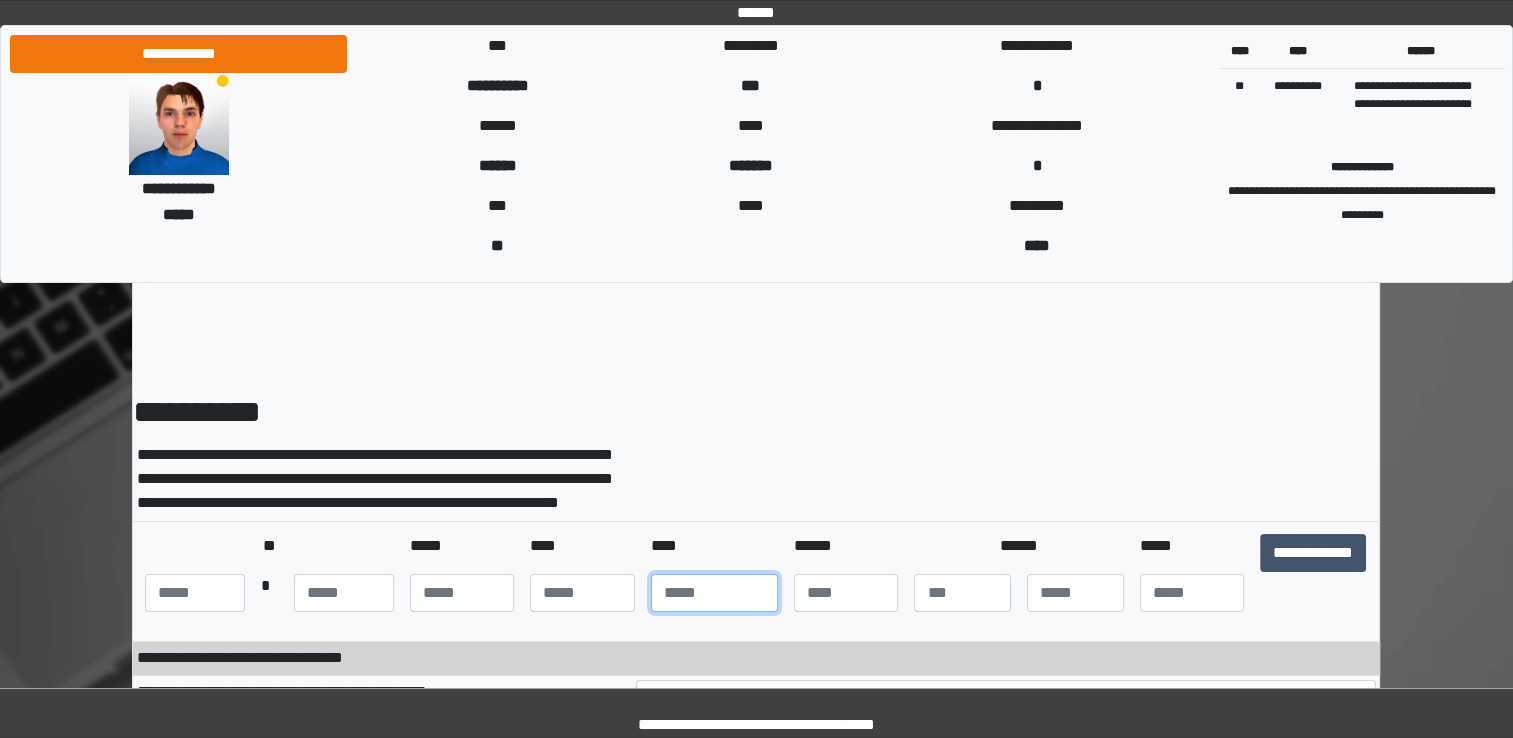 click at bounding box center (714, 593) 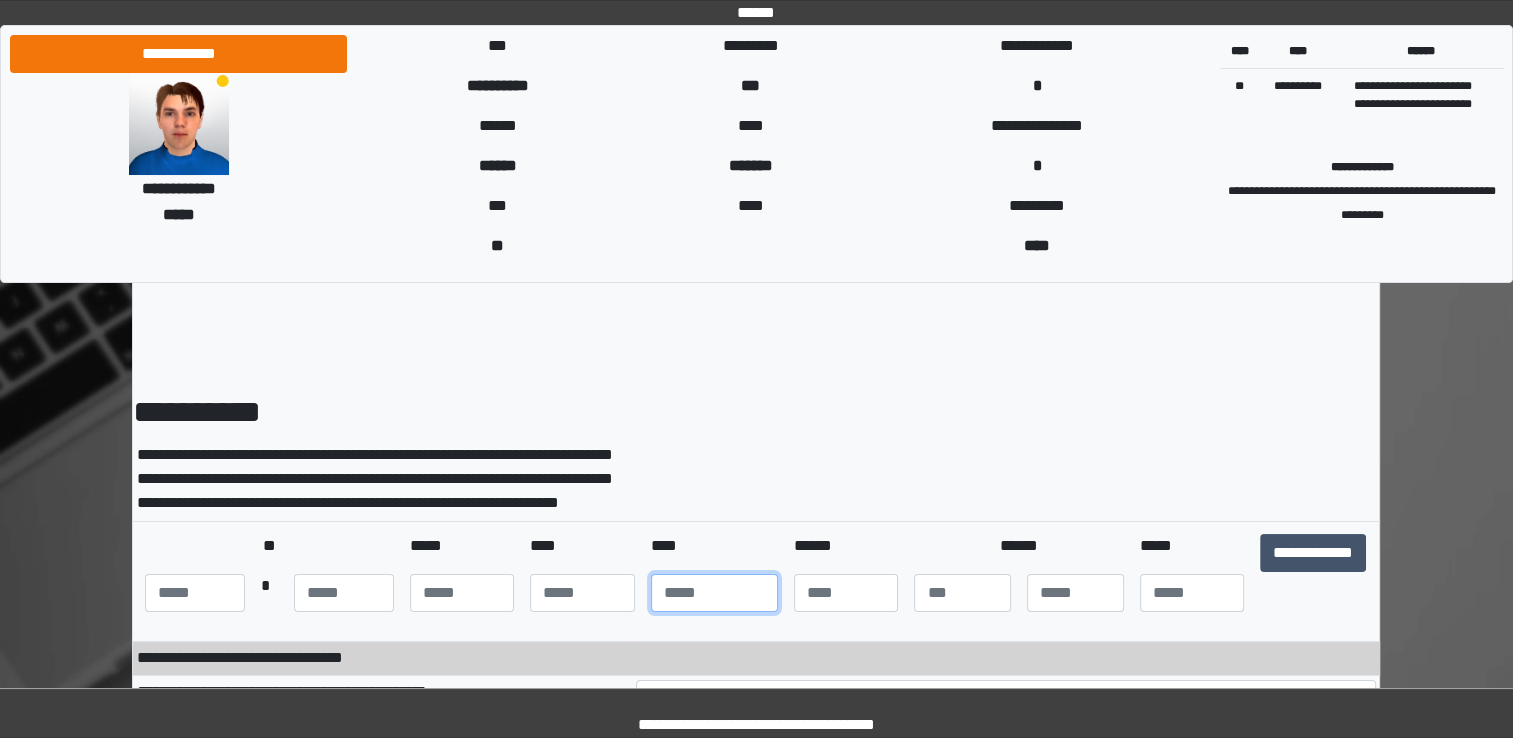 type on "****" 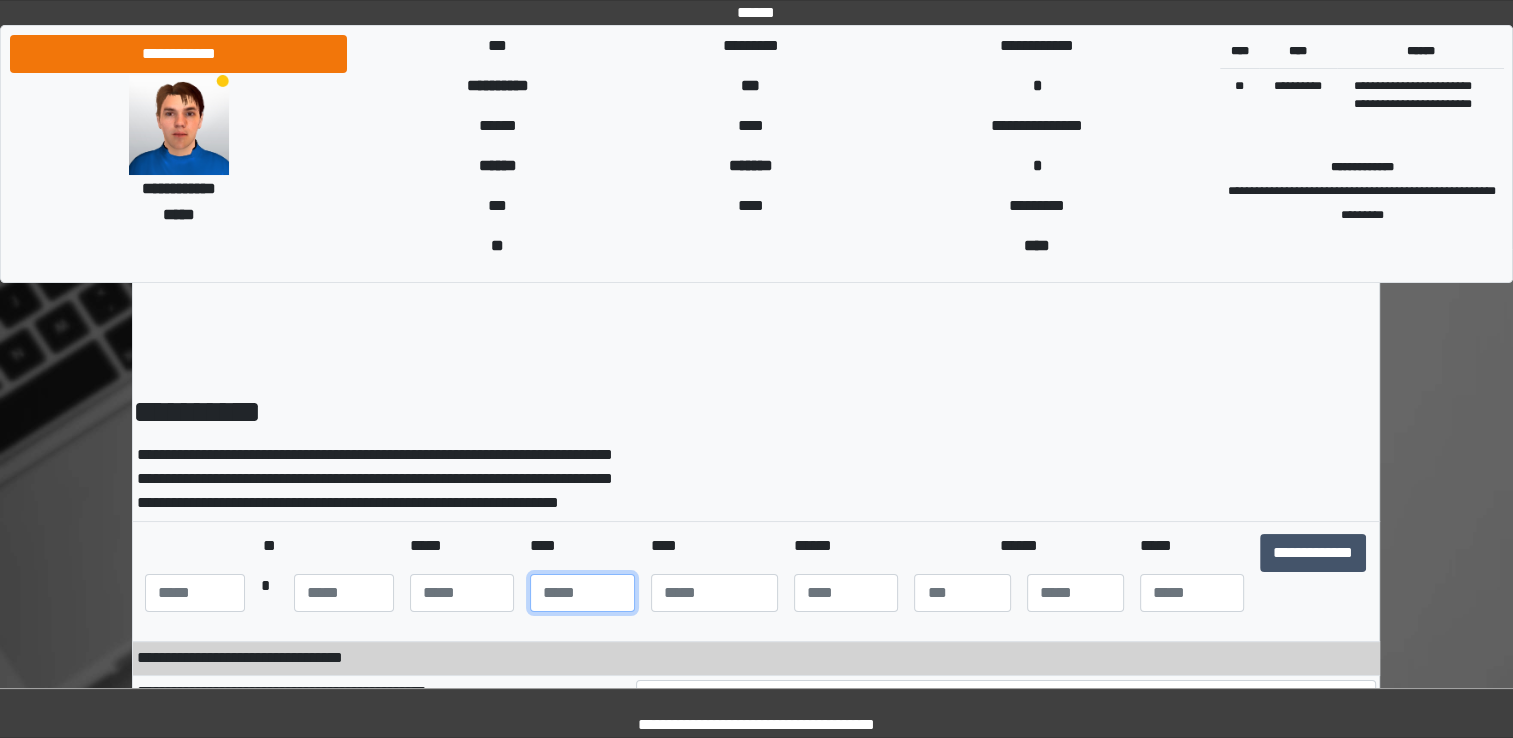 click at bounding box center (582, 593) 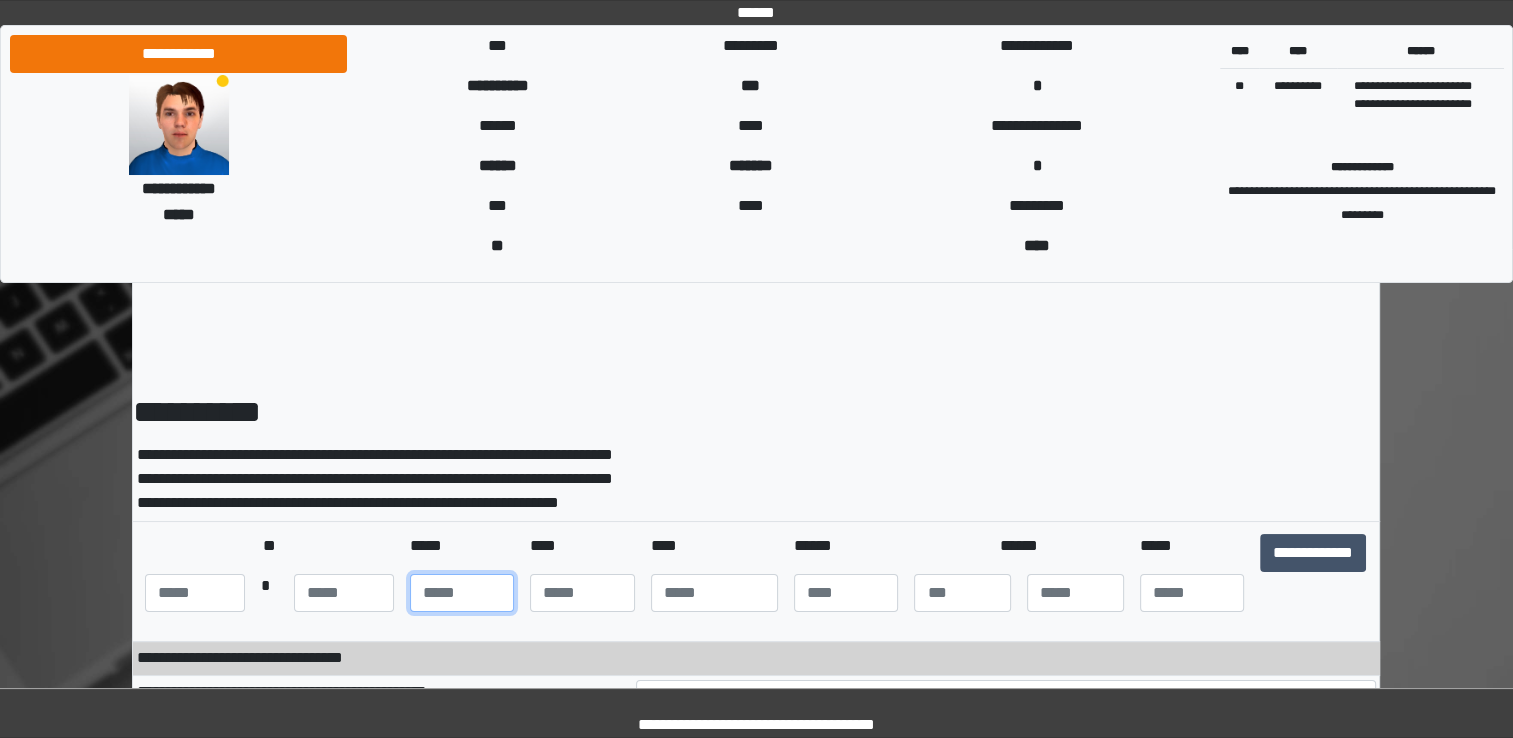 click at bounding box center [462, 593] 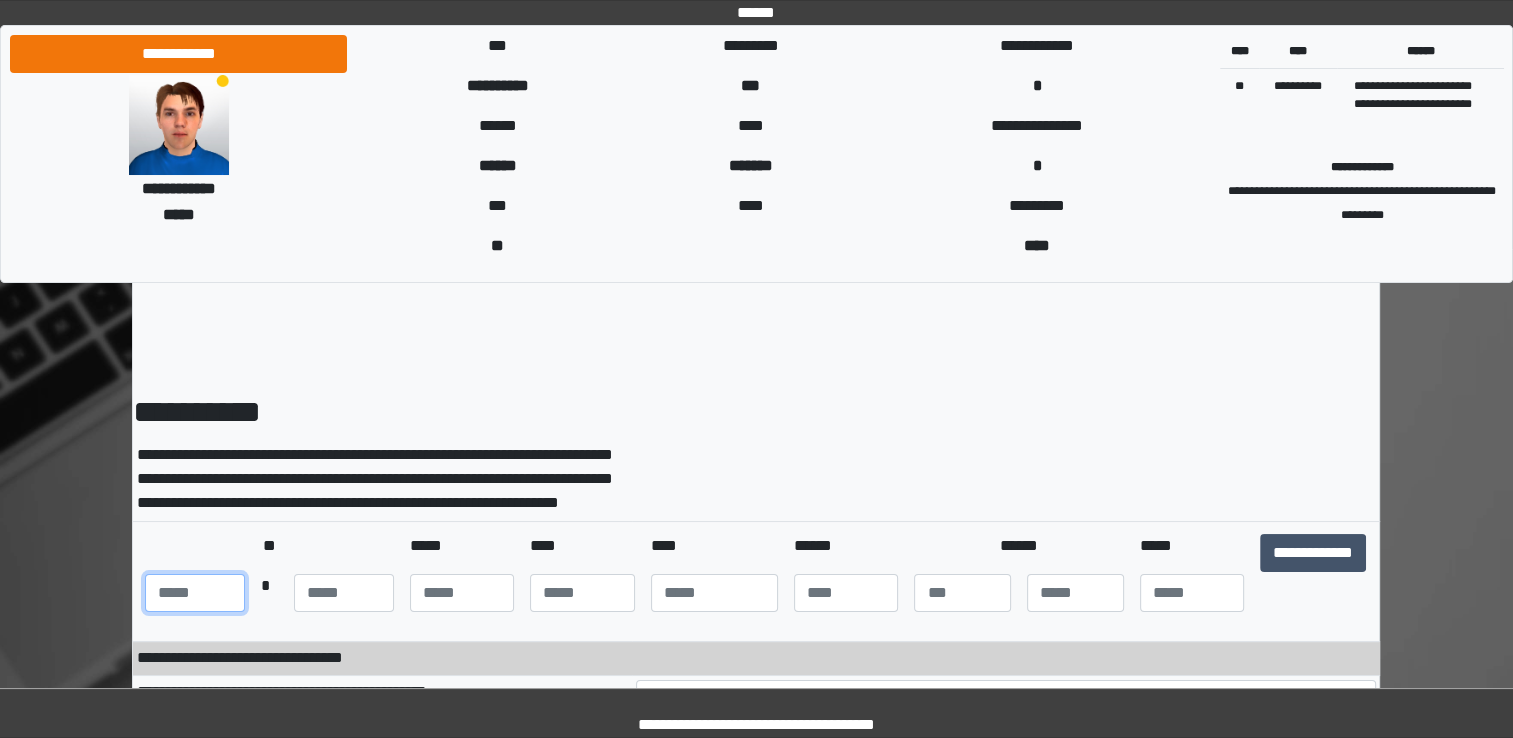 click at bounding box center [195, 593] 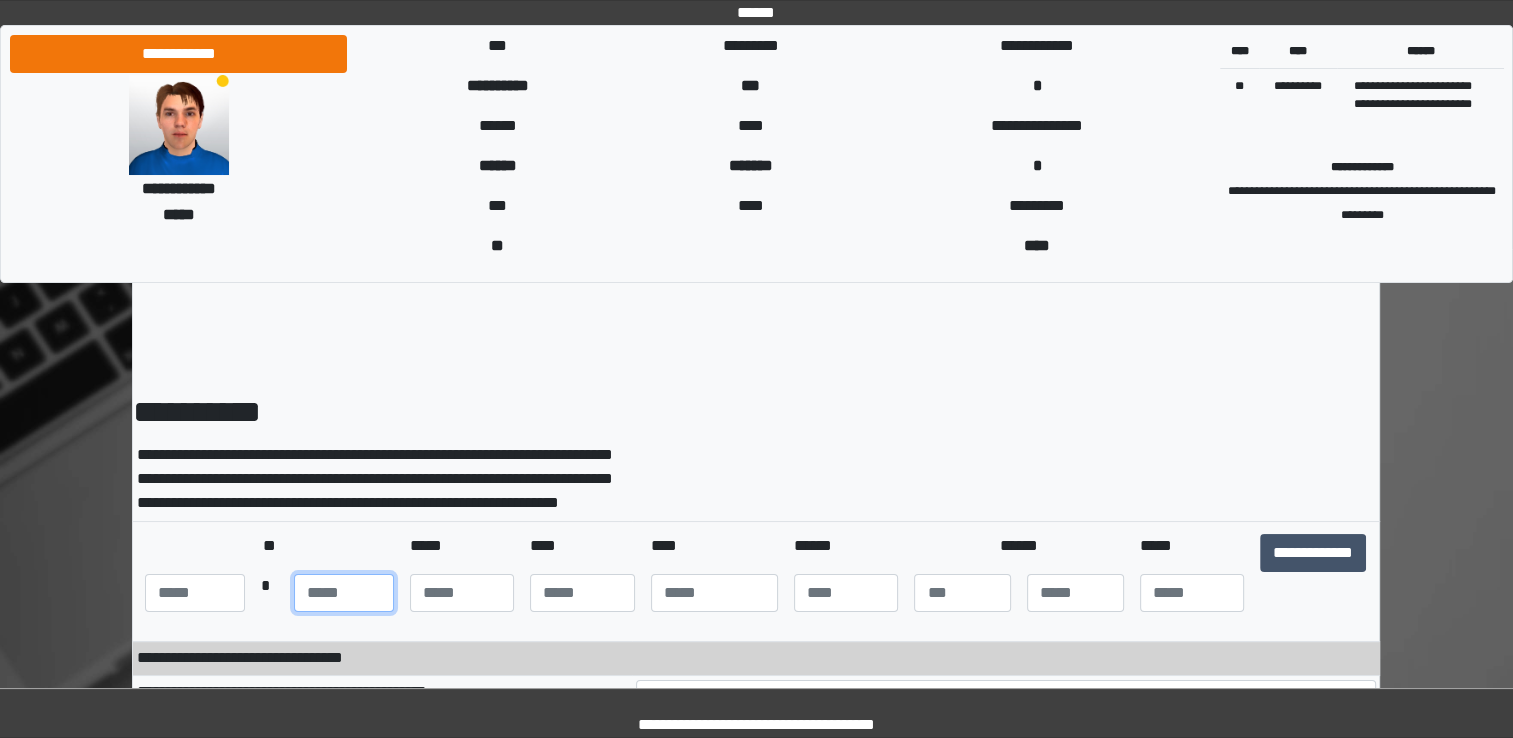 type on "**" 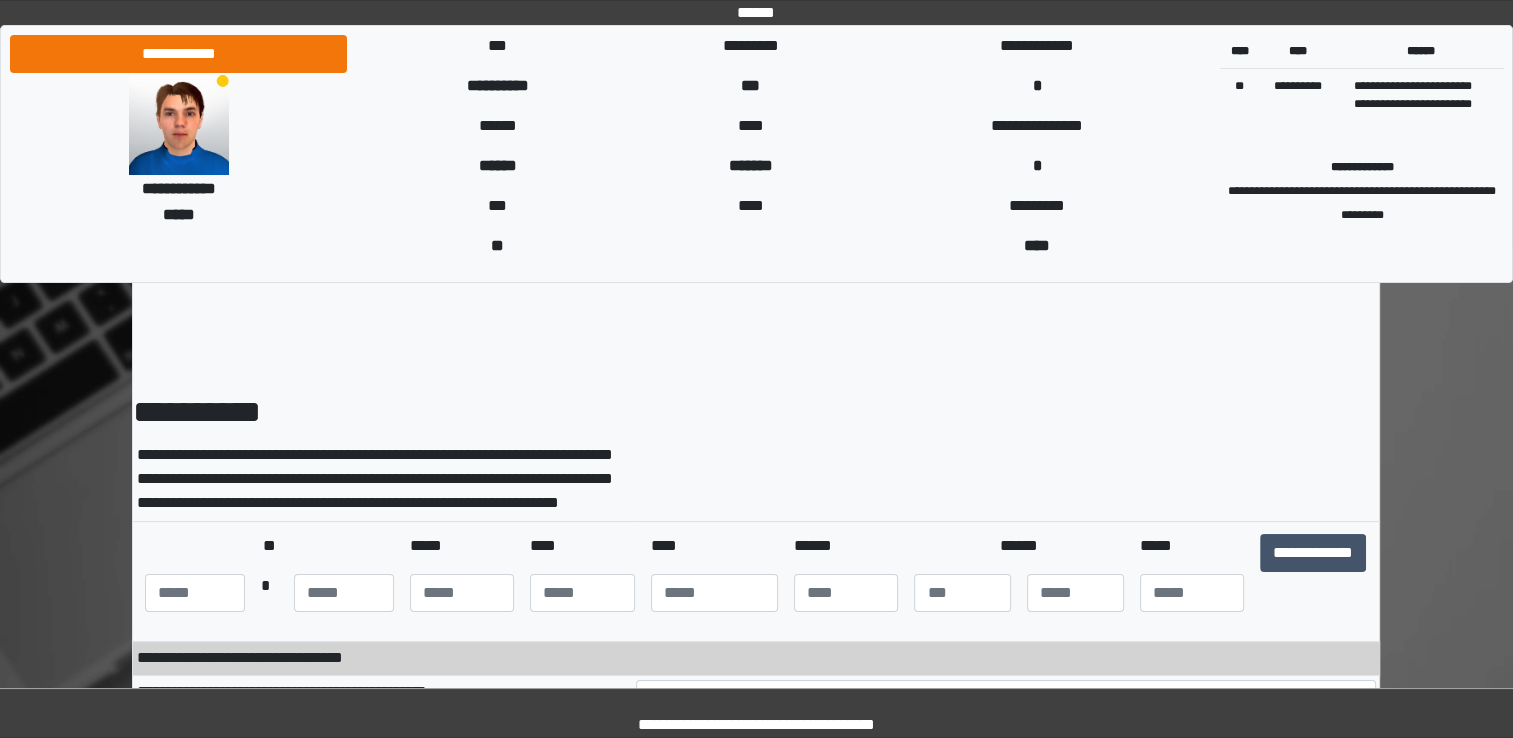 click at bounding box center (1006, 480) 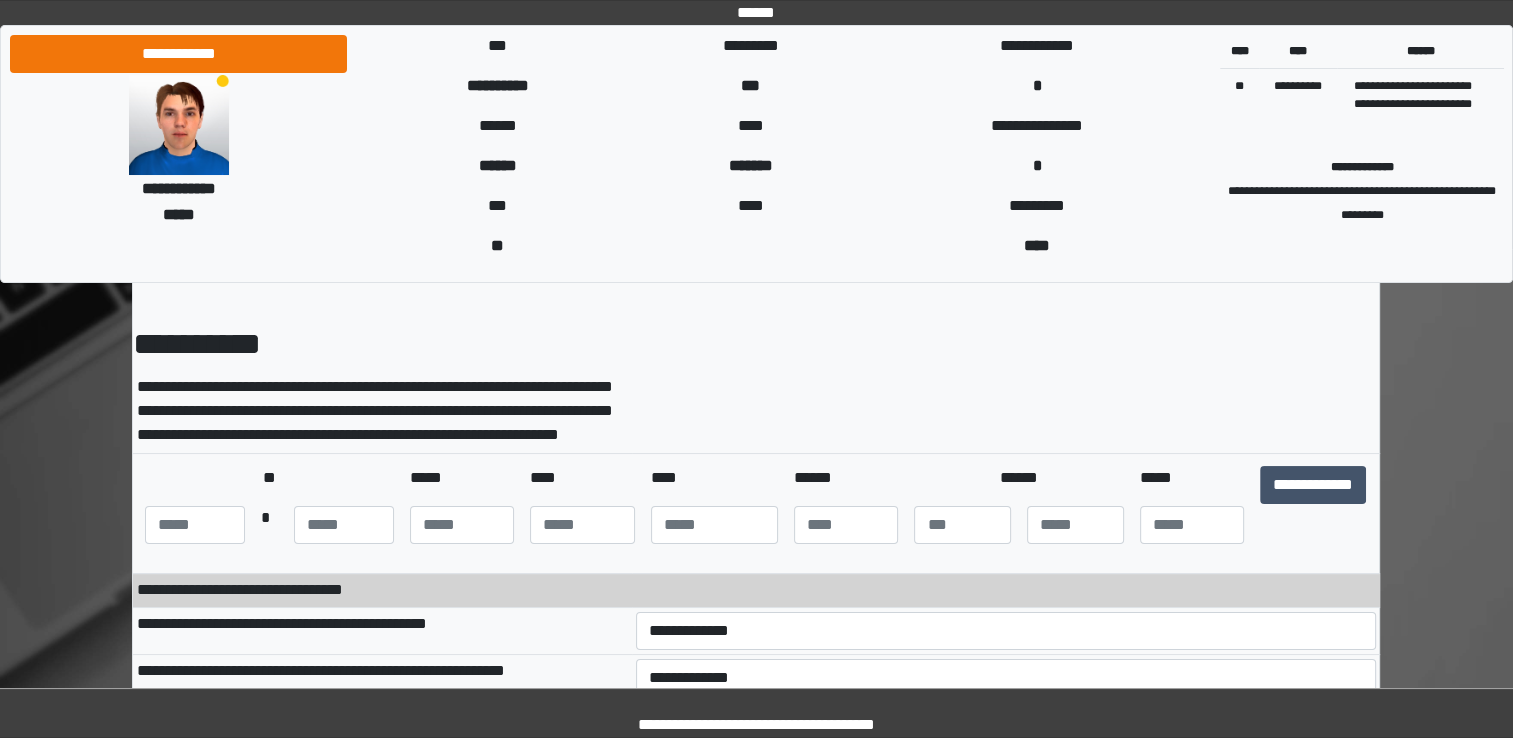scroll, scrollTop: 300, scrollLeft: 0, axis: vertical 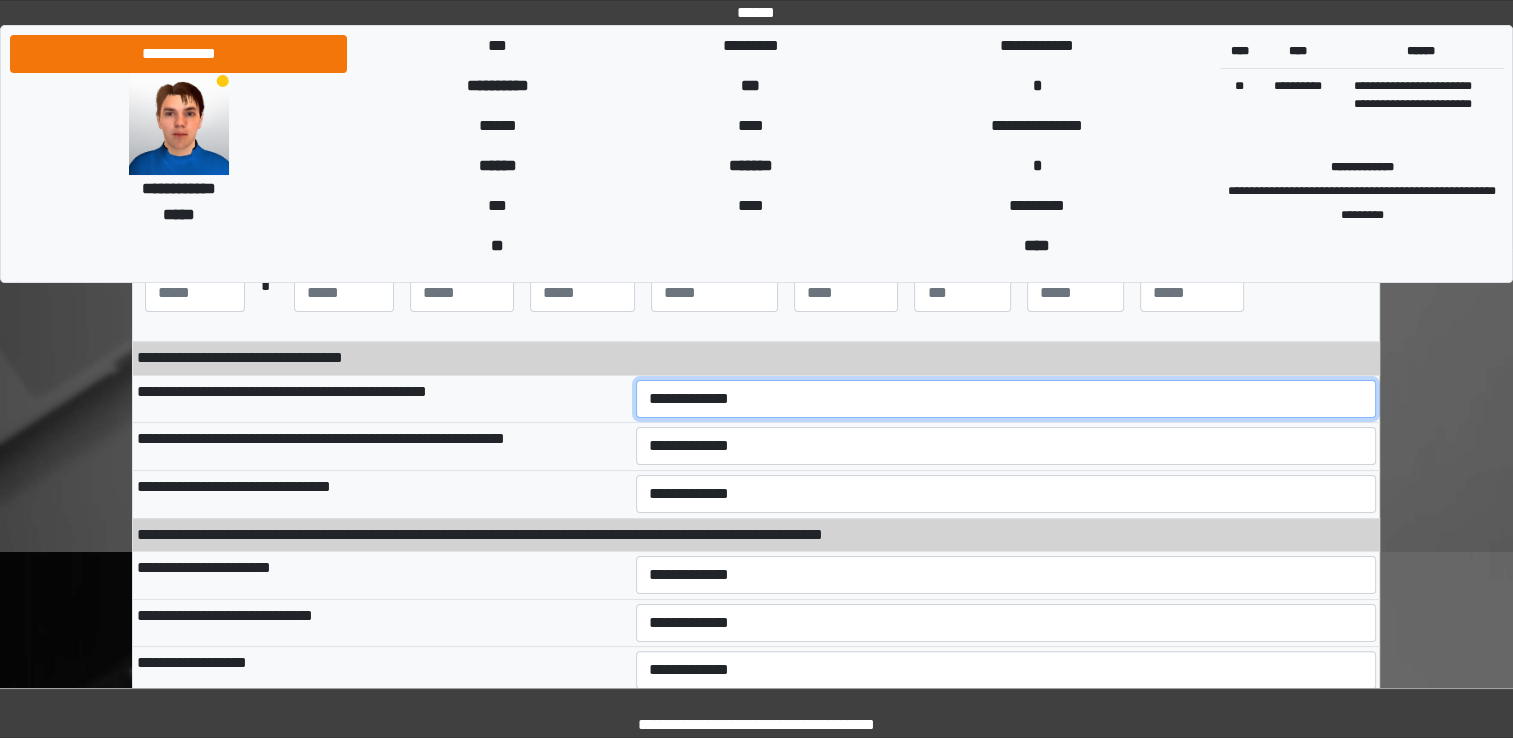 click on "**********" at bounding box center [1006, 399] 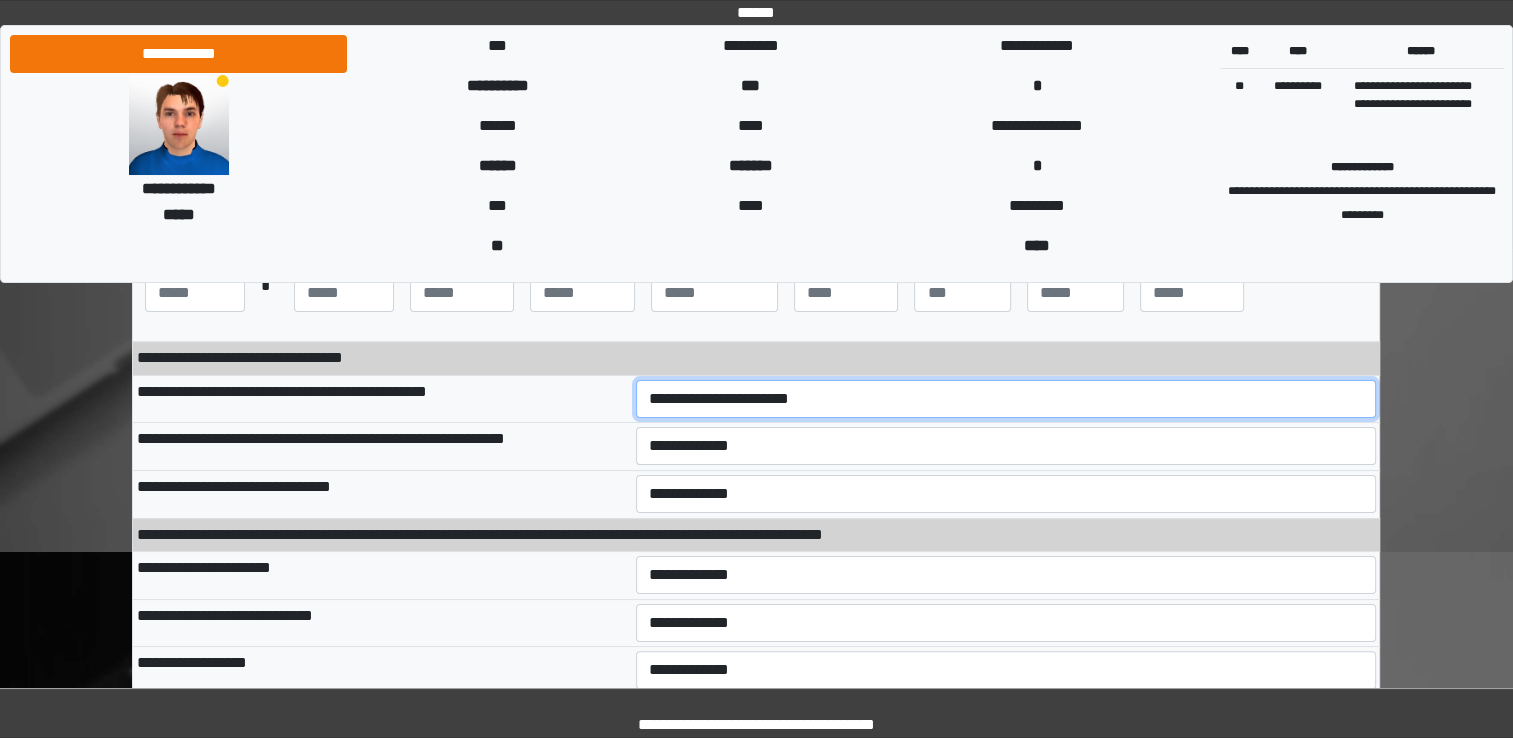 click on "**********" at bounding box center (1006, 399) 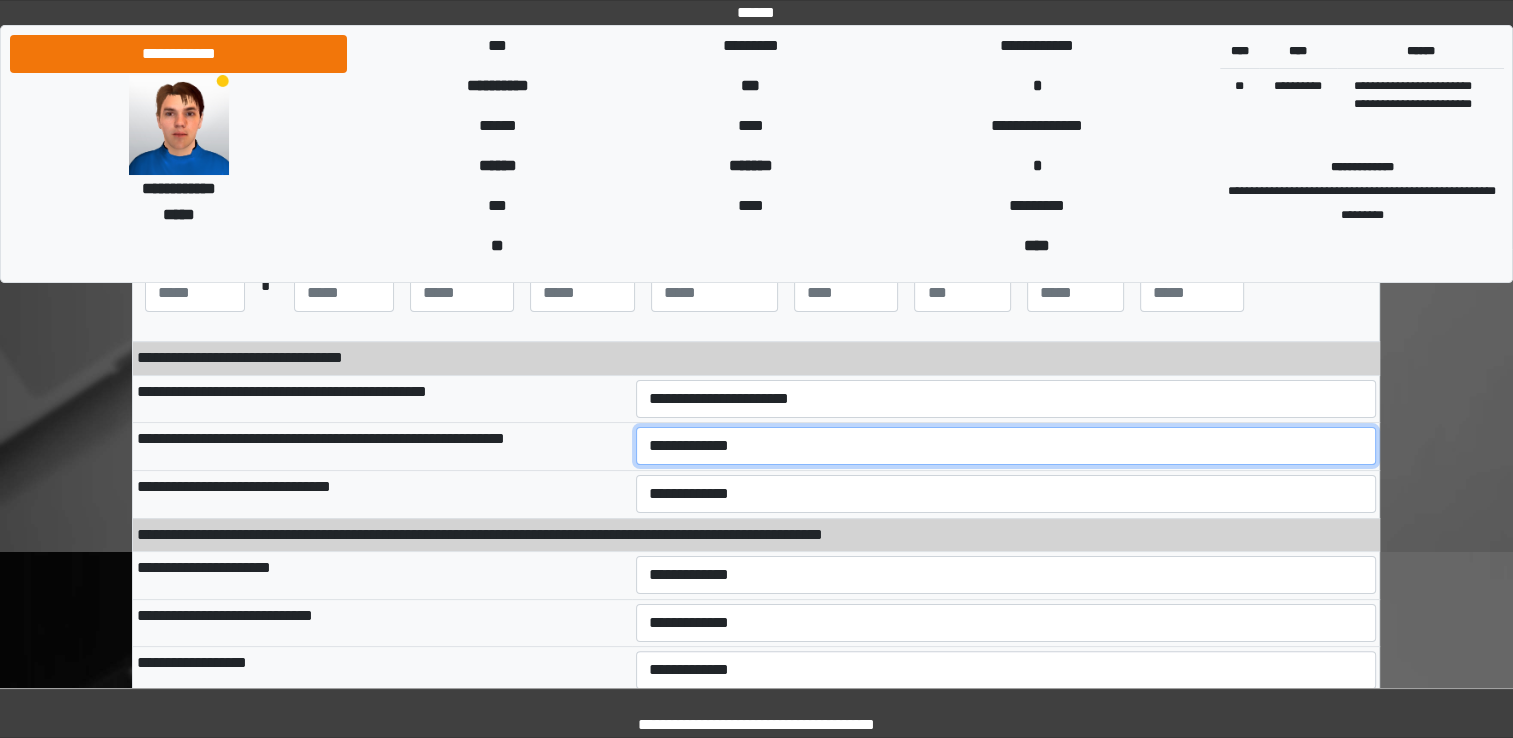 click on "**********" at bounding box center [1006, 446] 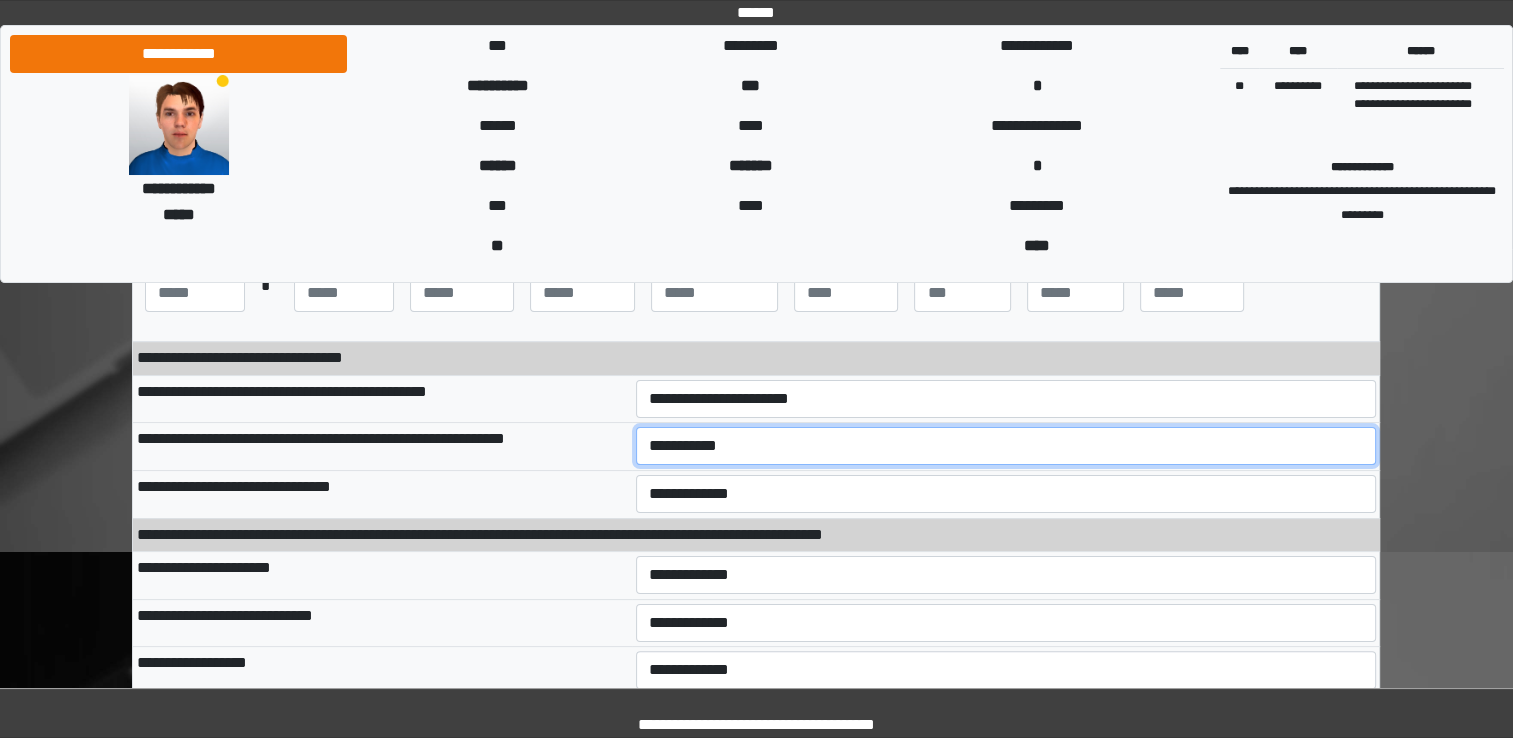 click on "**********" at bounding box center [1006, 446] 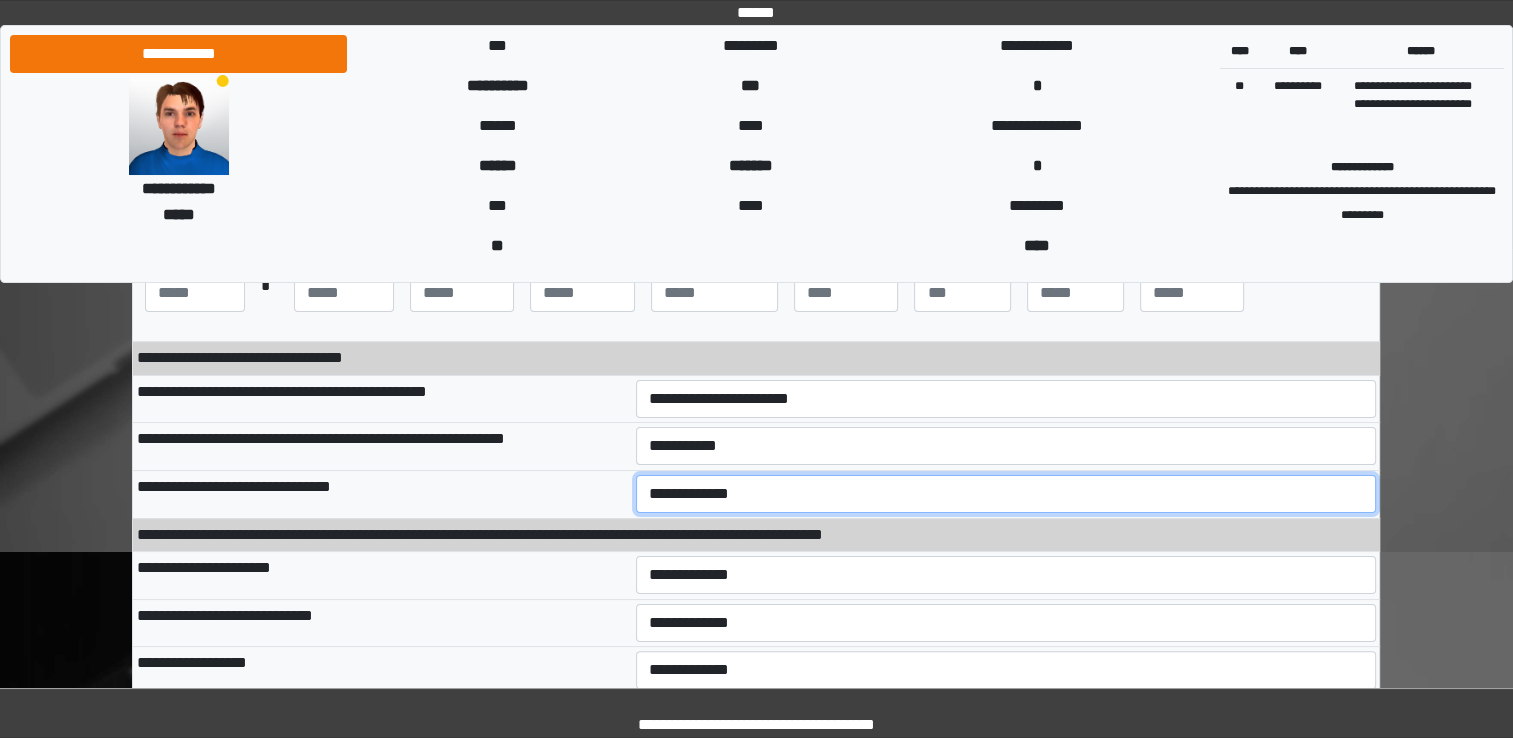 click on "**********" at bounding box center [1006, 494] 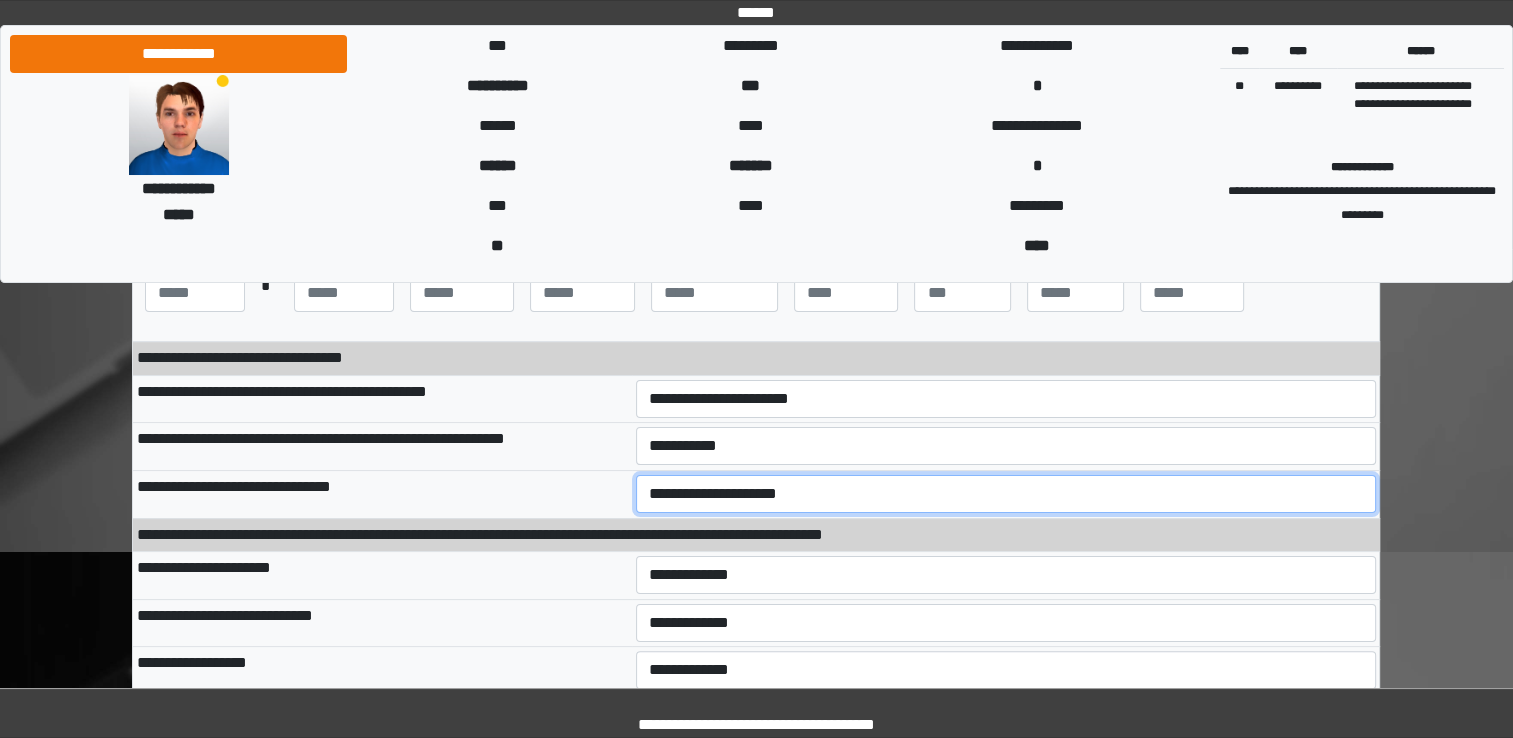 click on "**********" at bounding box center [1006, 494] 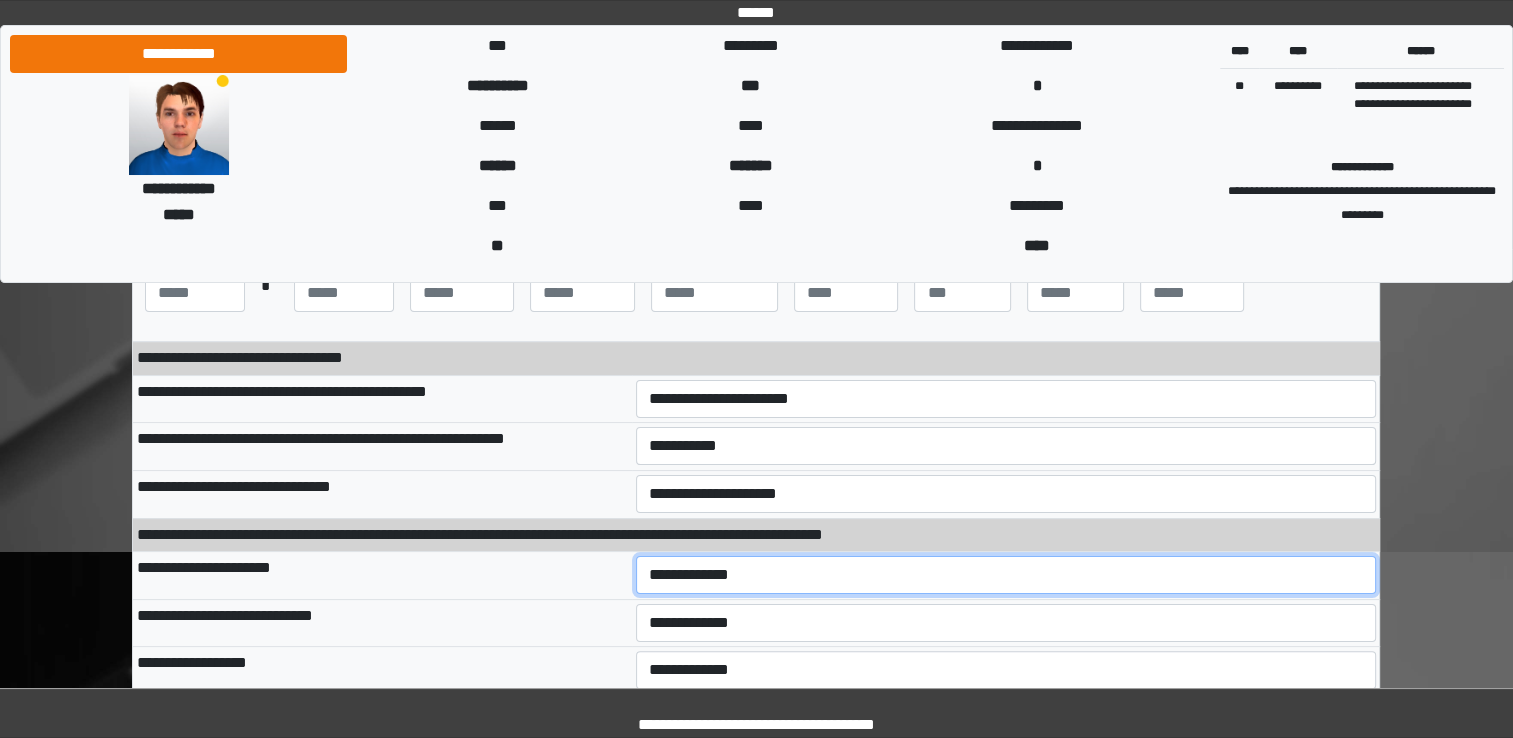 click on "**********" at bounding box center (1006, 575) 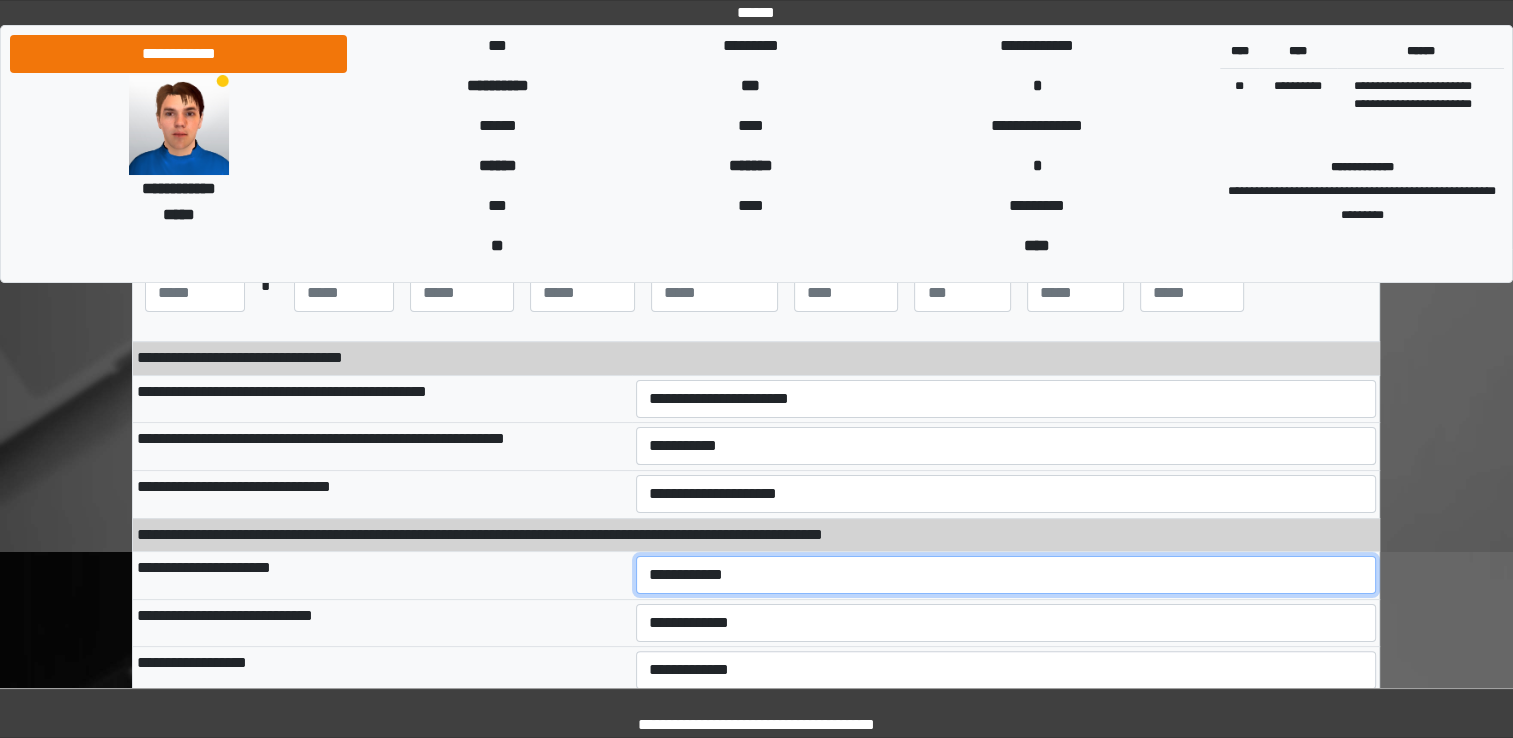click on "**********" at bounding box center (1006, 575) 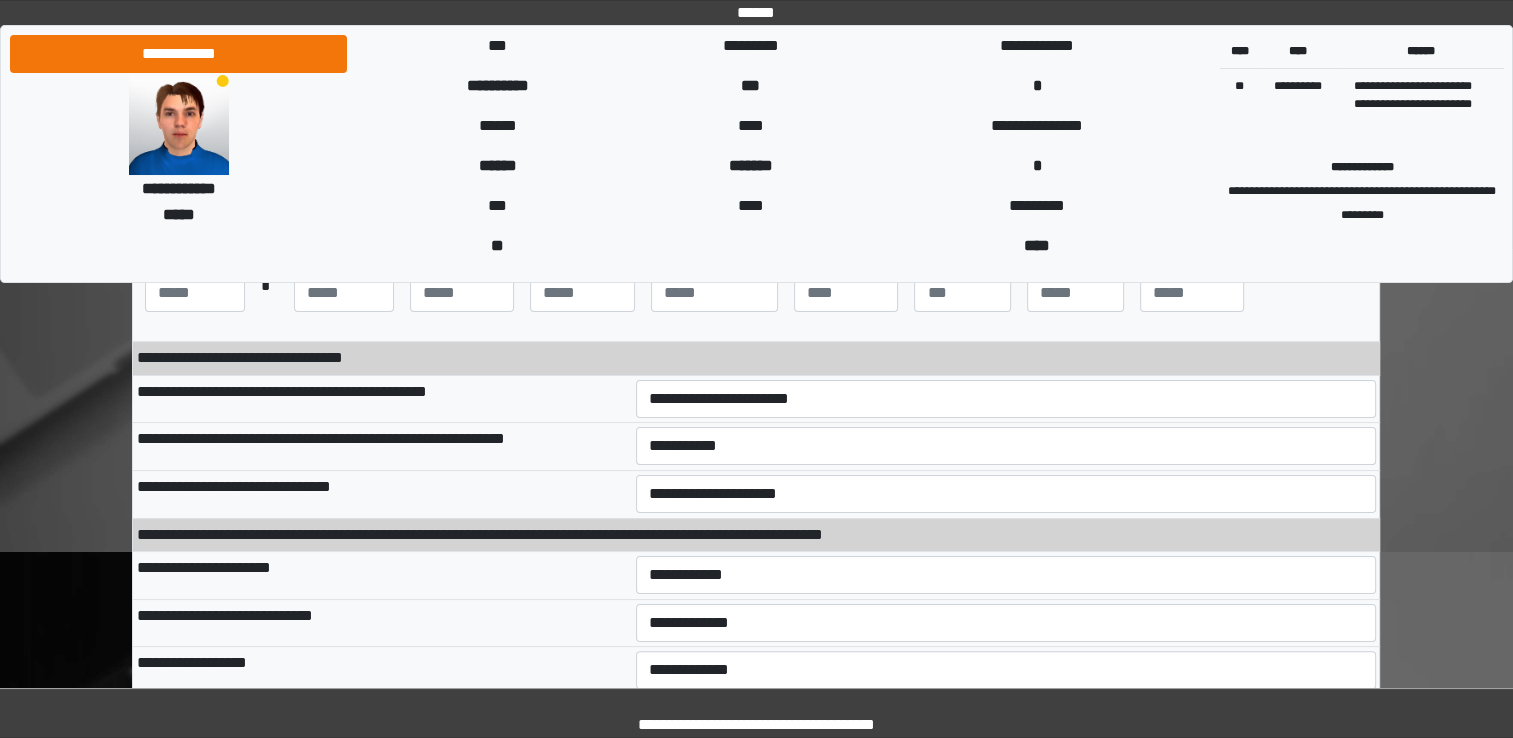 click on "**********" at bounding box center (382, 575) 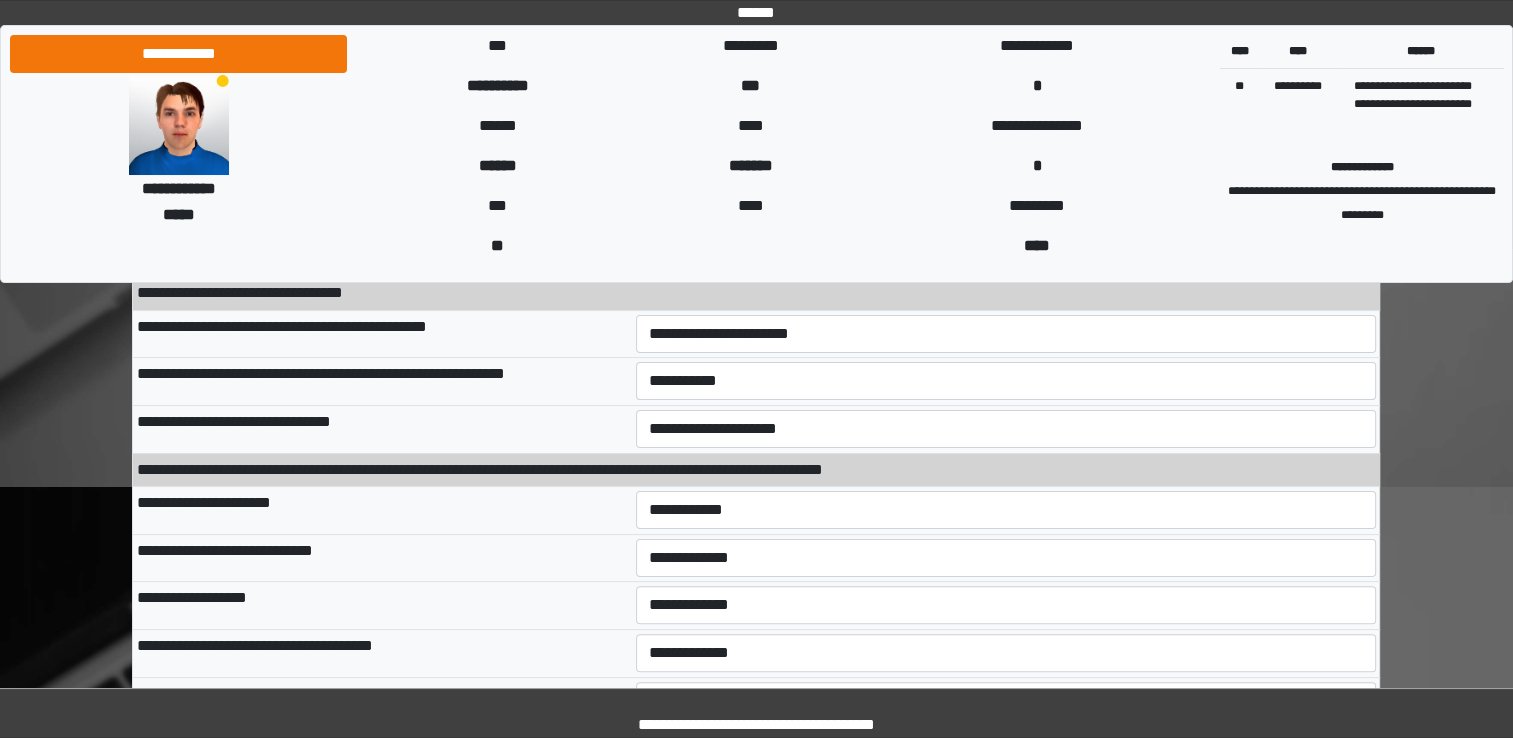 scroll, scrollTop: 400, scrollLeft: 0, axis: vertical 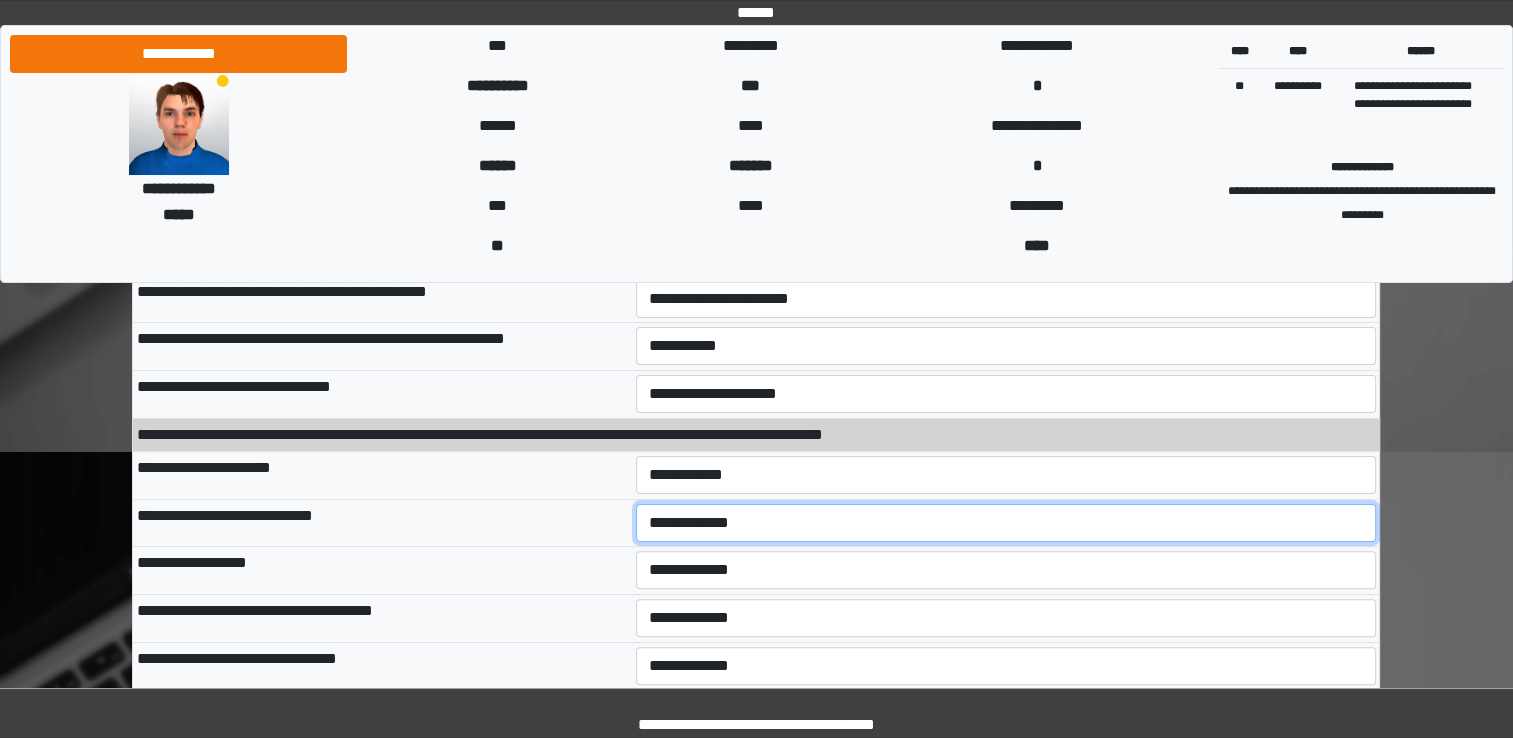 click on "**********" at bounding box center (1006, 523) 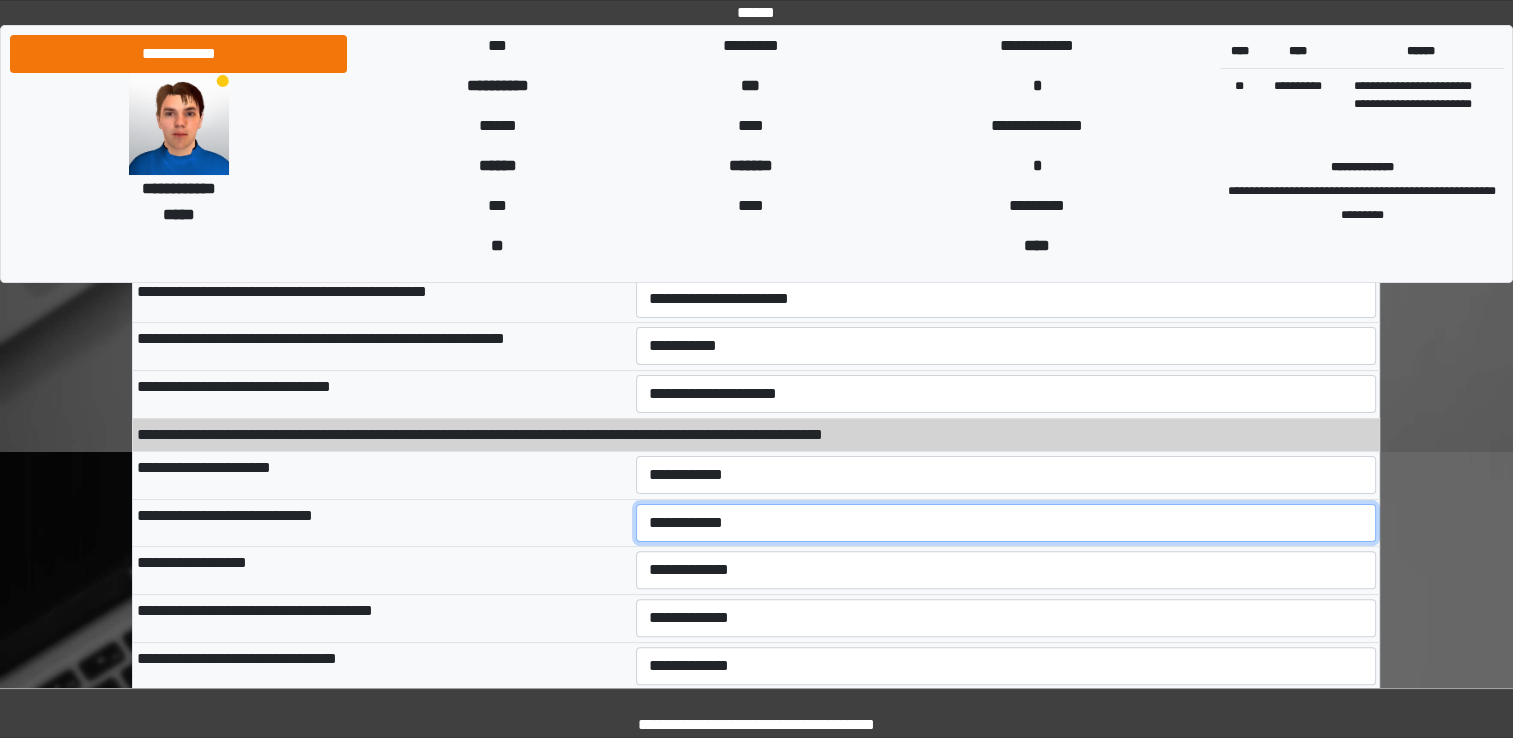 click on "**********" at bounding box center [1006, 523] 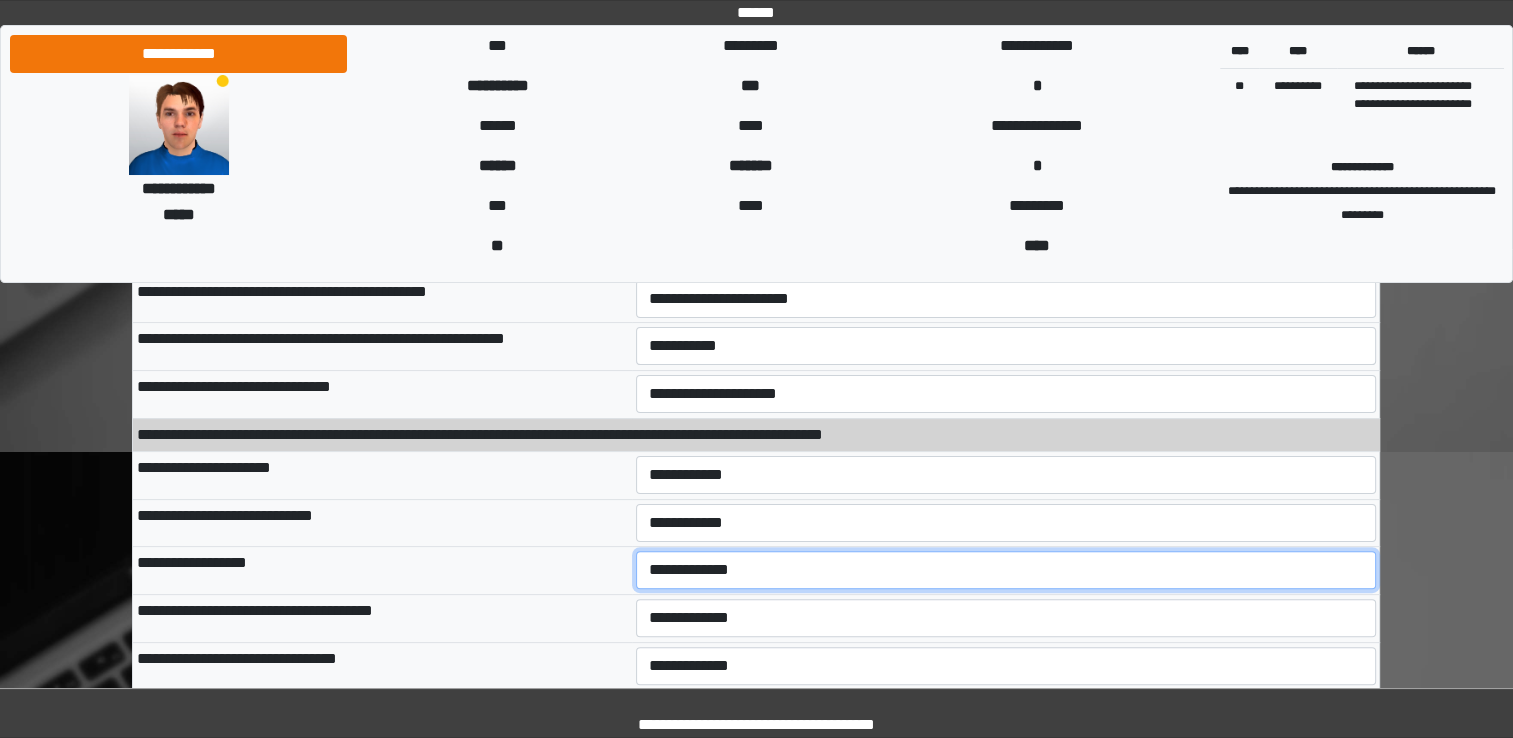 click on "**********" at bounding box center (1006, 570) 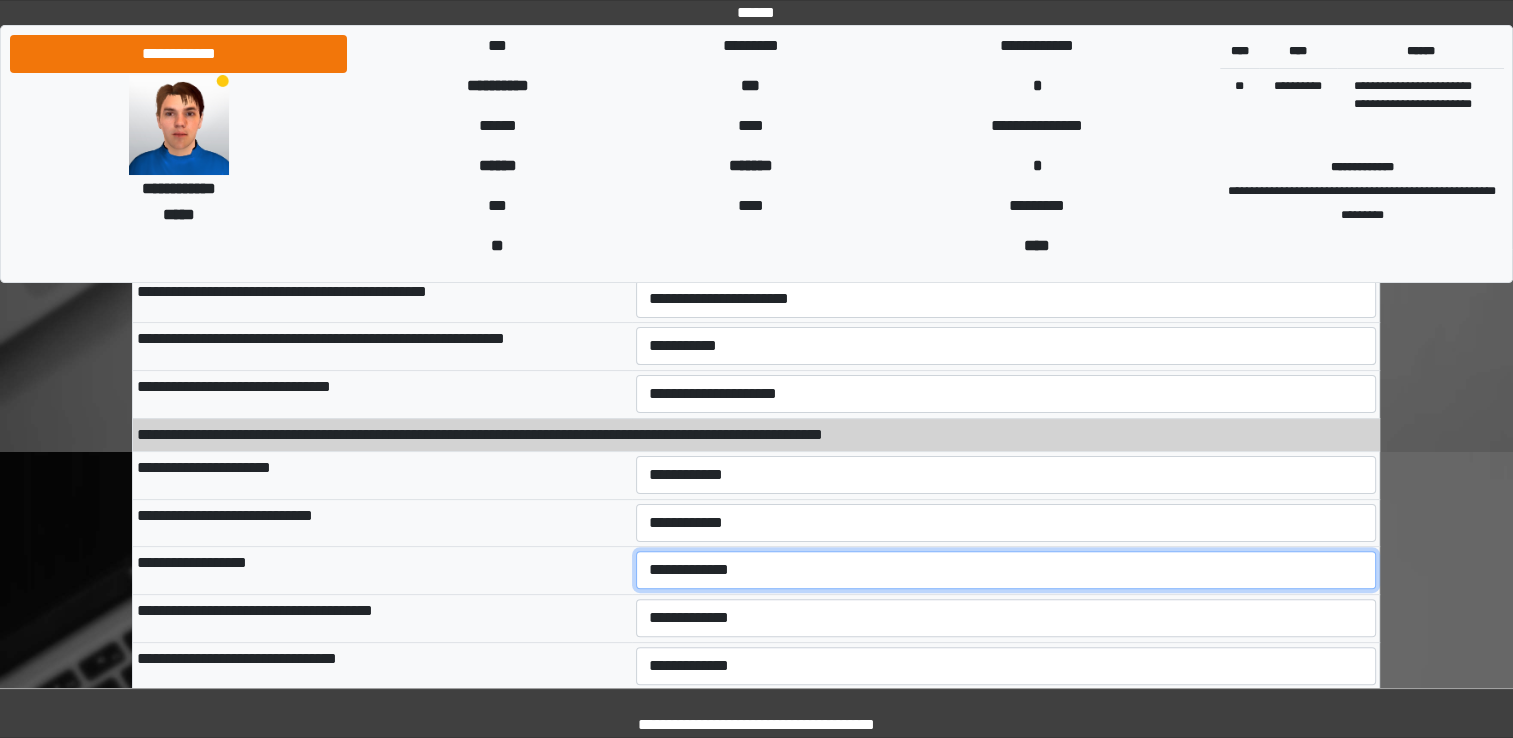 select on "***" 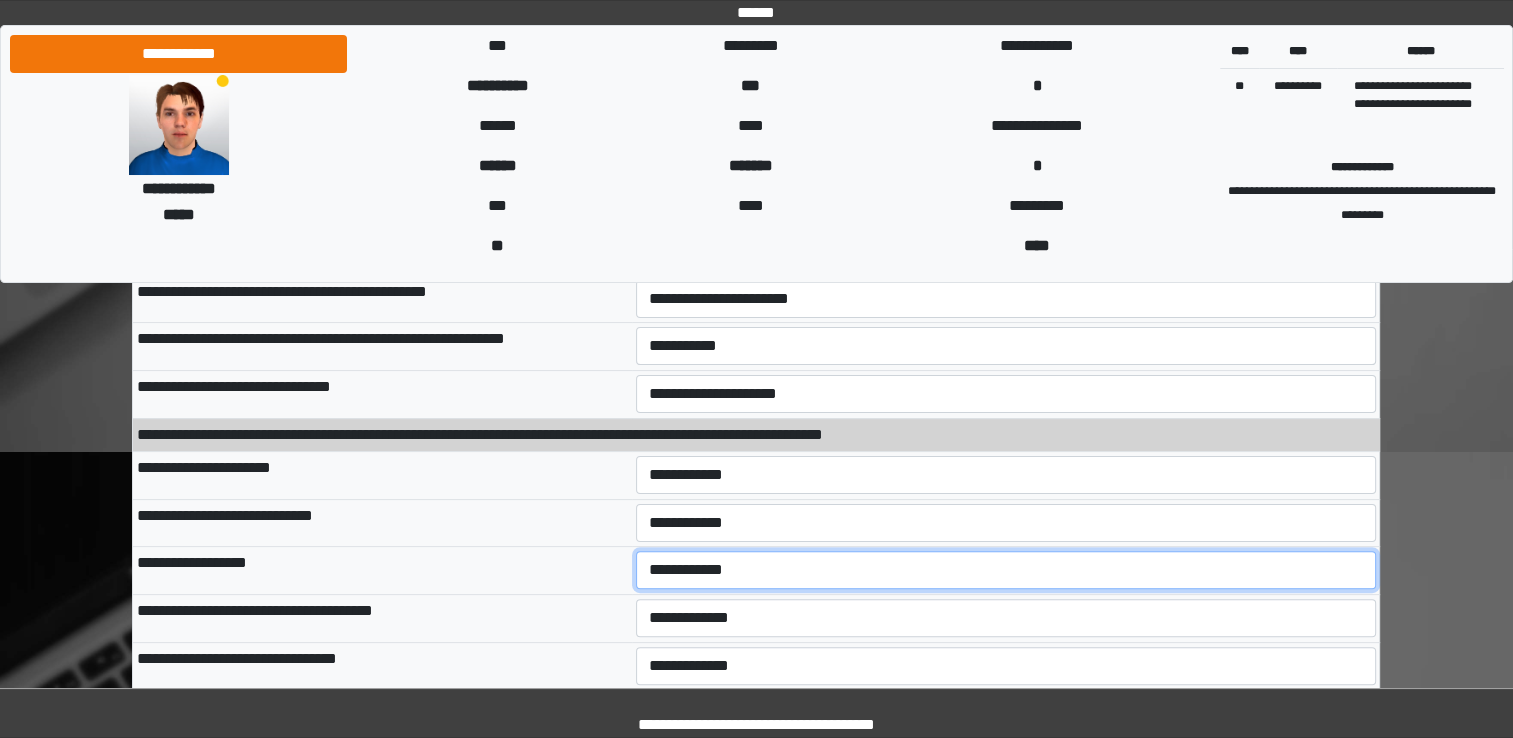 click on "**********" at bounding box center [1006, 570] 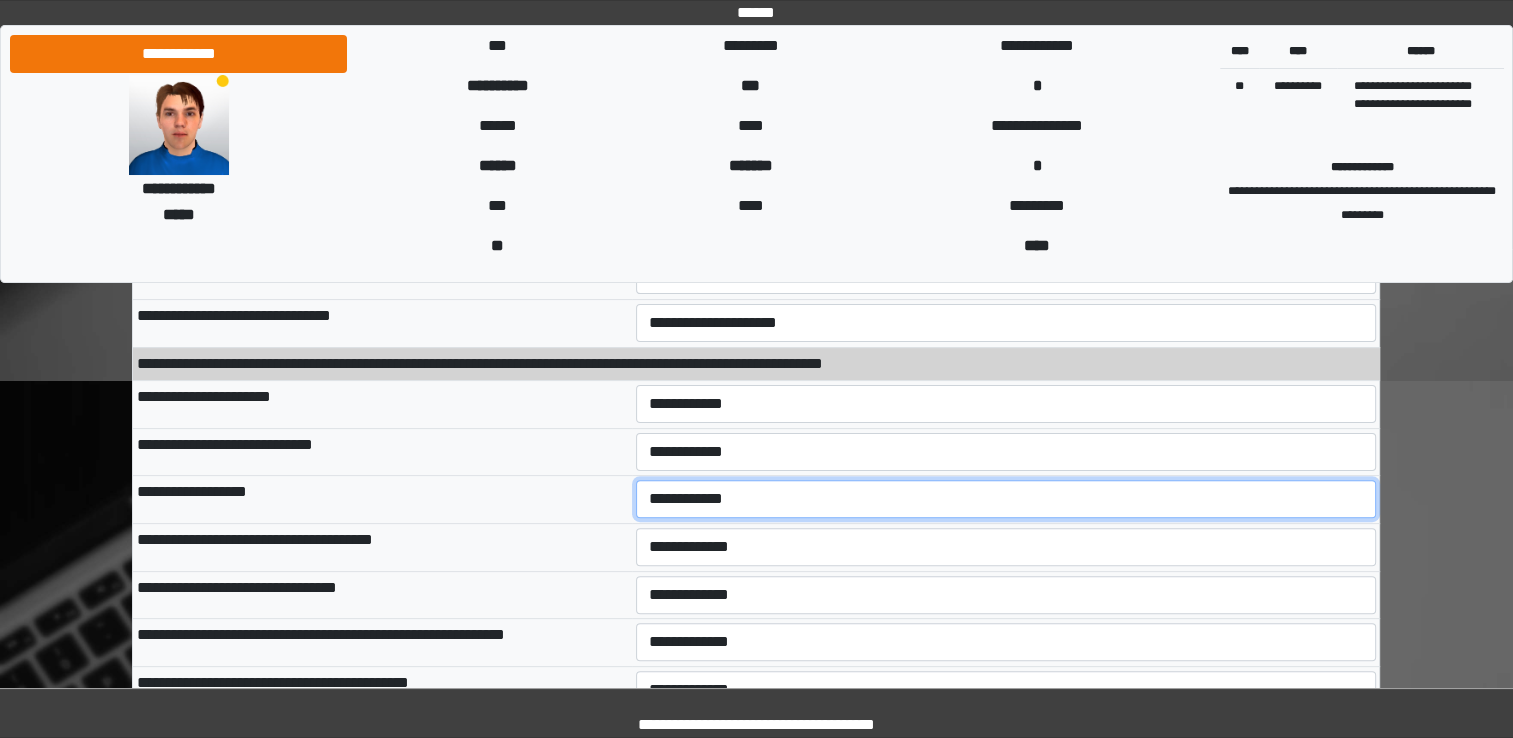 scroll, scrollTop: 500, scrollLeft: 0, axis: vertical 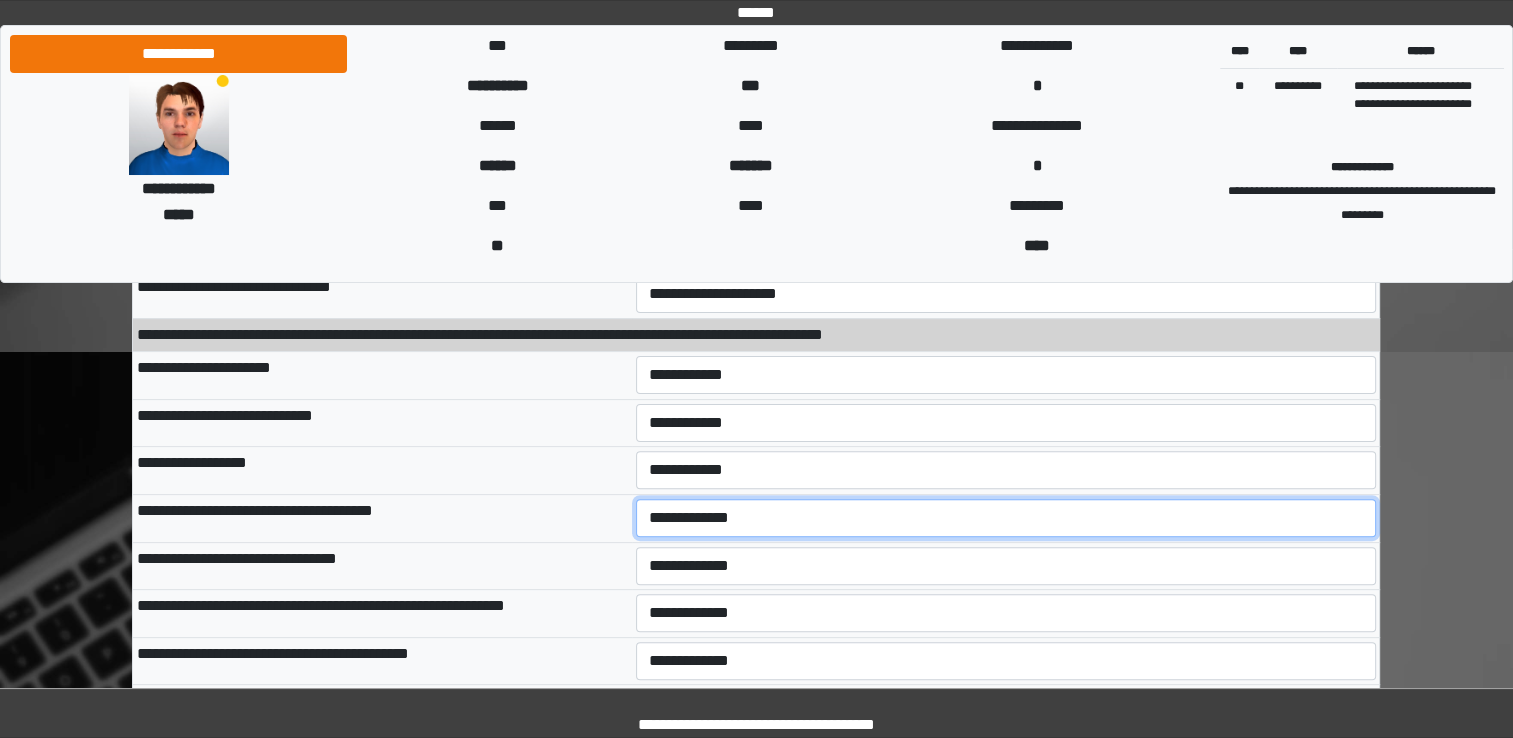 click on "**********" at bounding box center [1006, 518] 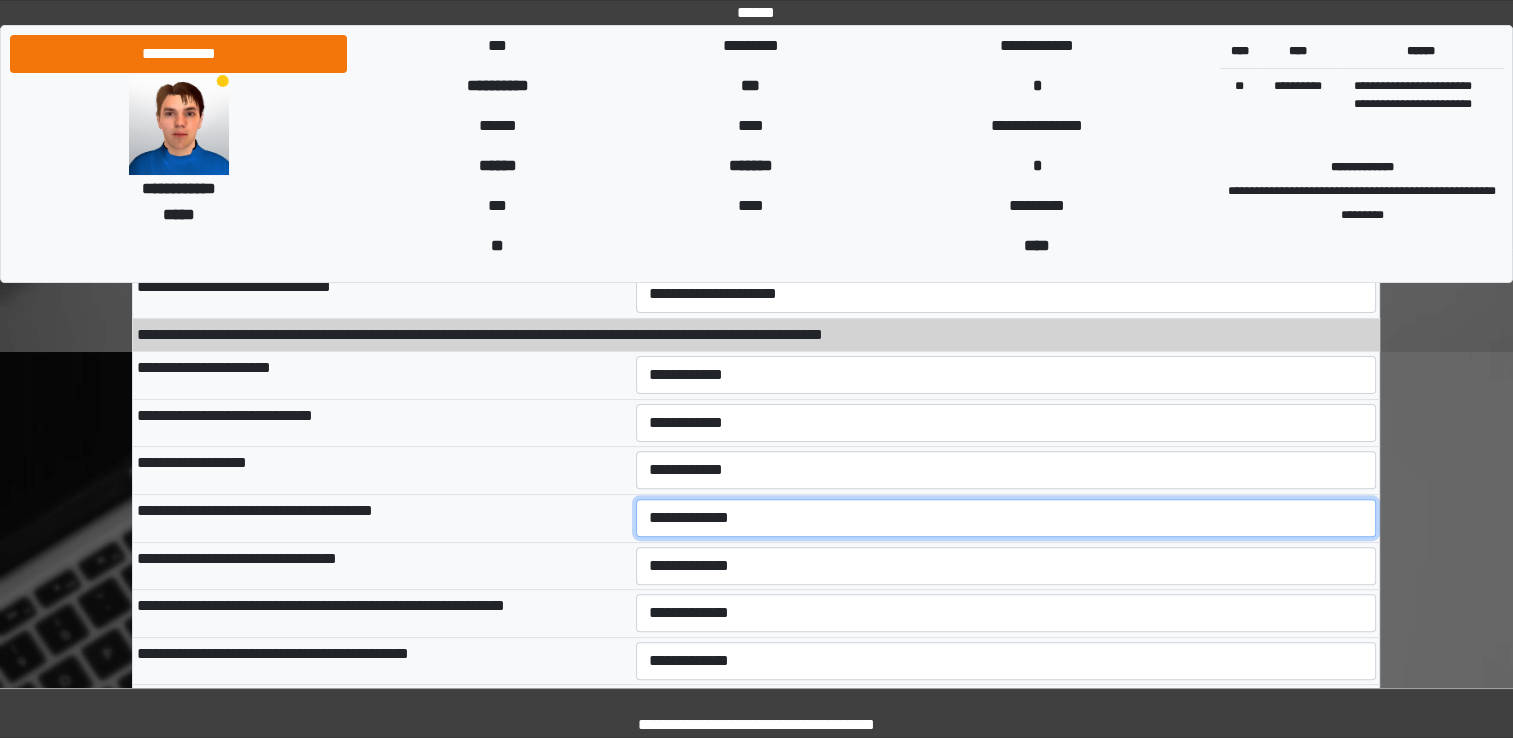 select on "***" 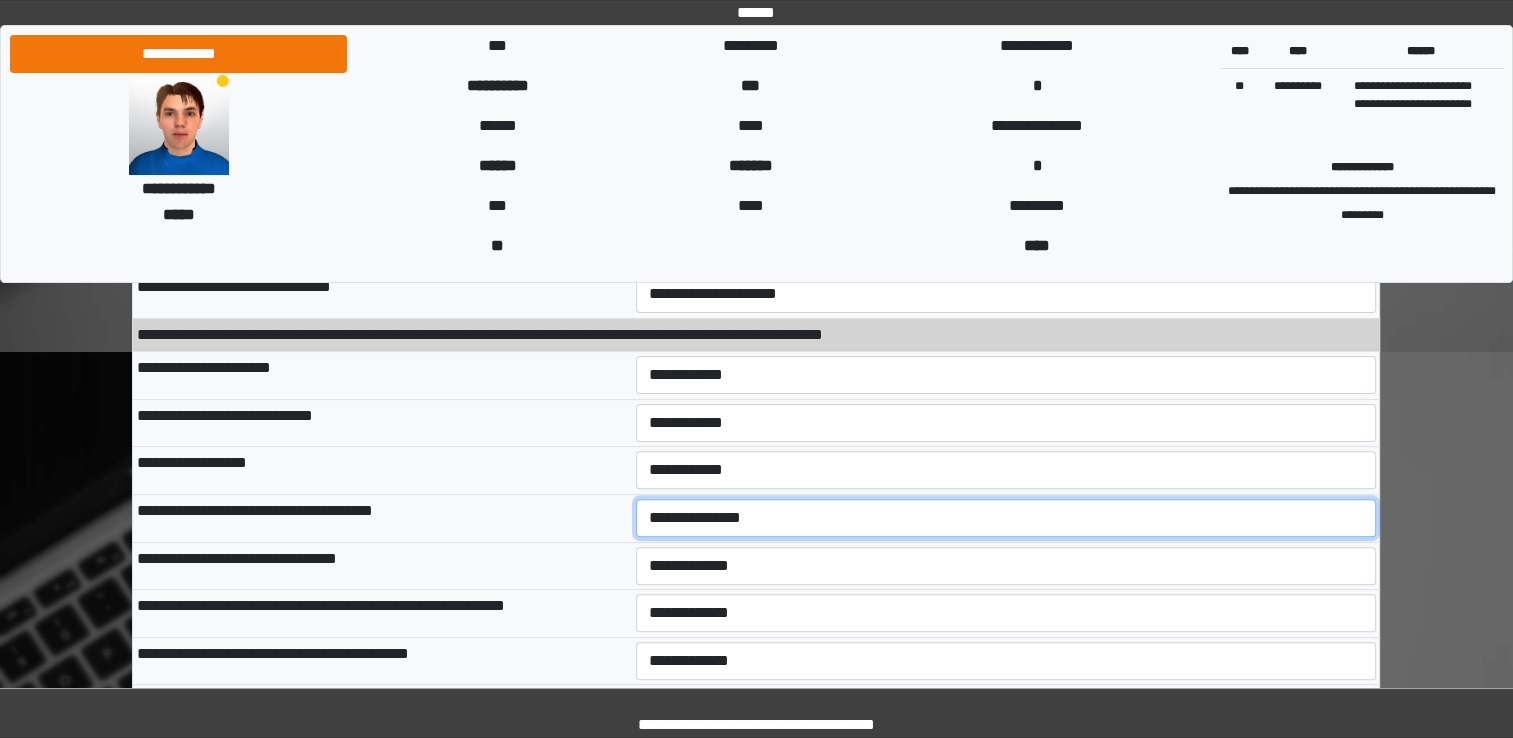 click on "**********" at bounding box center (1006, 518) 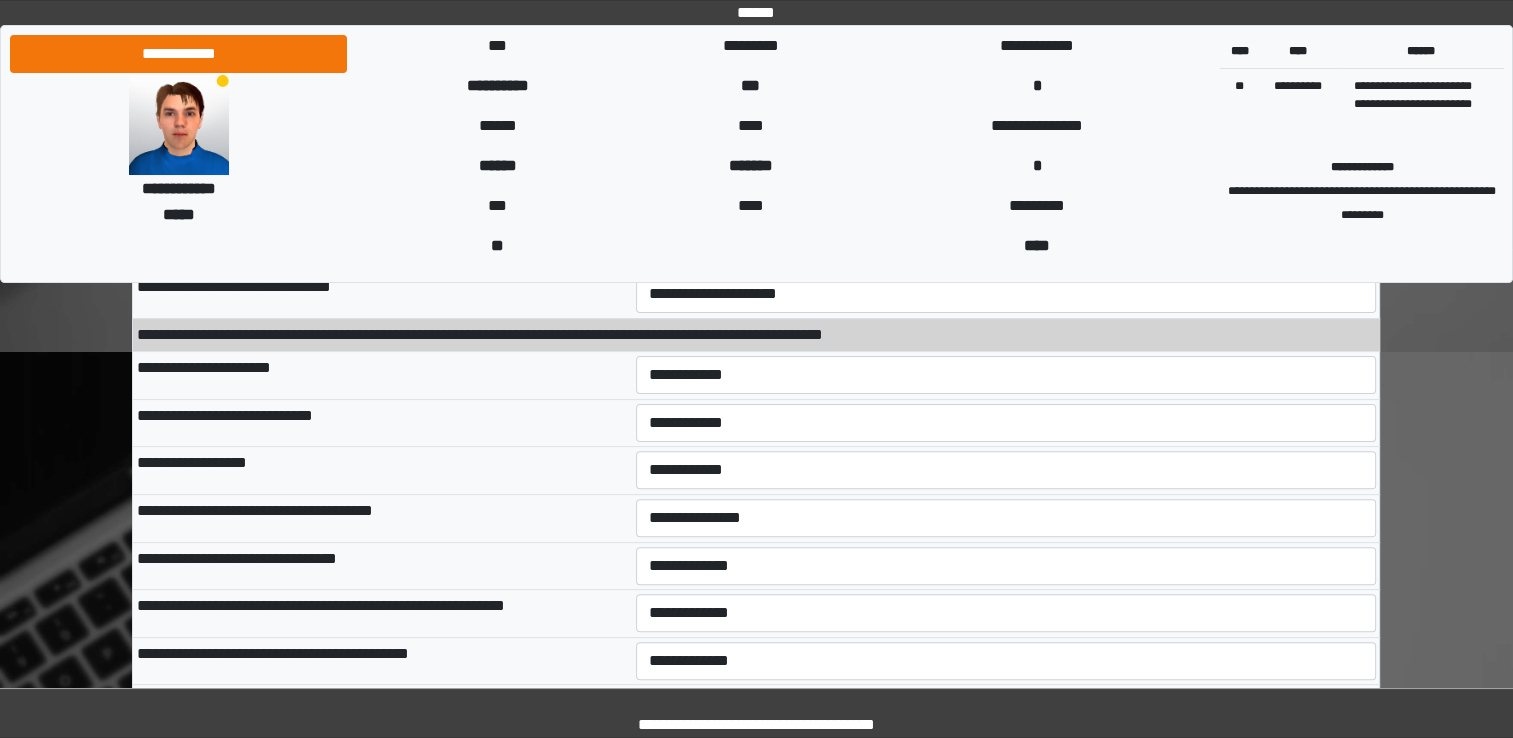 click on "**********" at bounding box center (1006, 566) 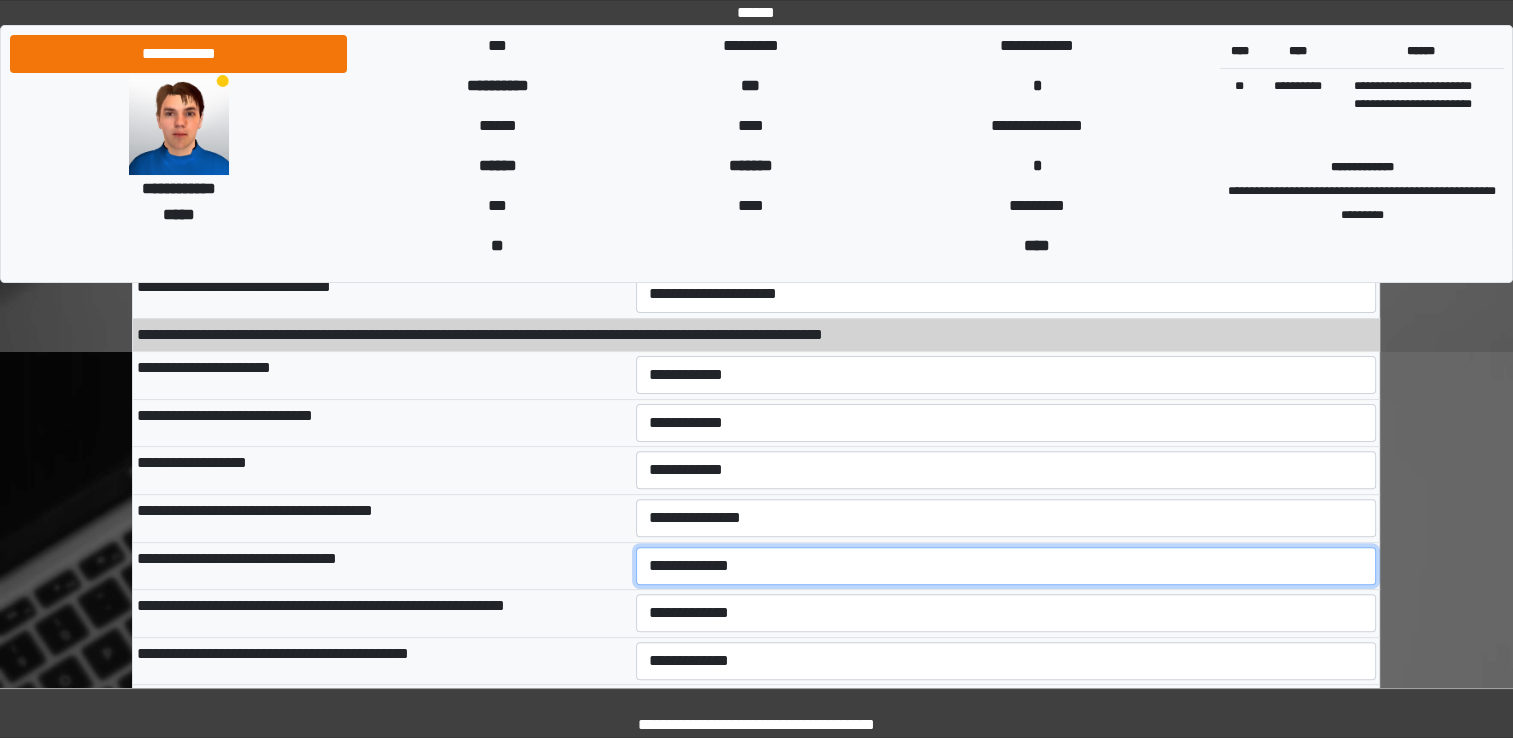 click on "**********" at bounding box center [1006, 566] 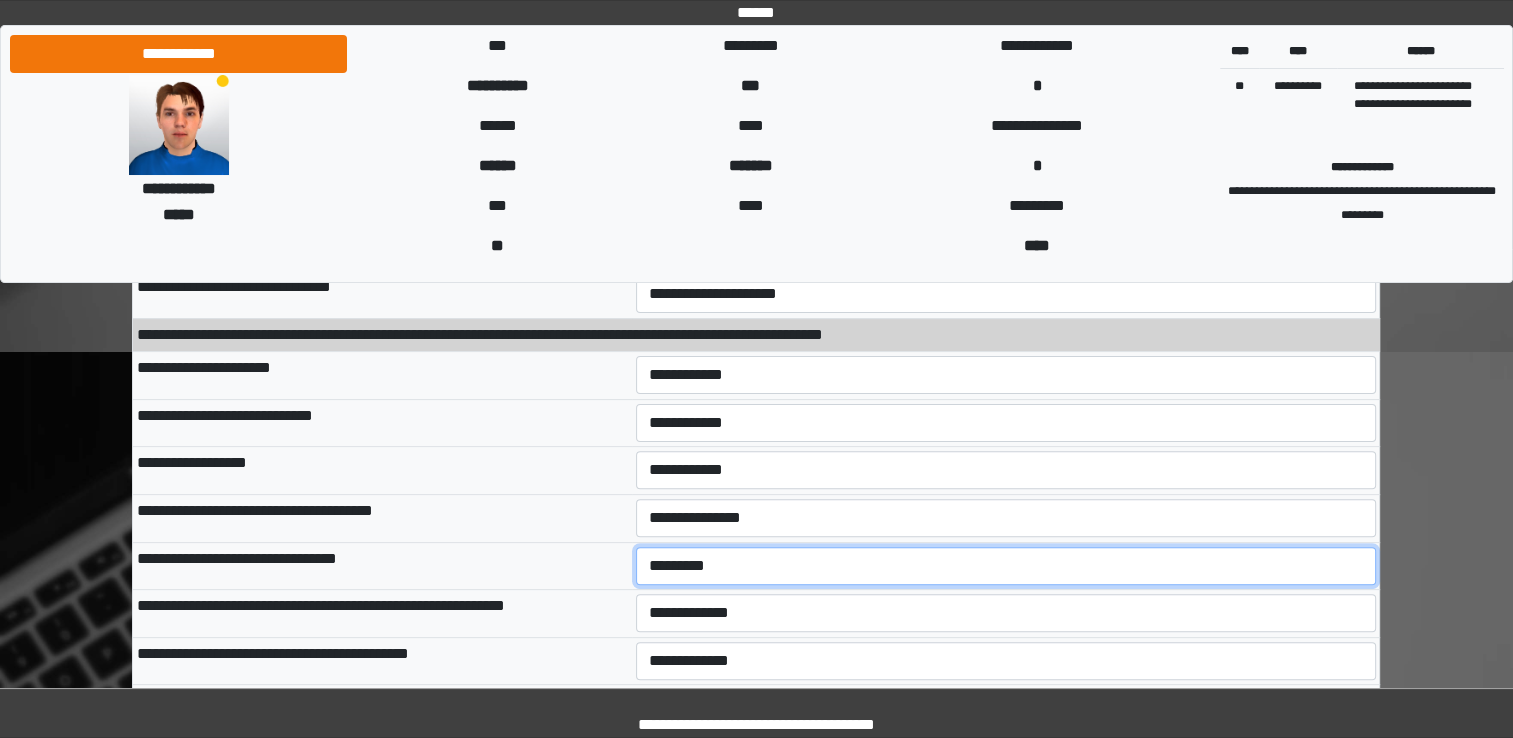 click on "**********" at bounding box center [1006, 566] 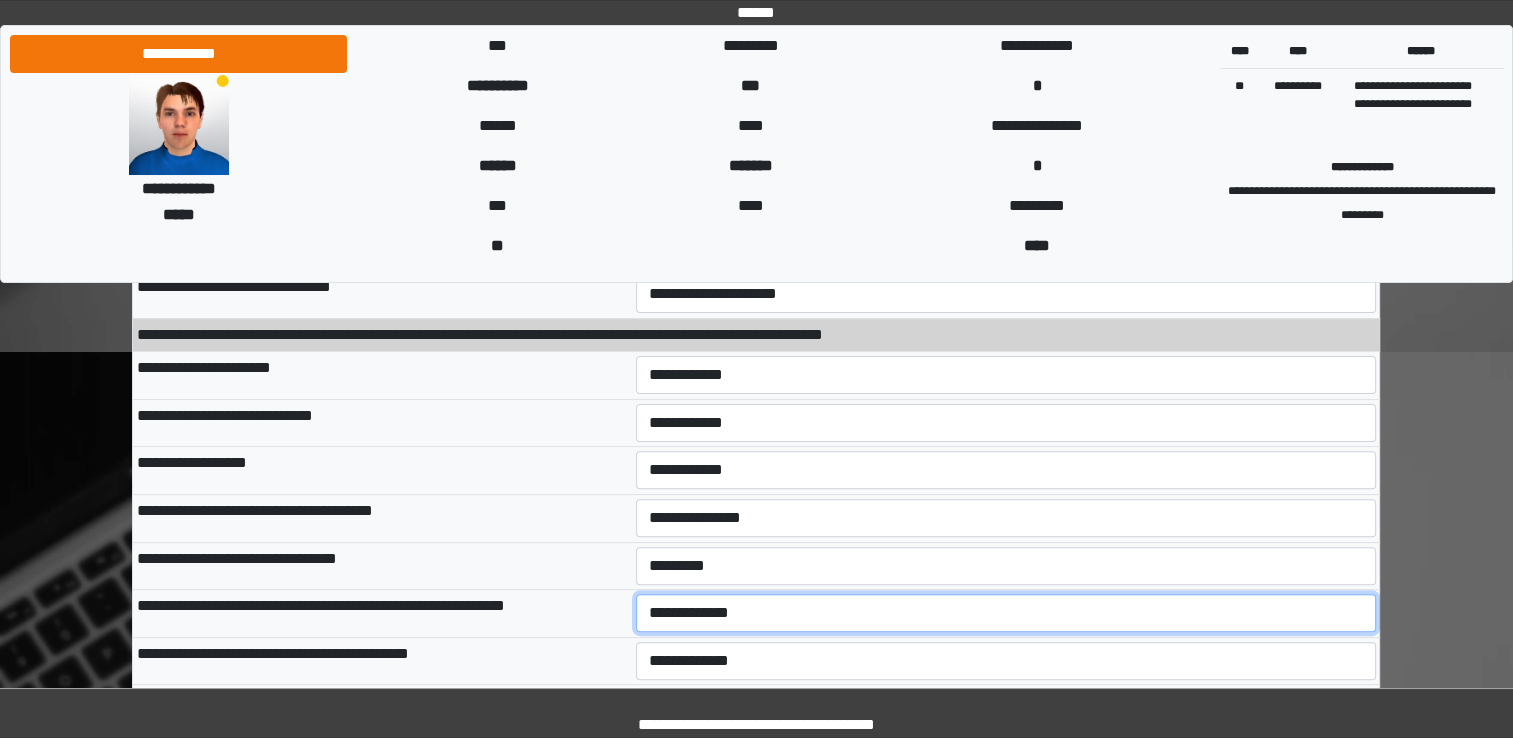 click on "**********" at bounding box center [1006, 613] 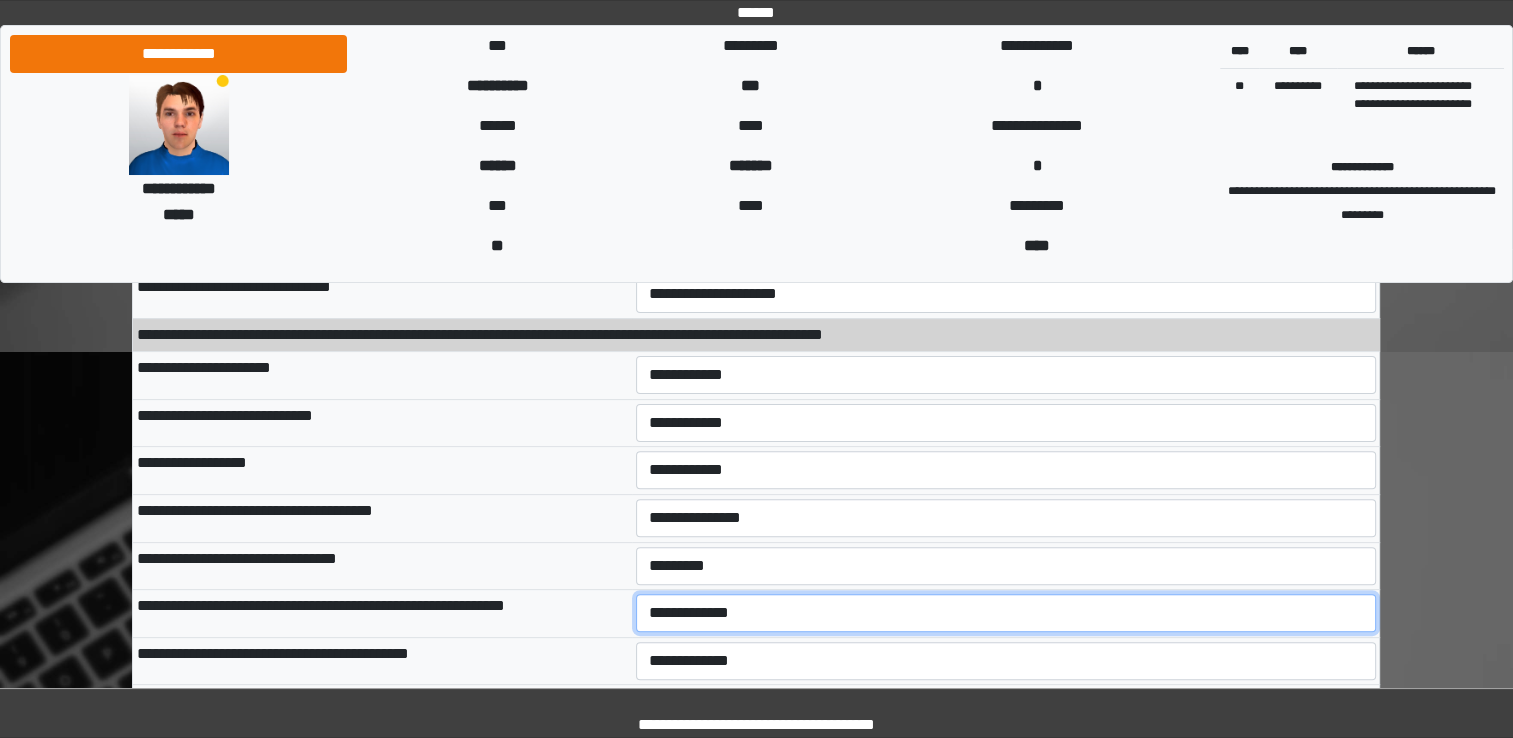 select on "***" 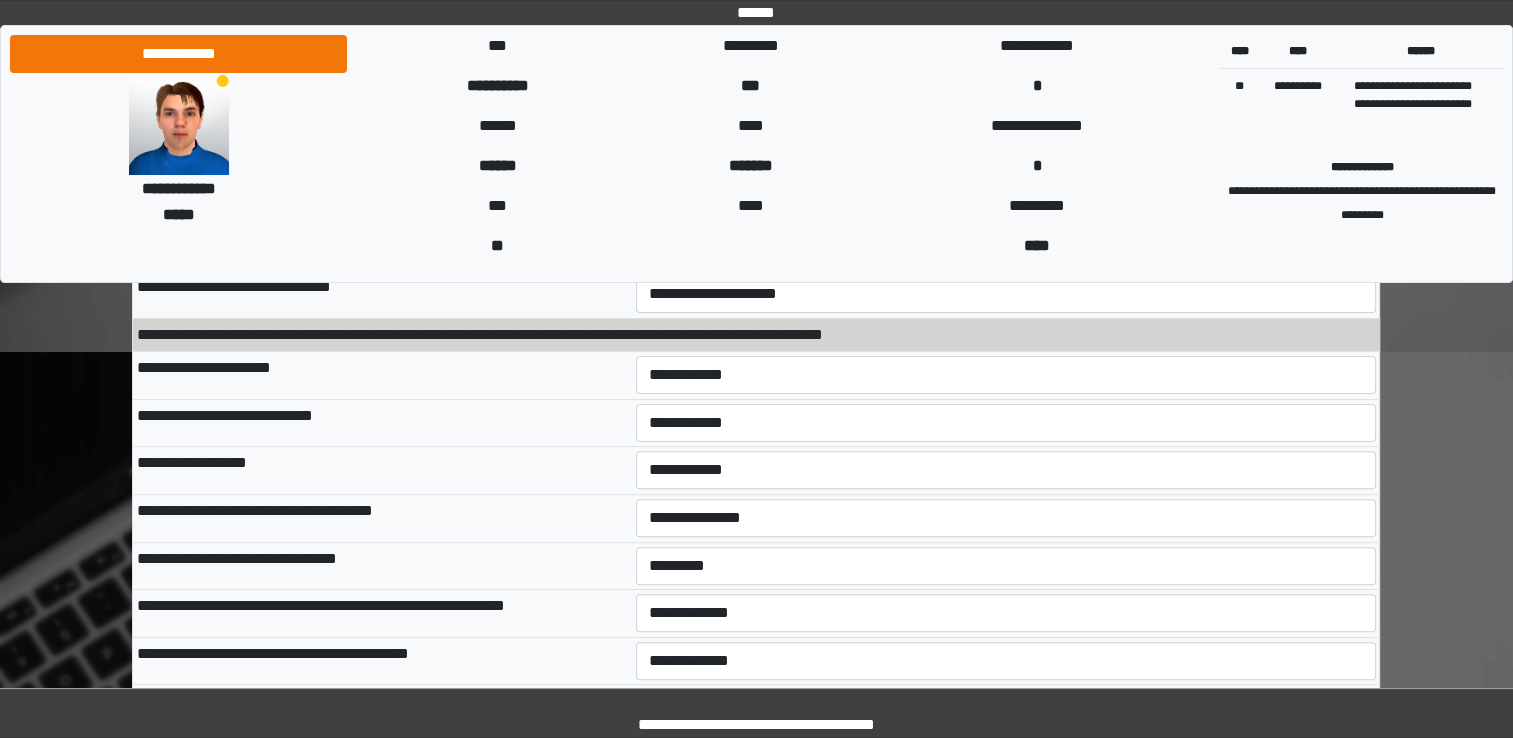 drag, startPoint x: 540, startPoint y: 651, endPoint x: 550, endPoint y: 645, distance: 11.661903 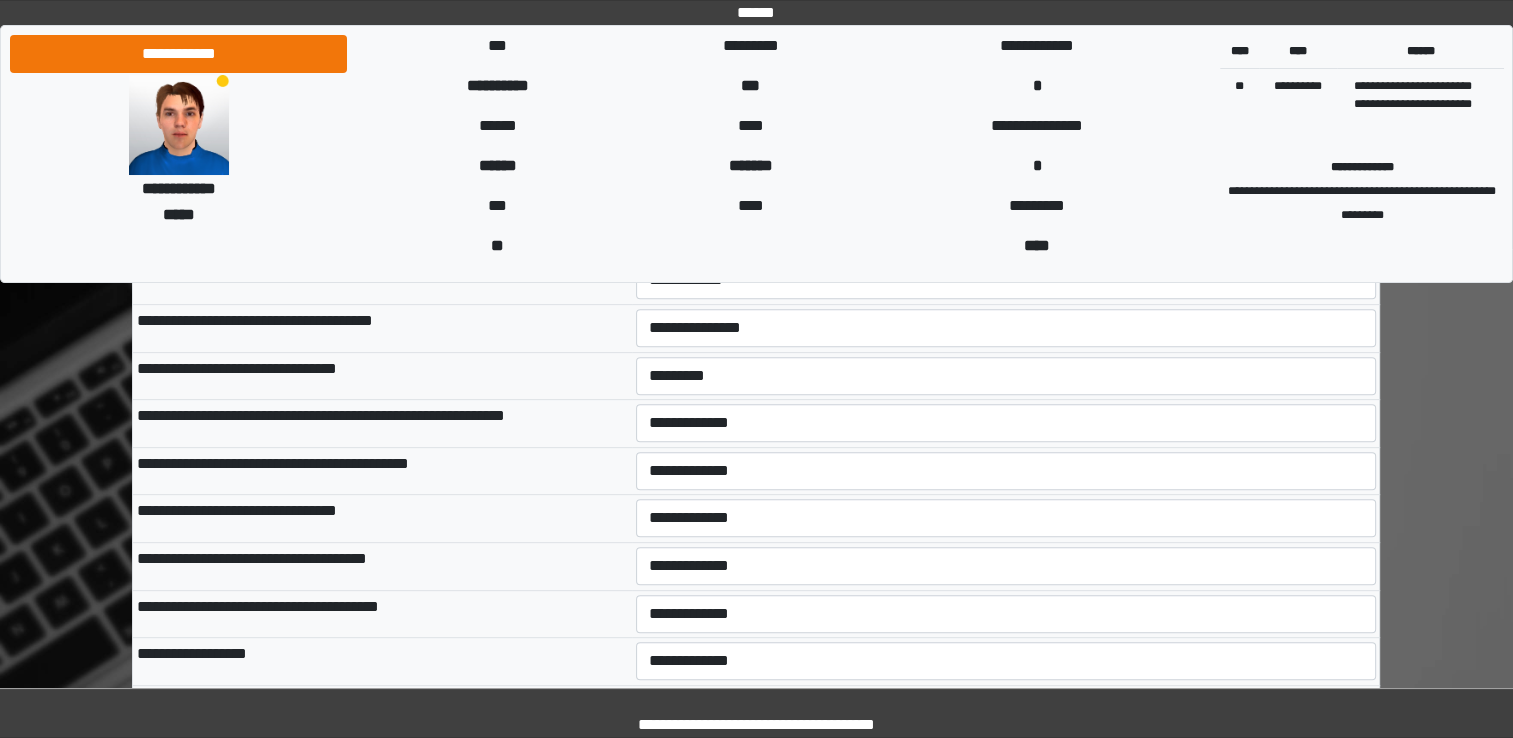 scroll, scrollTop: 700, scrollLeft: 0, axis: vertical 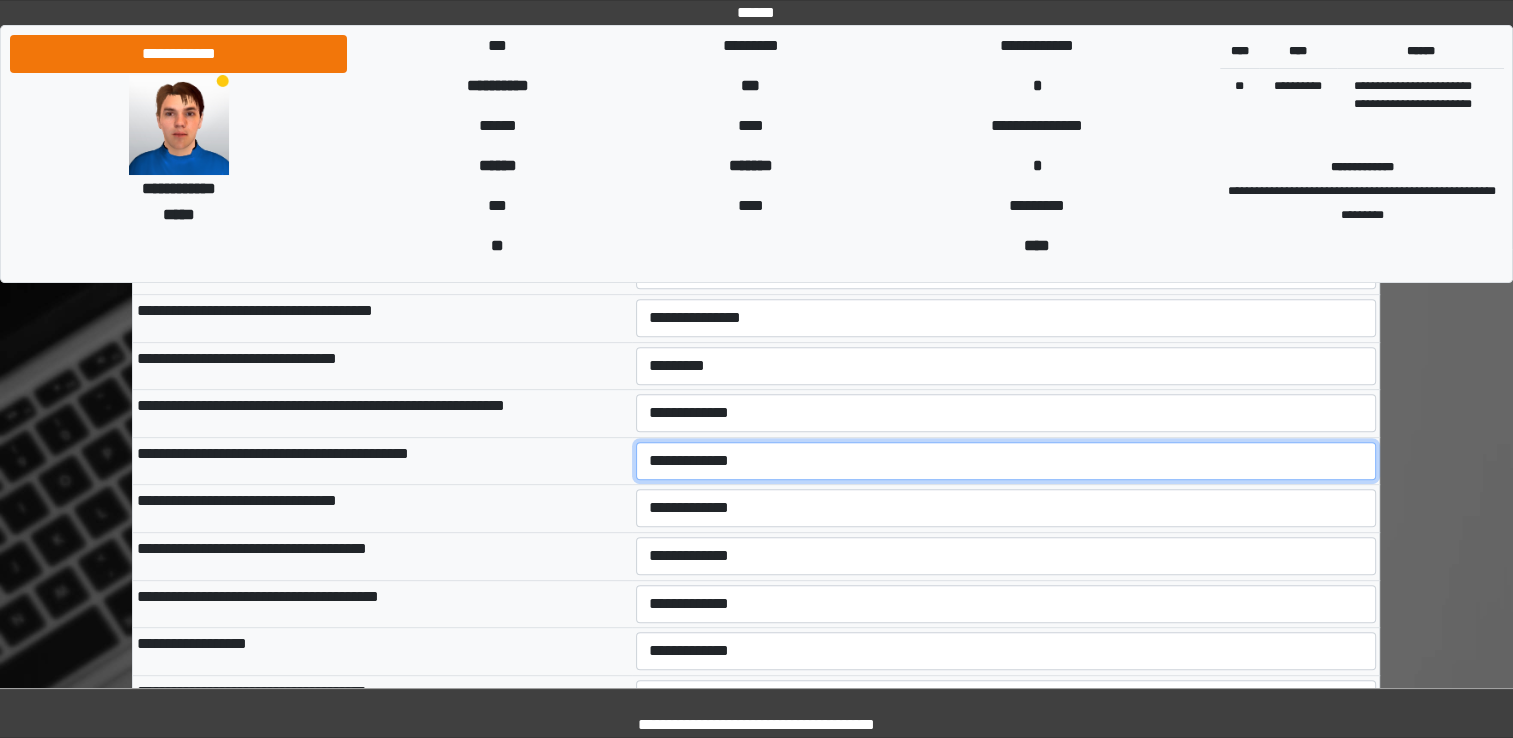 click on "**********" at bounding box center [1006, 461] 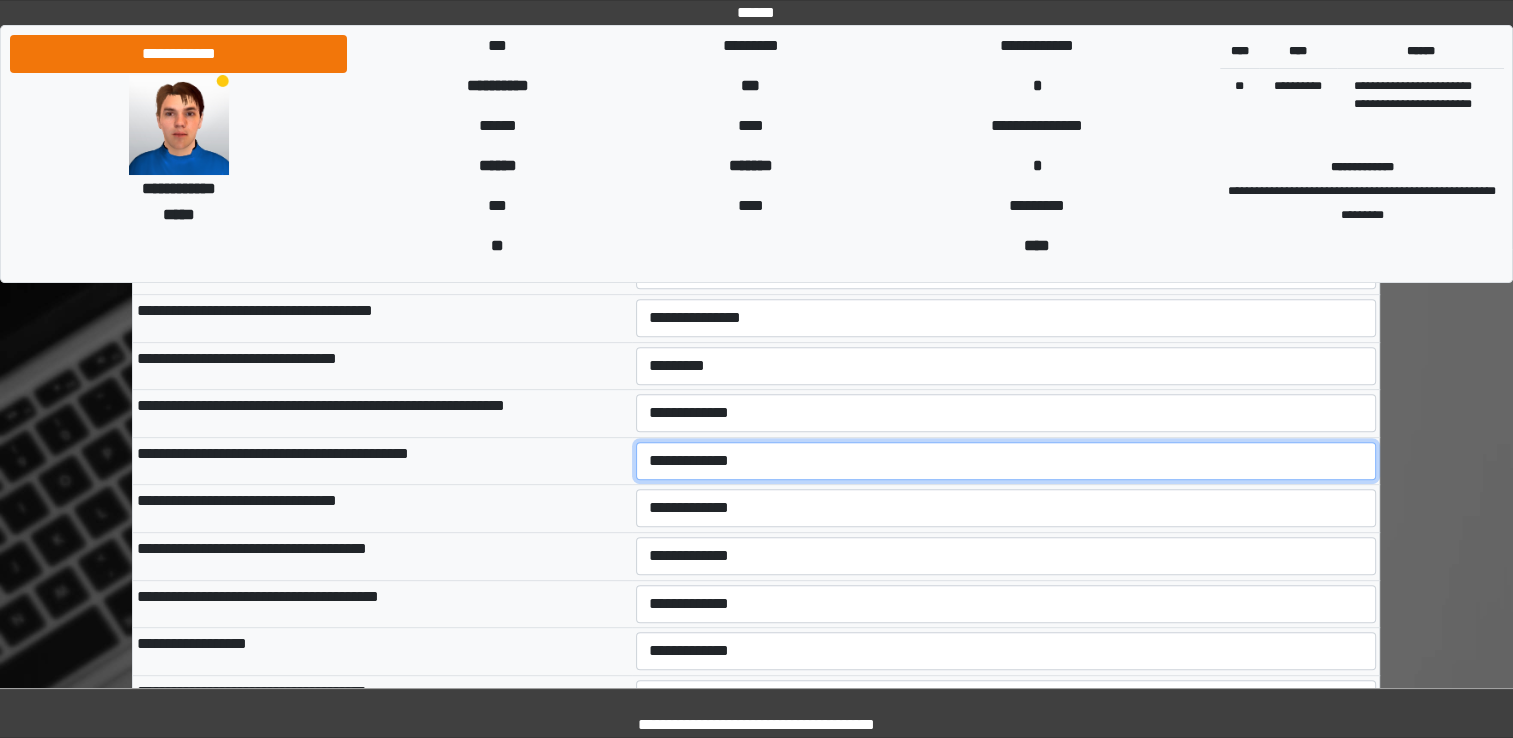 select on "***" 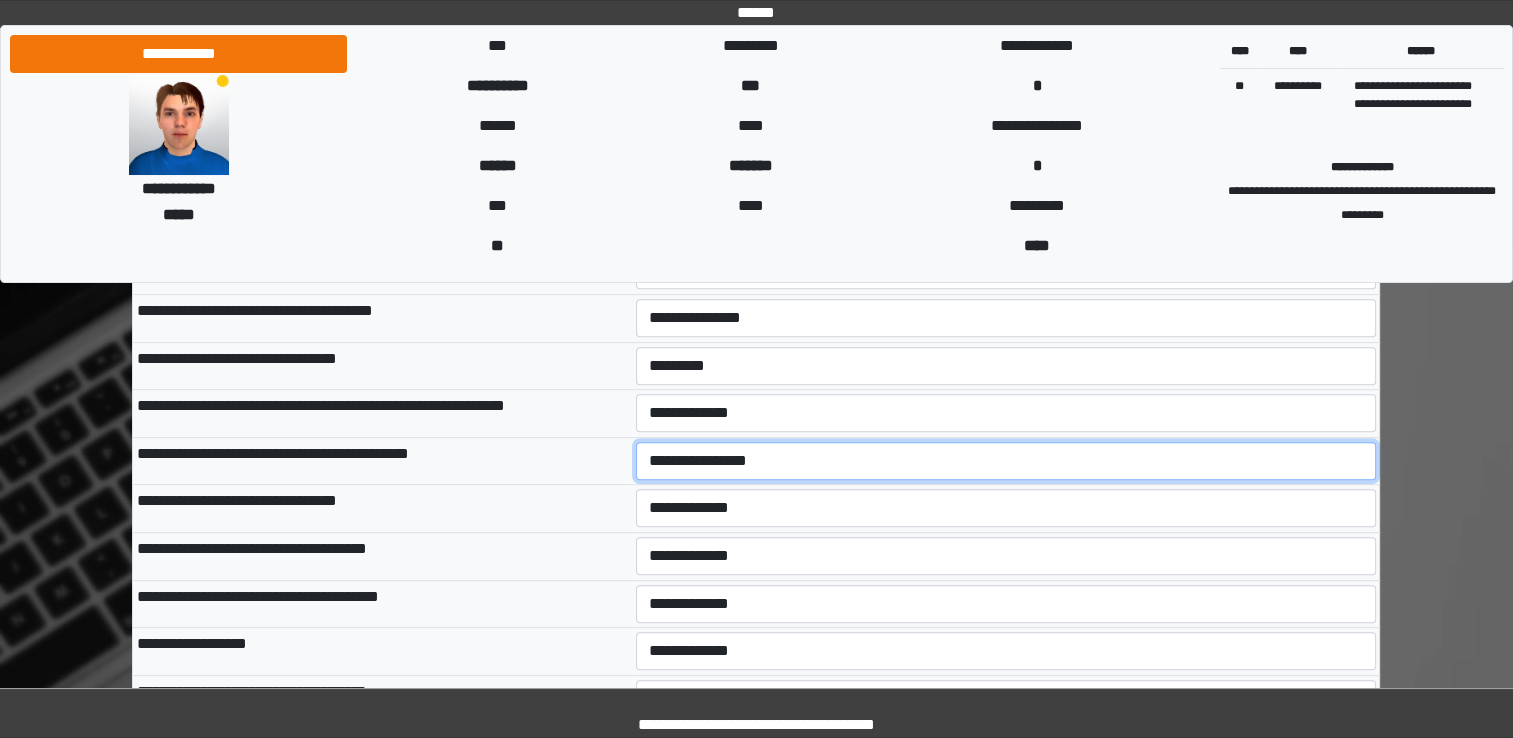 click on "**********" at bounding box center [1006, 461] 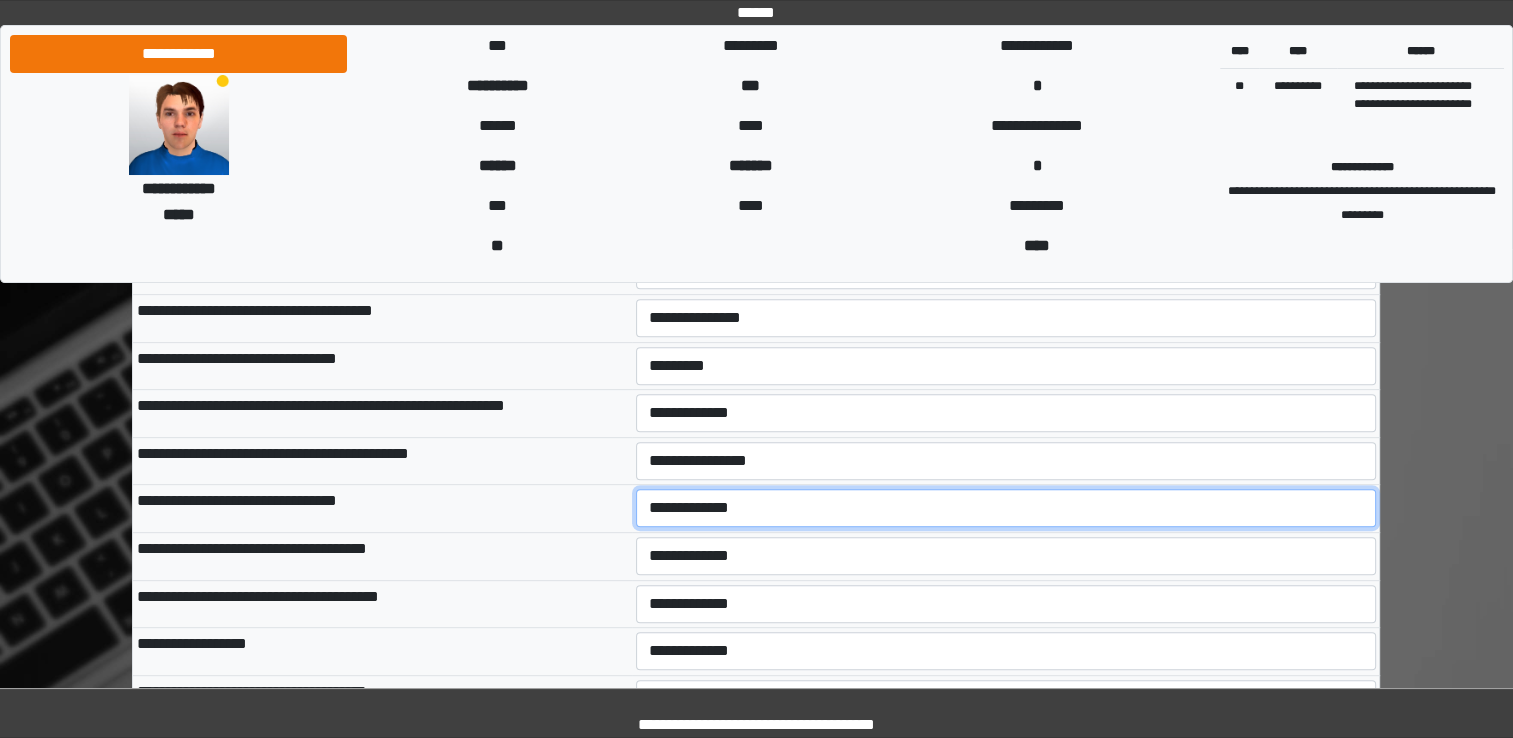 click on "**********" at bounding box center (1006, 508) 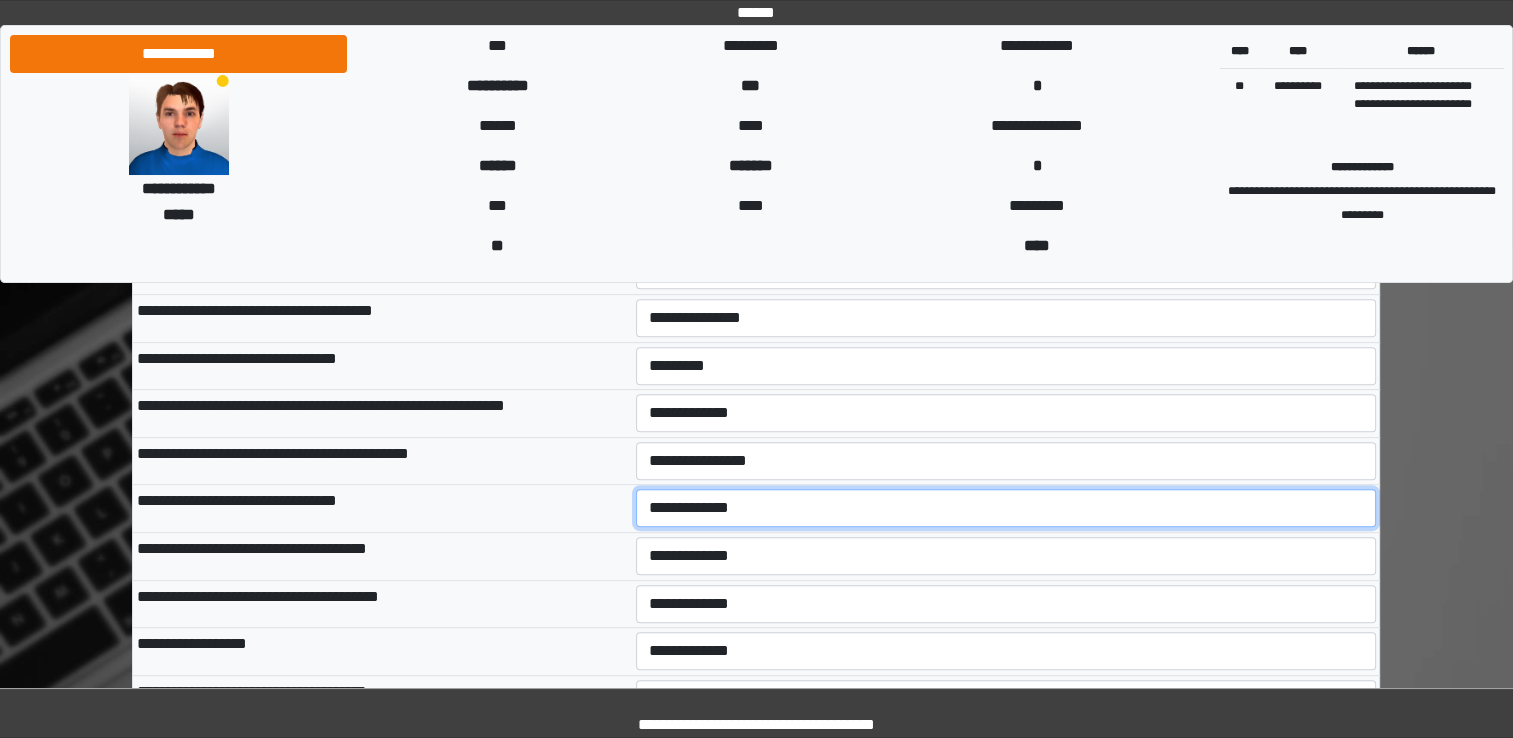 select on "***" 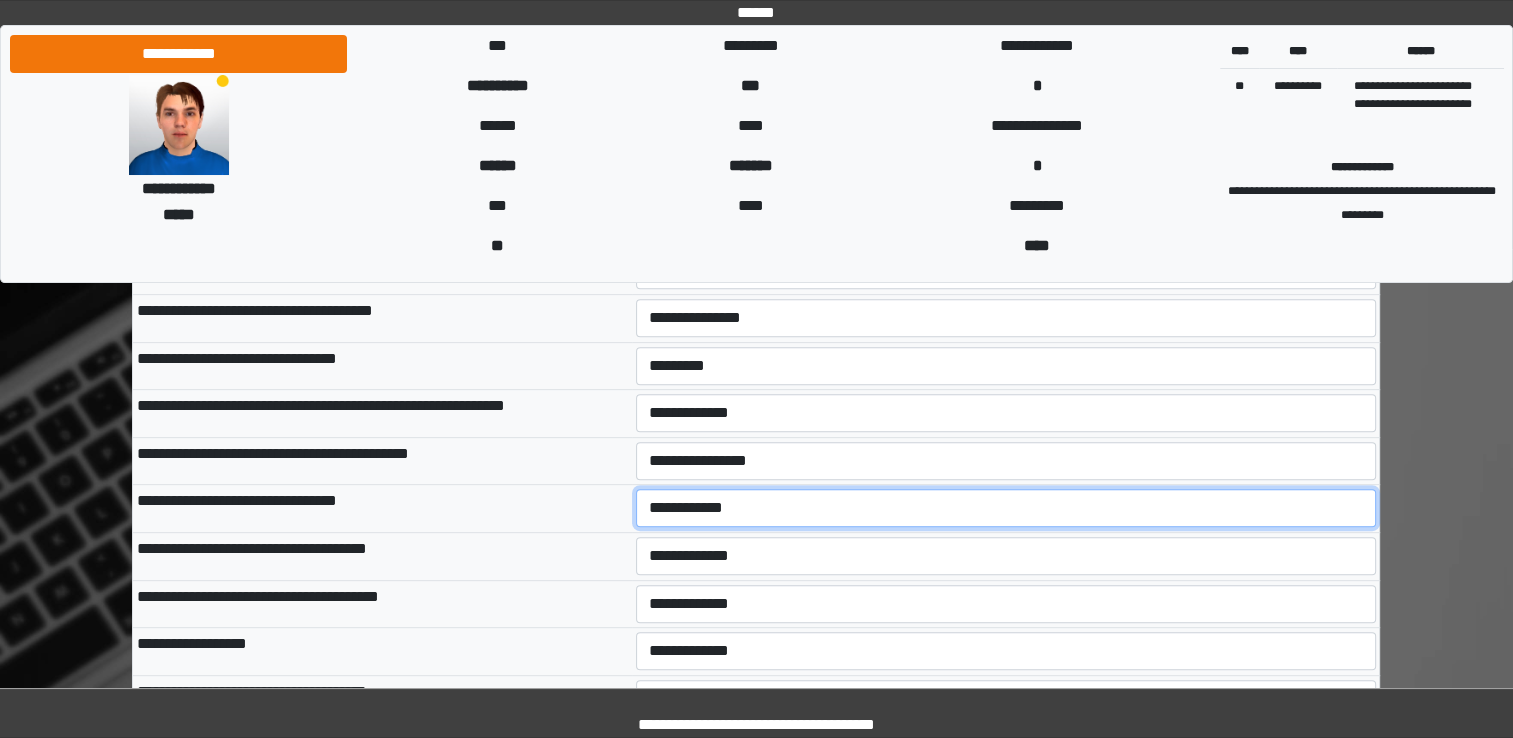 click on "**********" at bounding box center [1006, 508] 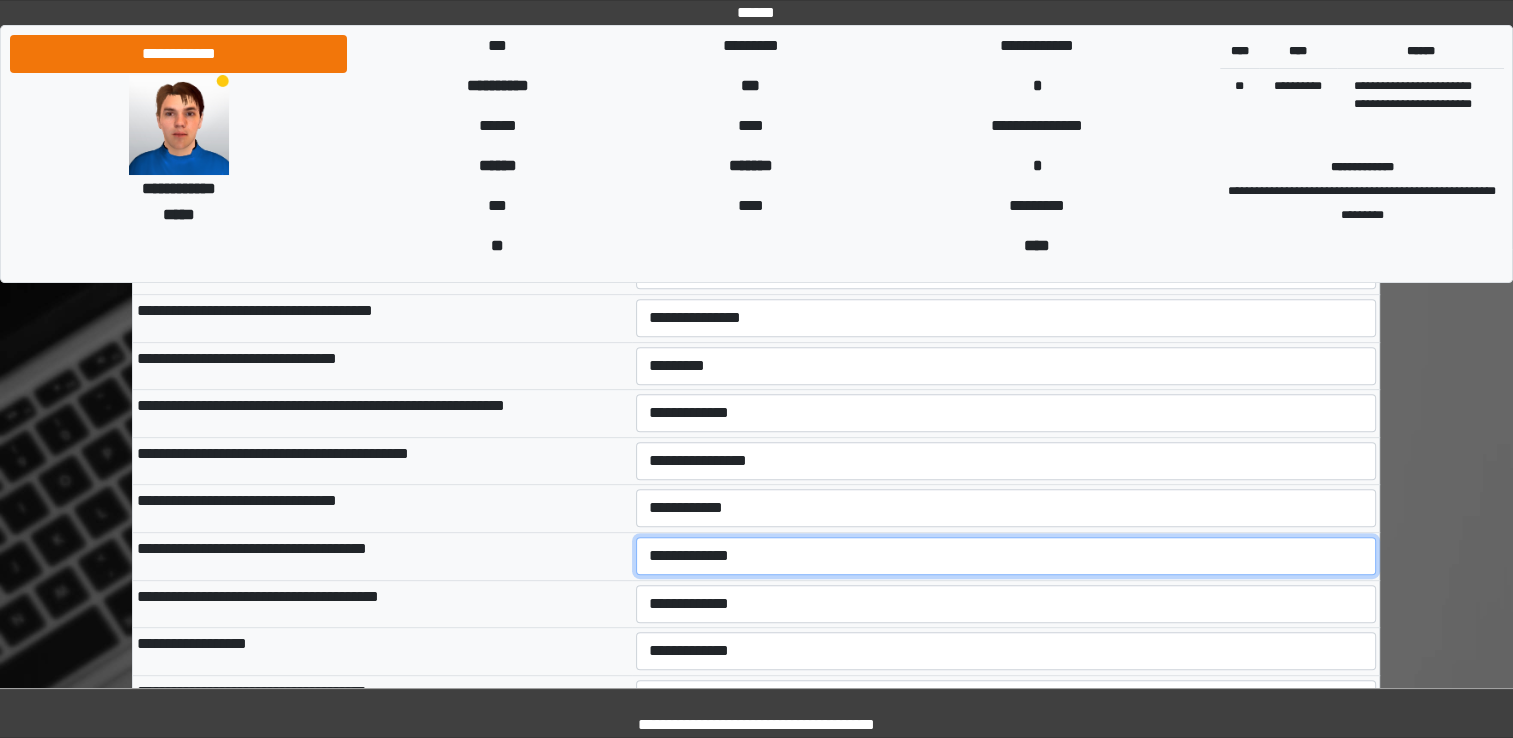 click on "**********" at bounding box center [1006, 556] 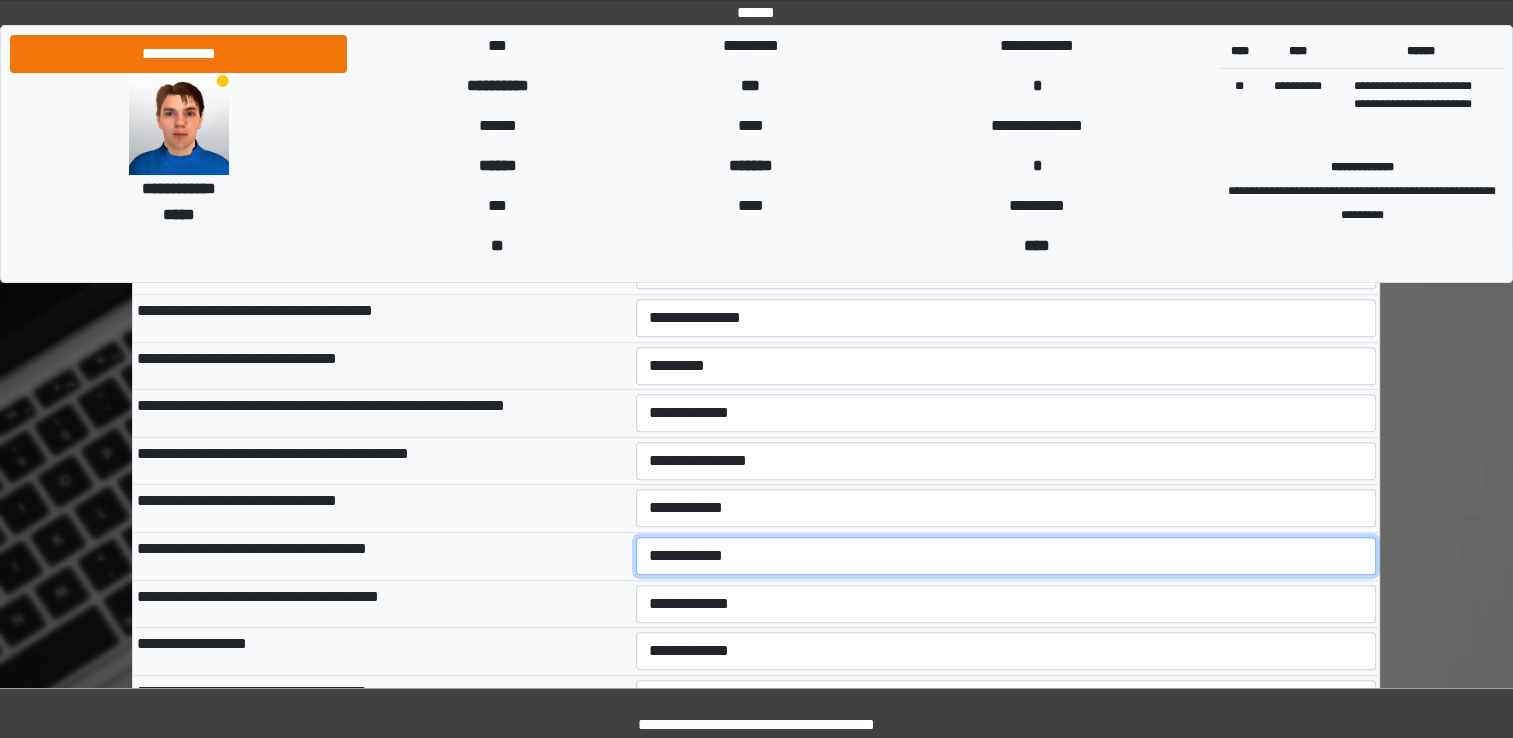 click on "**********" at bounding box center (1006, 556) 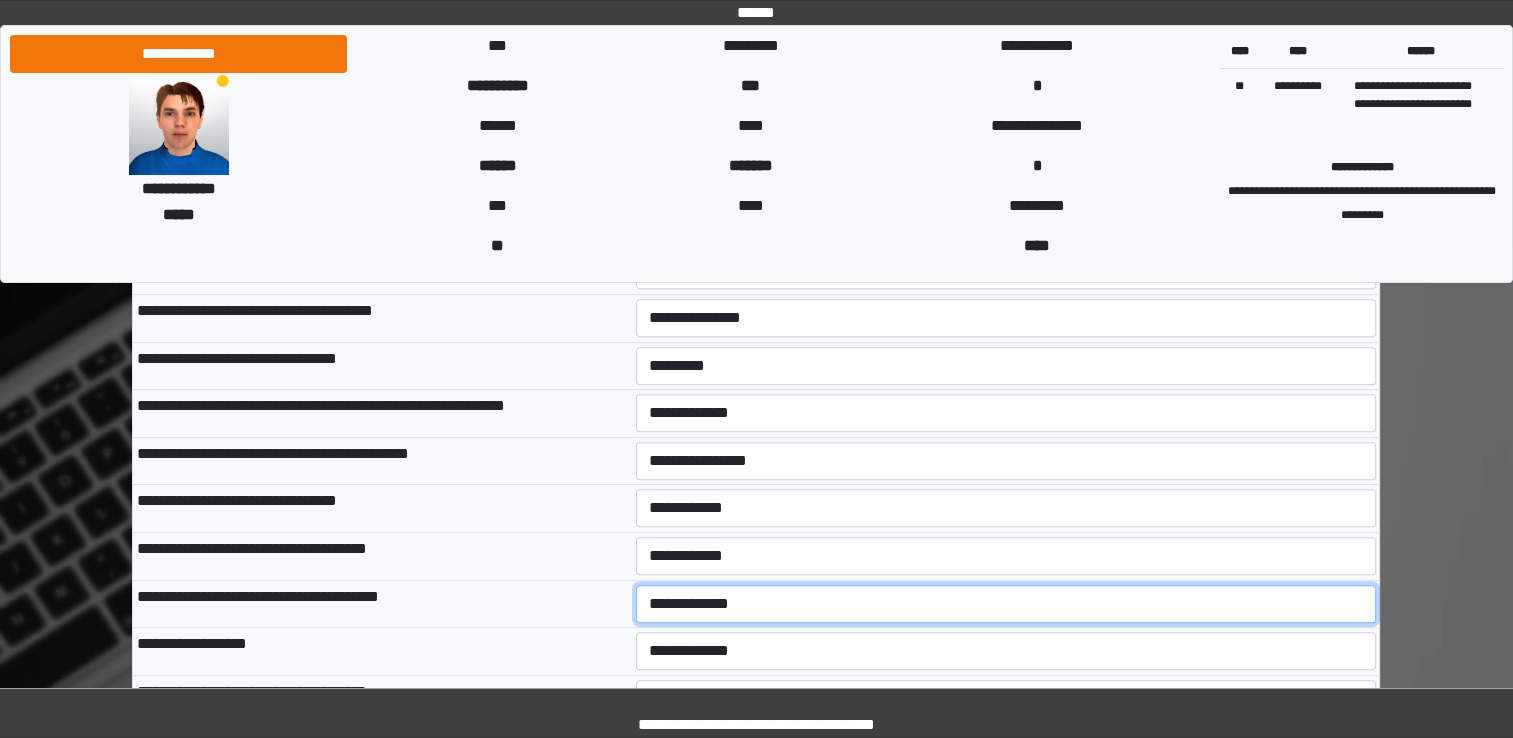 click on "**********" at bounding box center [1006, 604] 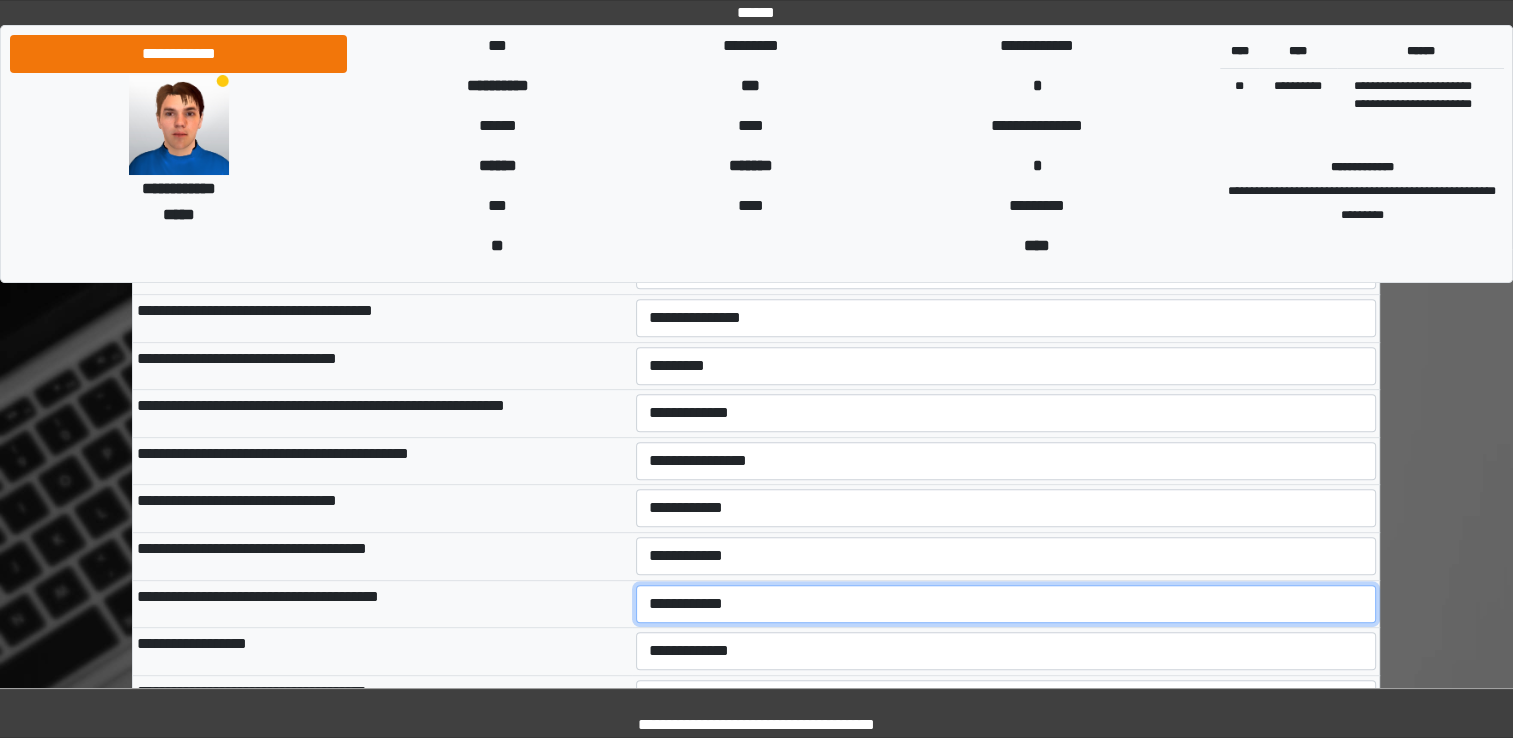 click on "**********" at bounding box center (1006, 604) 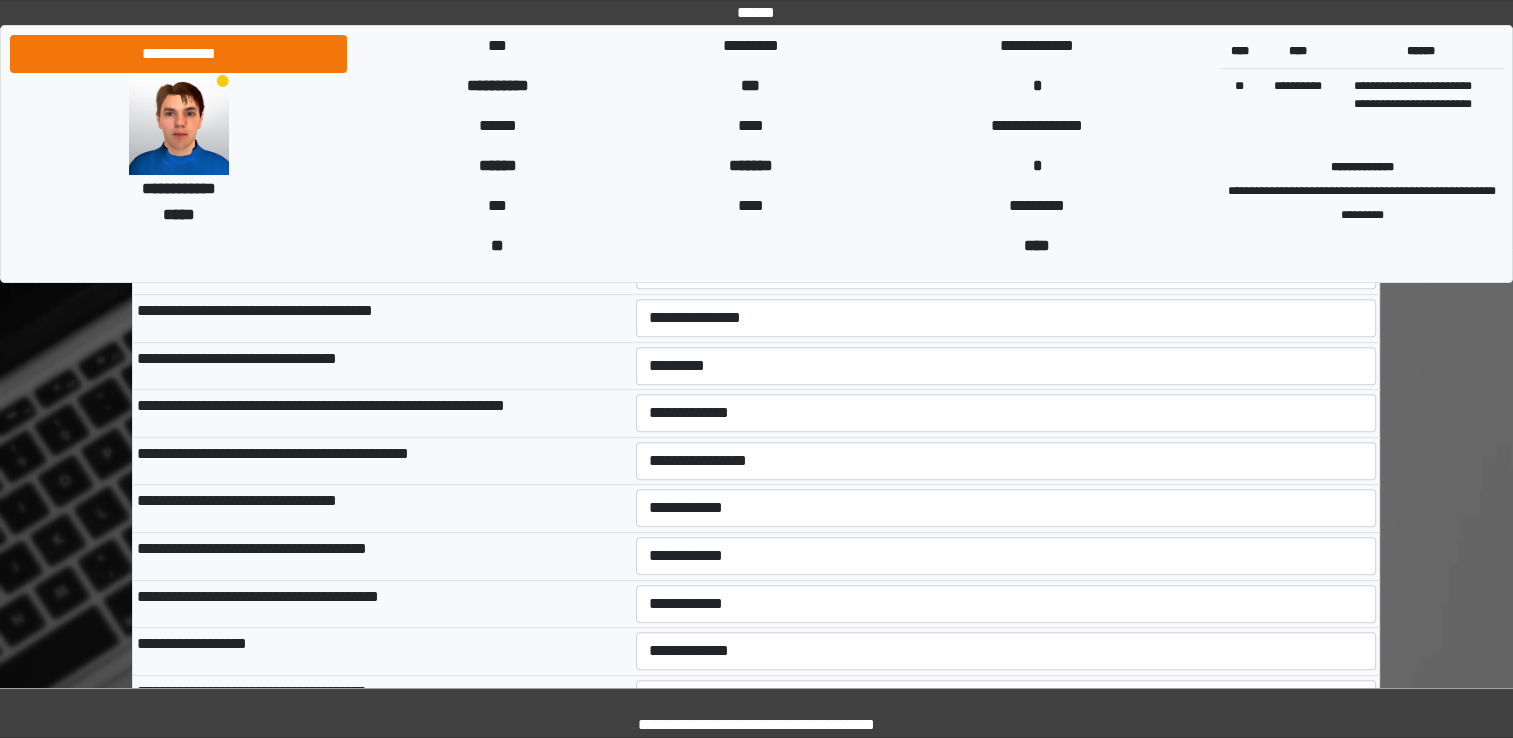 click on "**********" at bounding box center [382, 652] 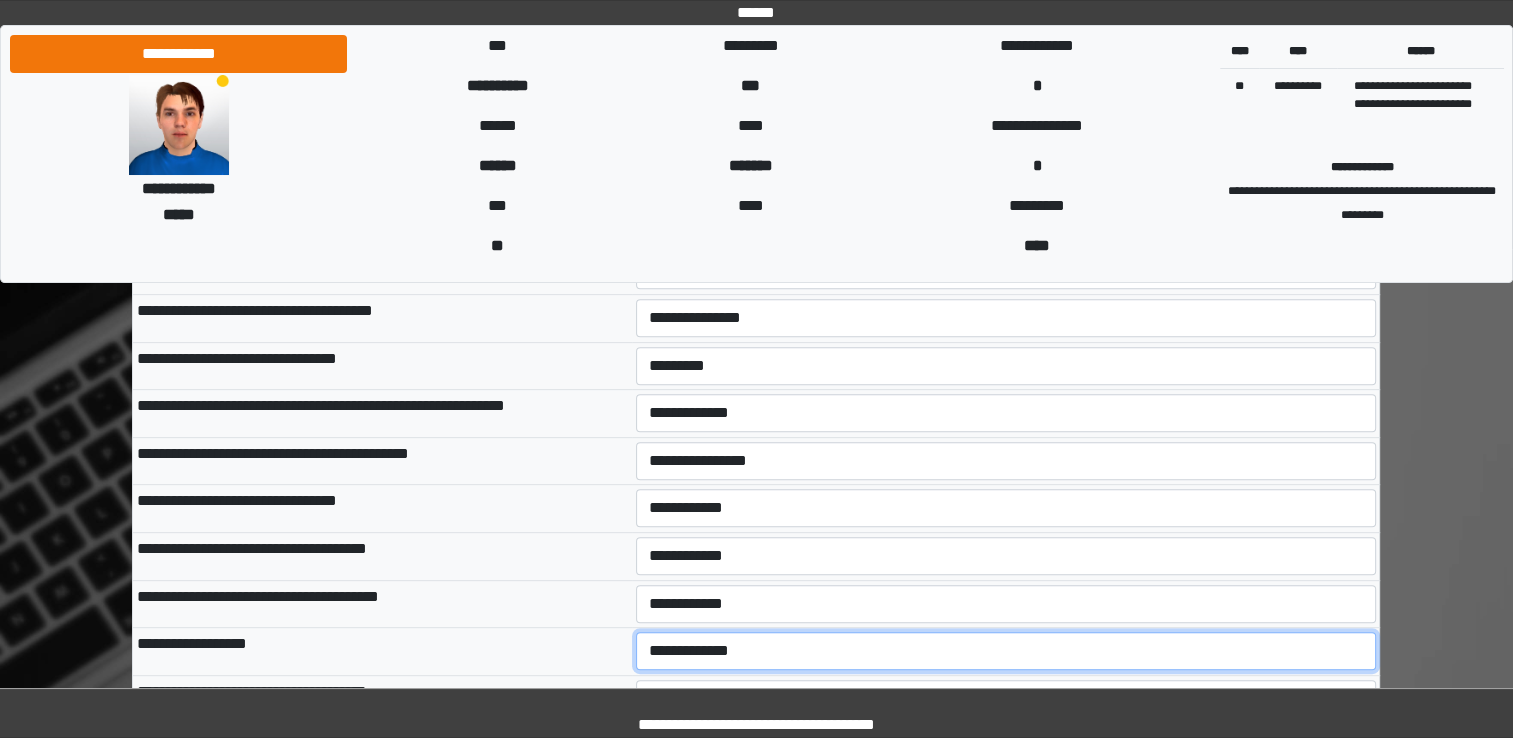 click on "**********" at bounding box center [1006, 651] 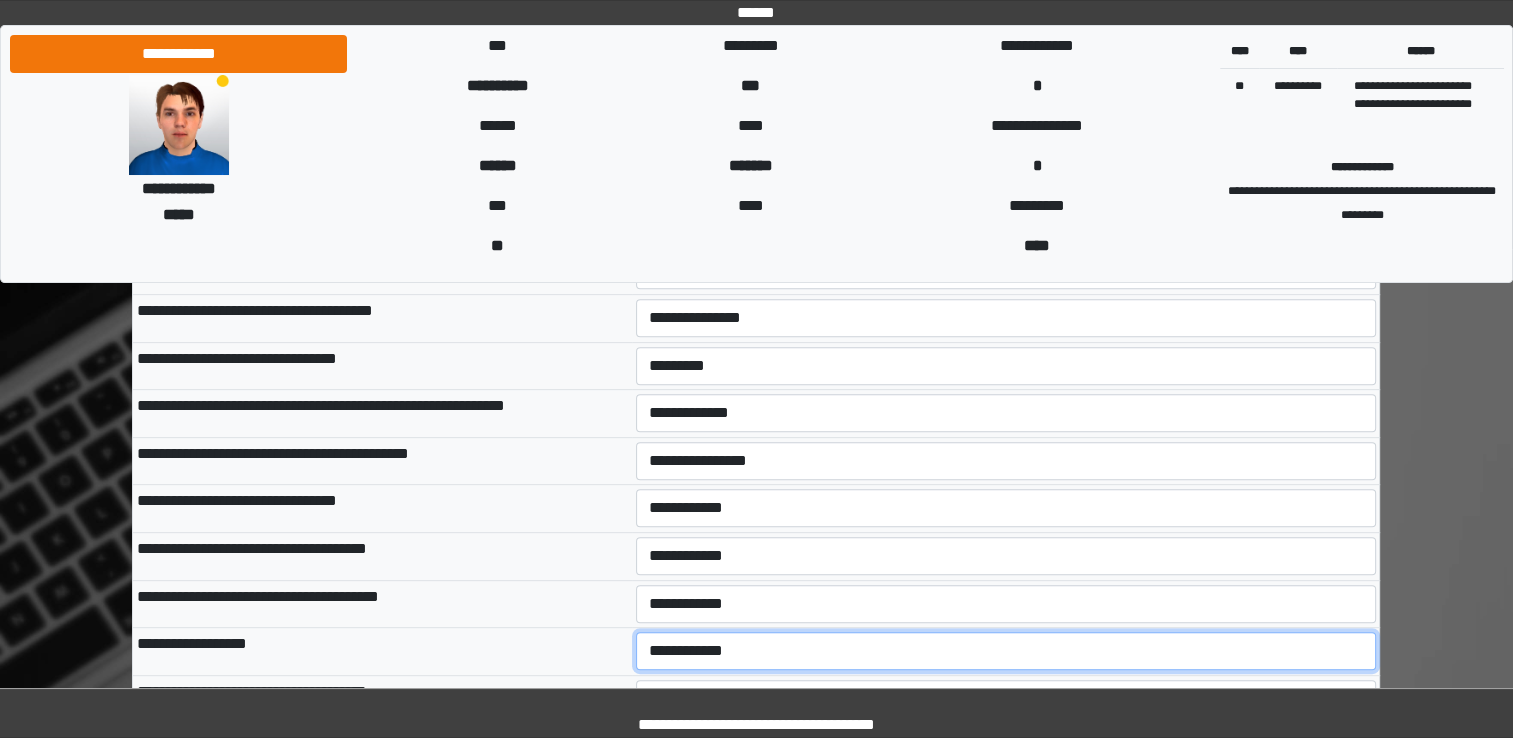 click on "**********" at bounding box center (1006, 651) 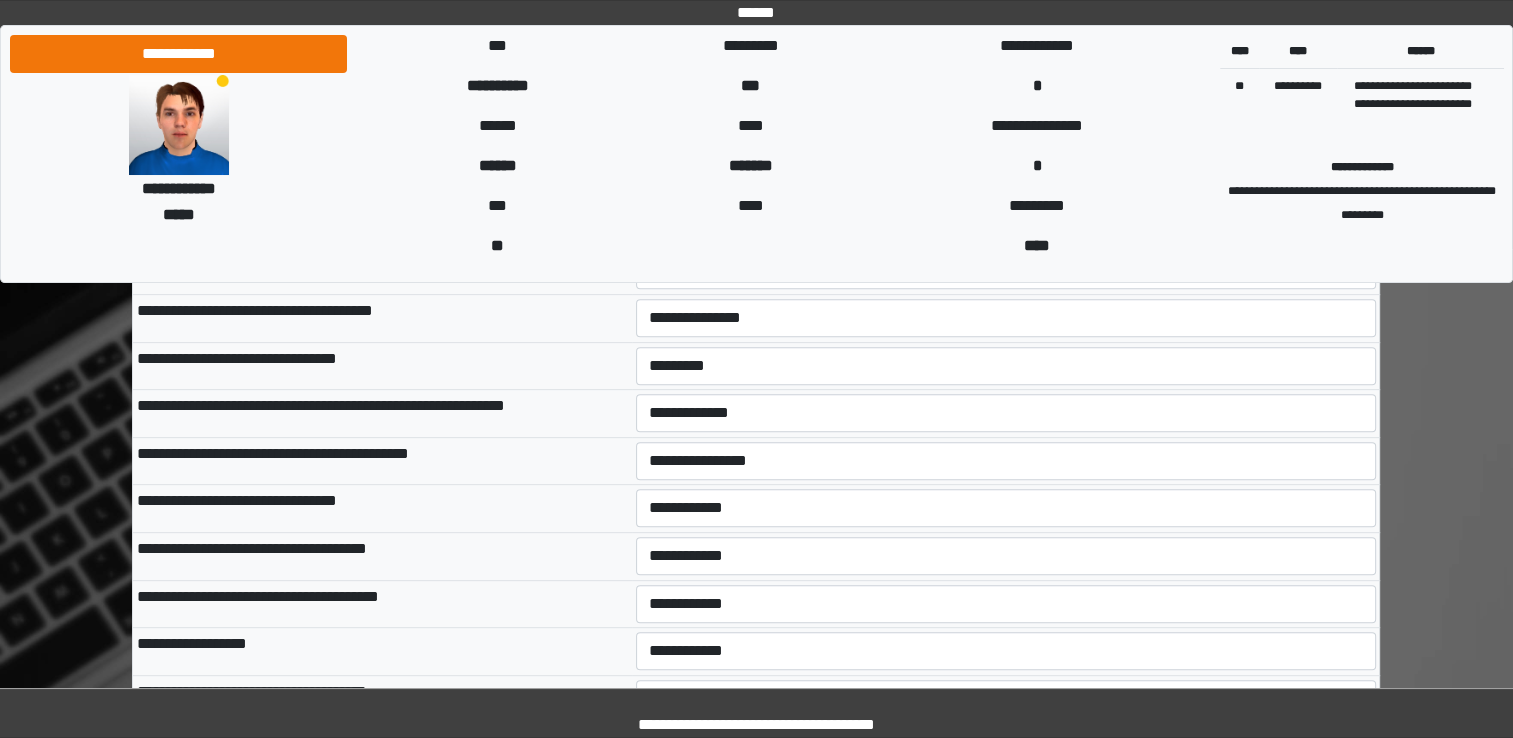 click on "**********" at bounding box center (382, 604) 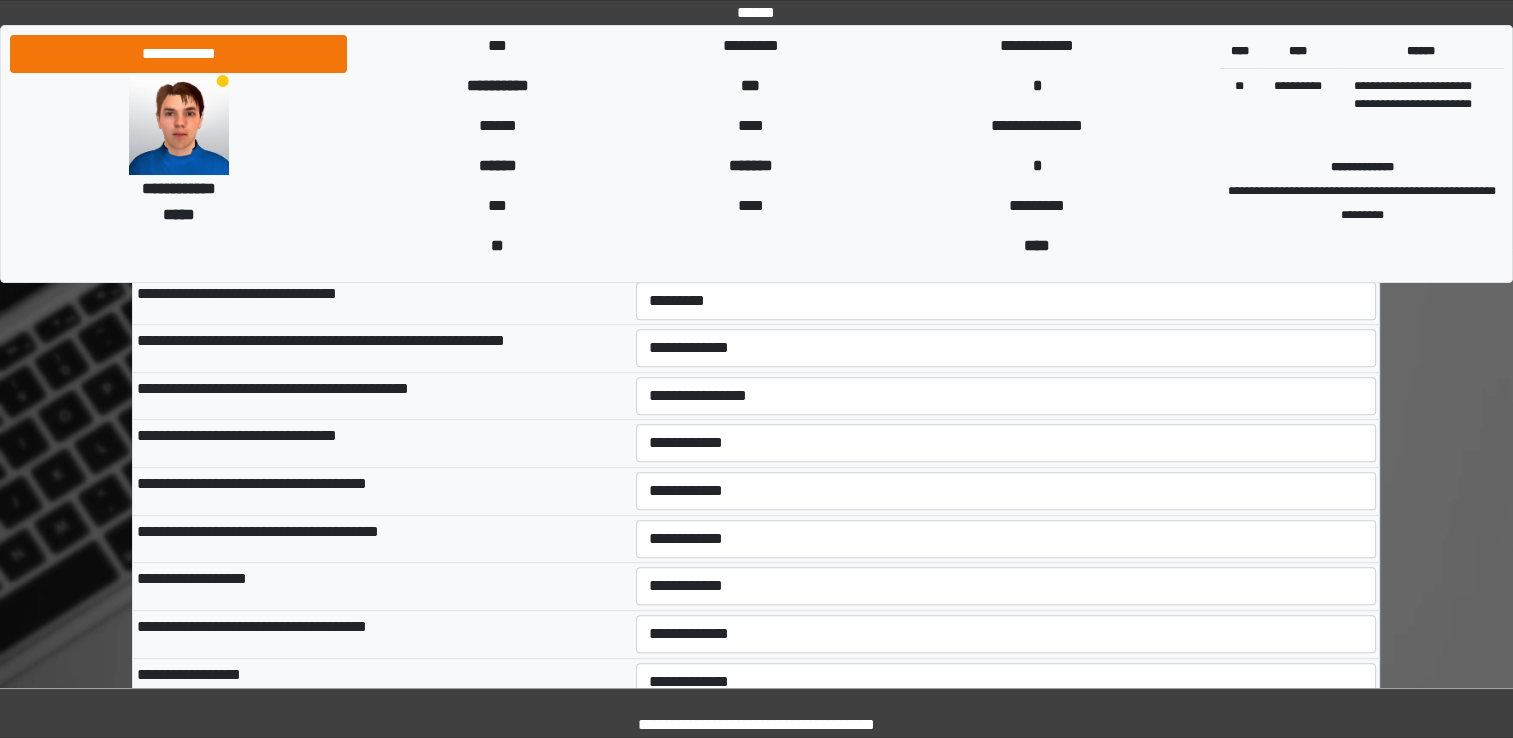 scroll, scrollTop: 800, scrollLeft: 0, axis: vertical 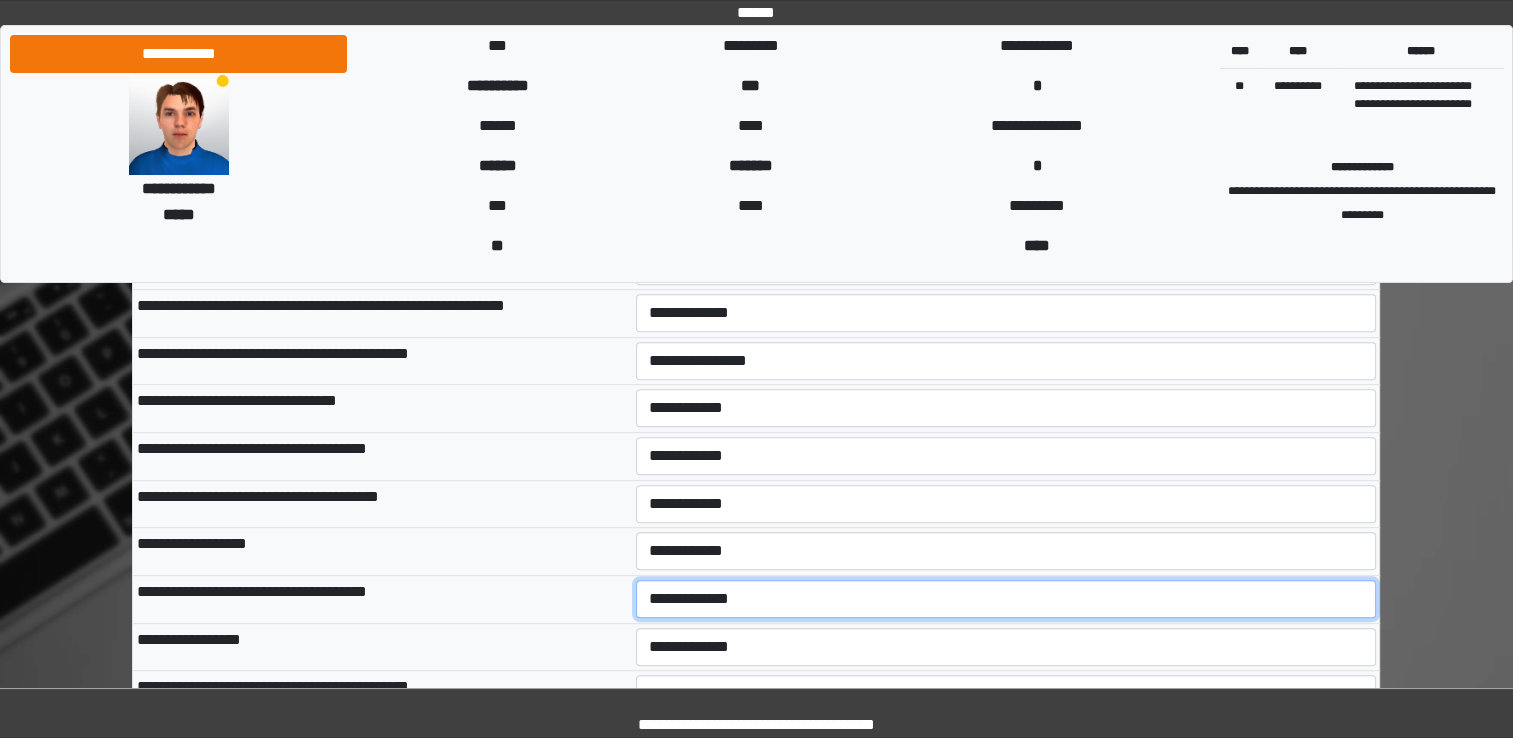 click on "**********" at bounding box center [1006, 599] 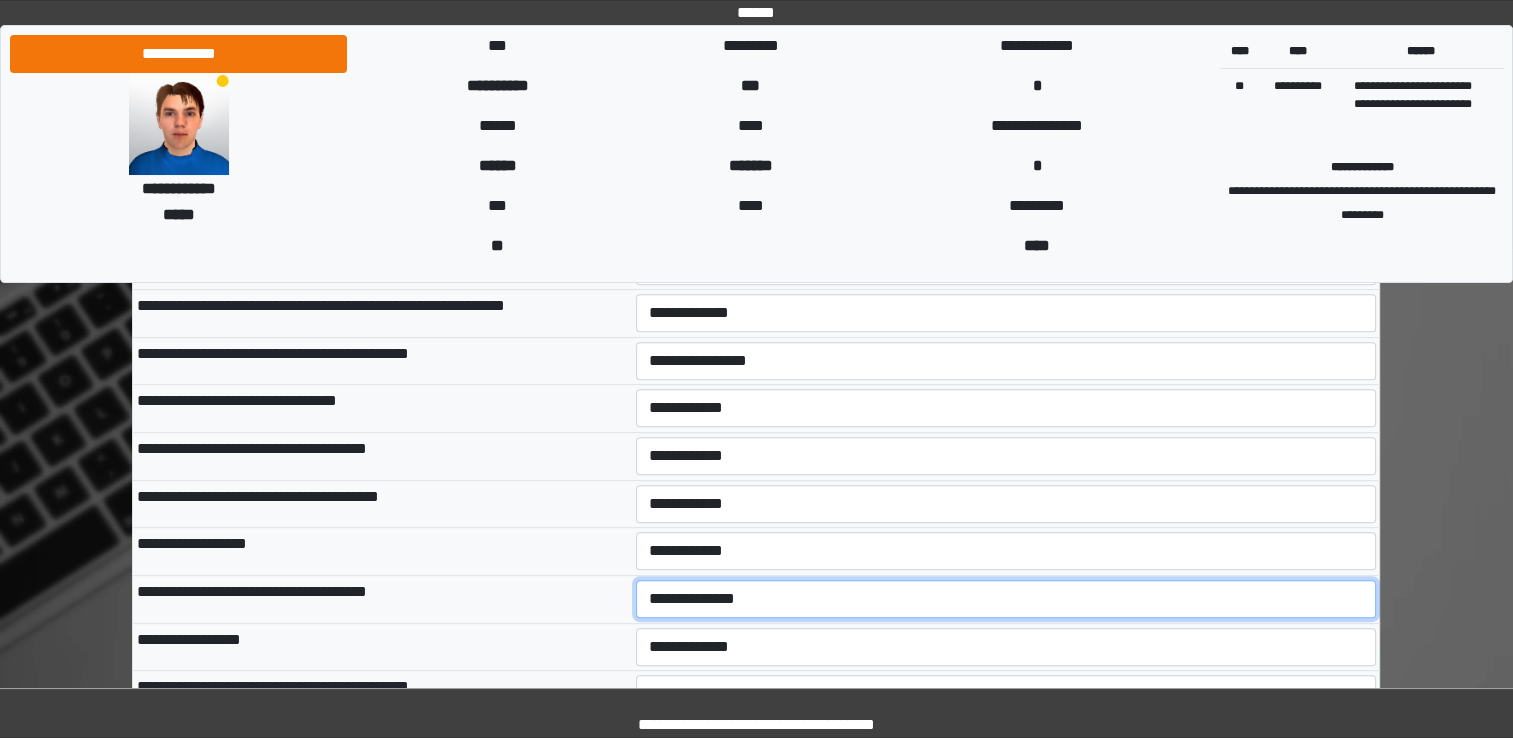 click on "**********" at bounding box center [1006, 599] 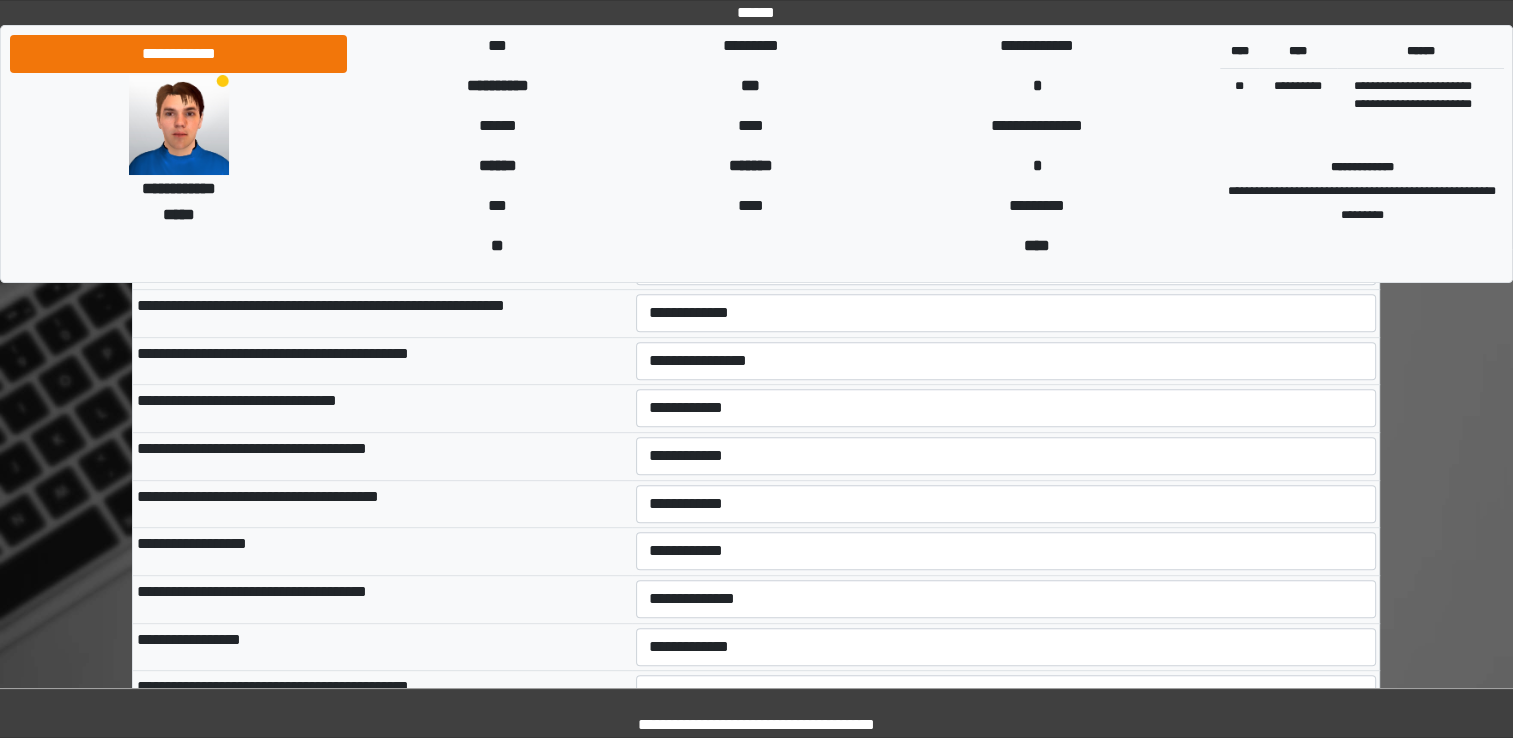 click on "**********" at bounding box center [382, 647] 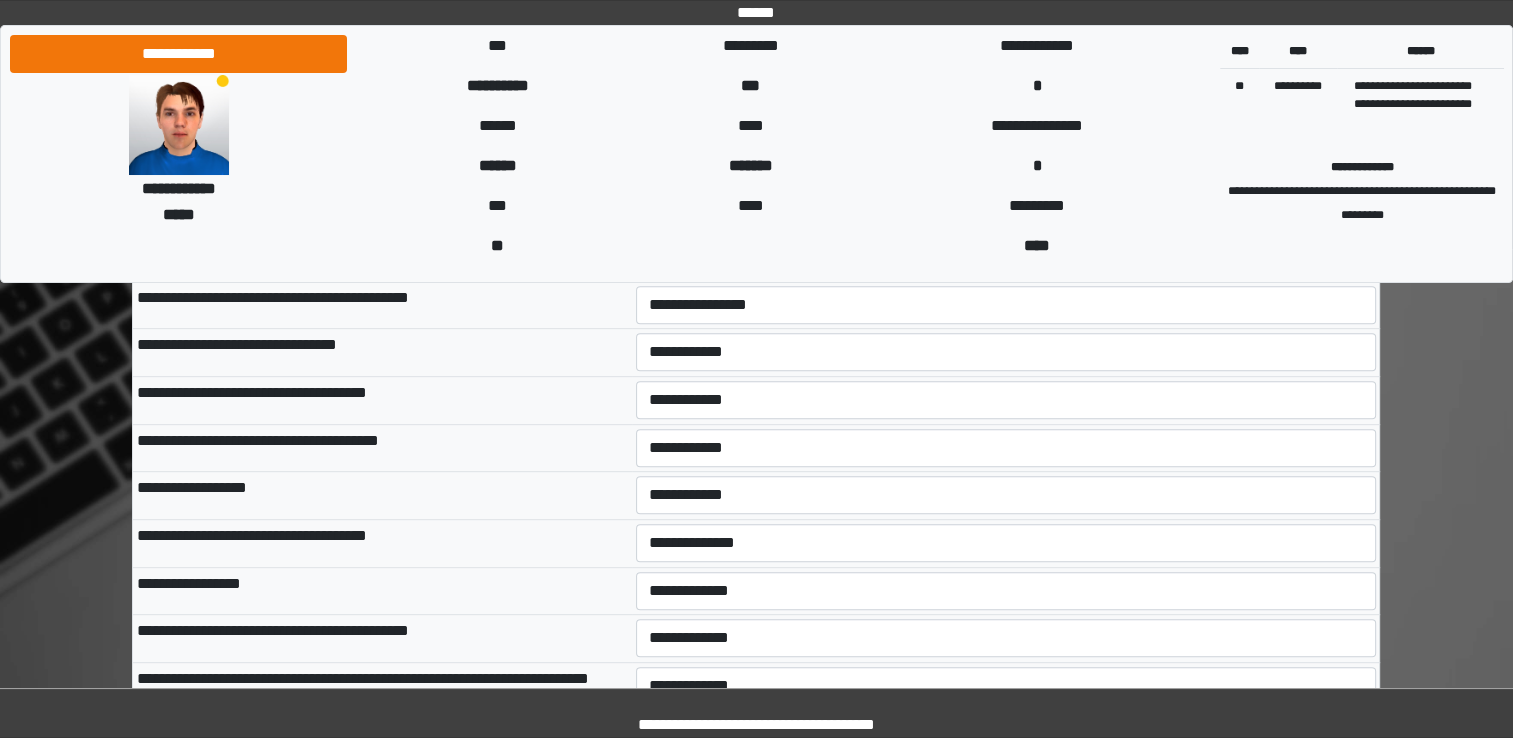 scroll, scrollTop: 900, scrollLeft: 0, axis: vertical 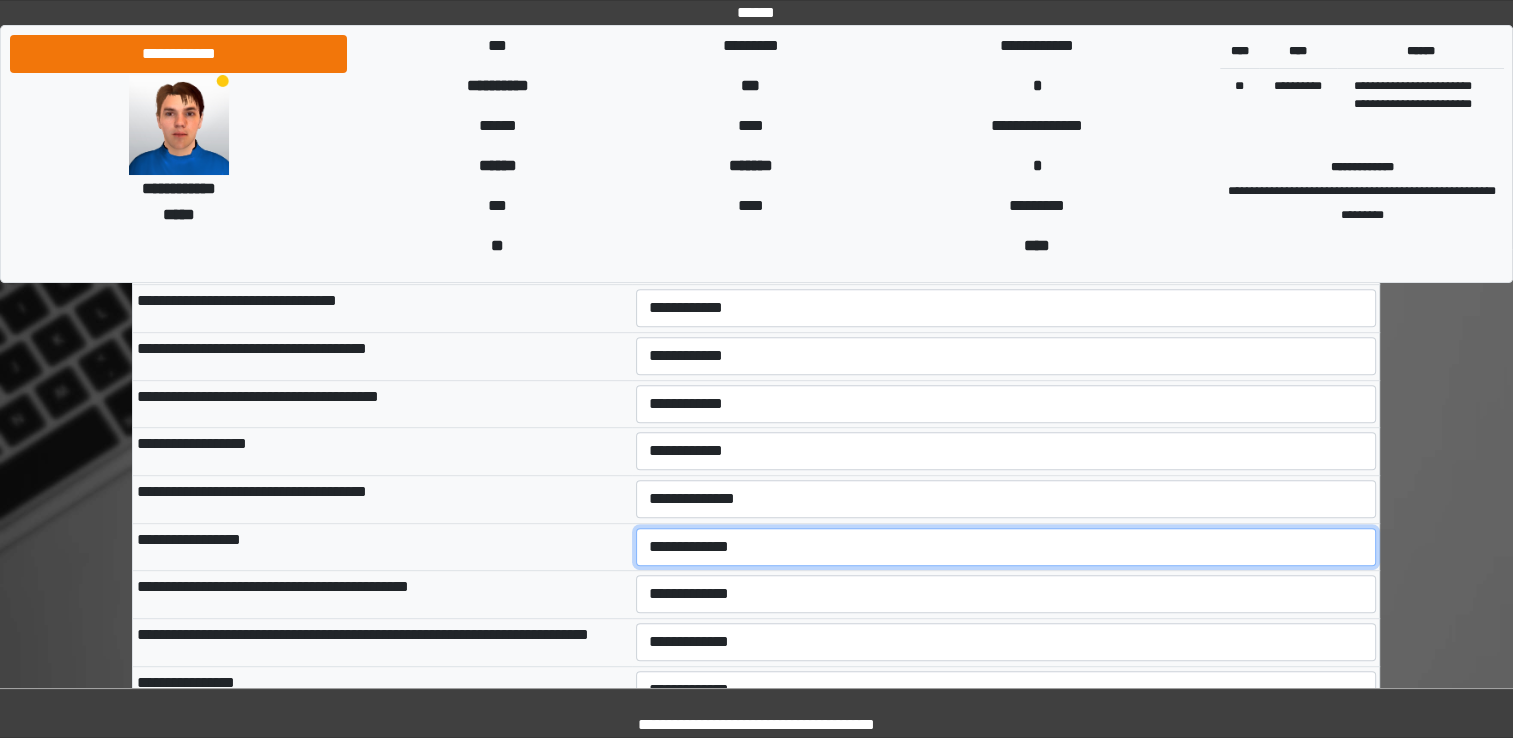 click on "**********" at bounding box center (1006, 547) 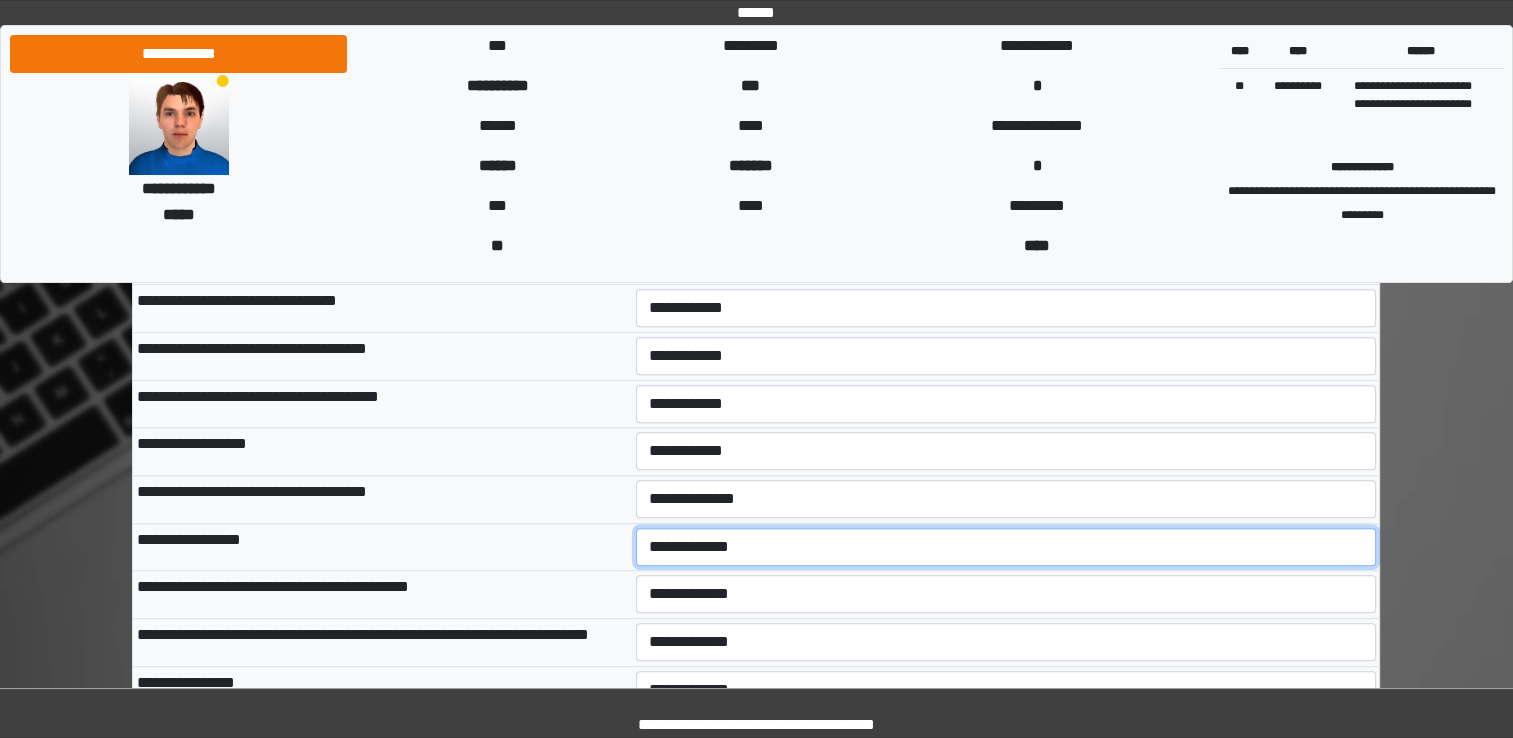 select on "***" 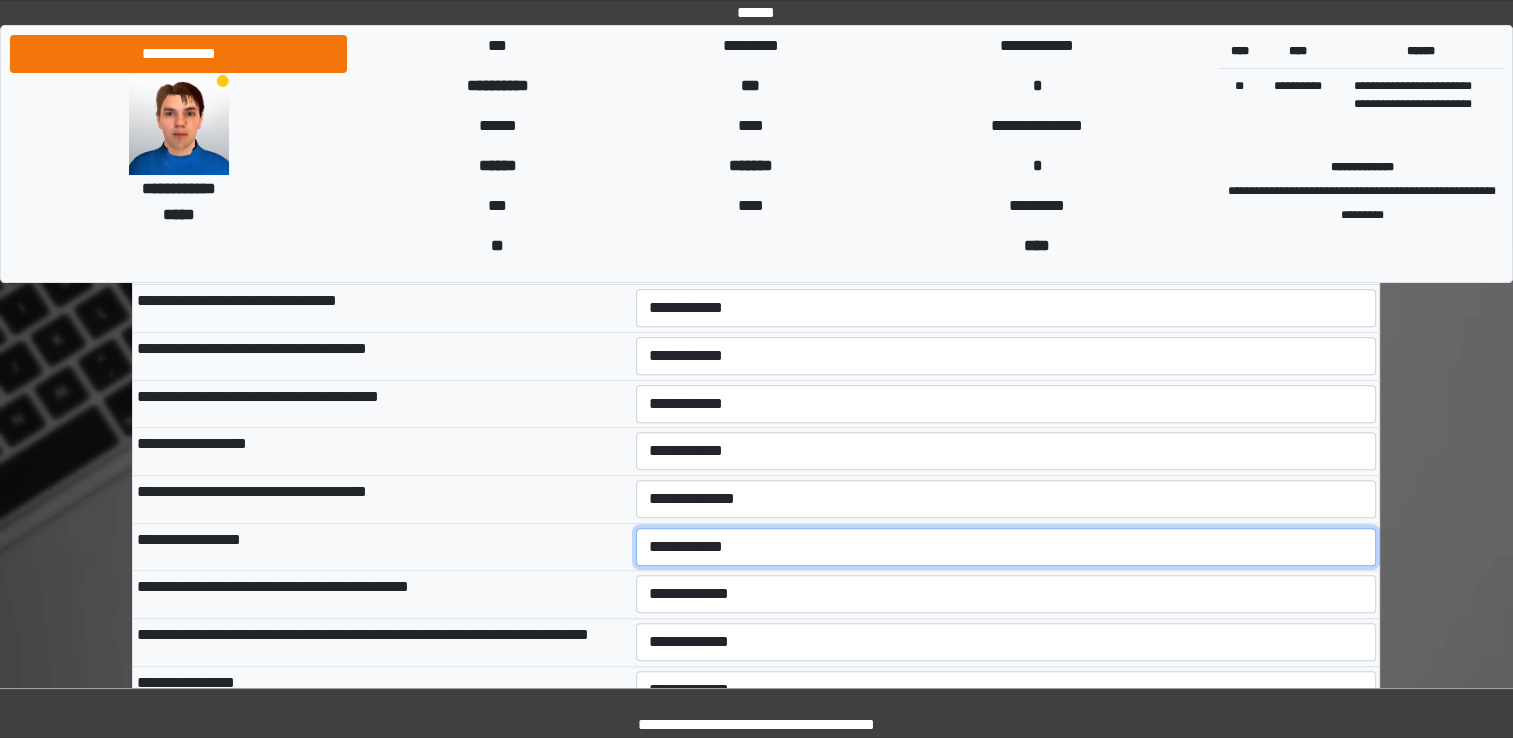 click on "**********" at bounding box center (1006, 547) 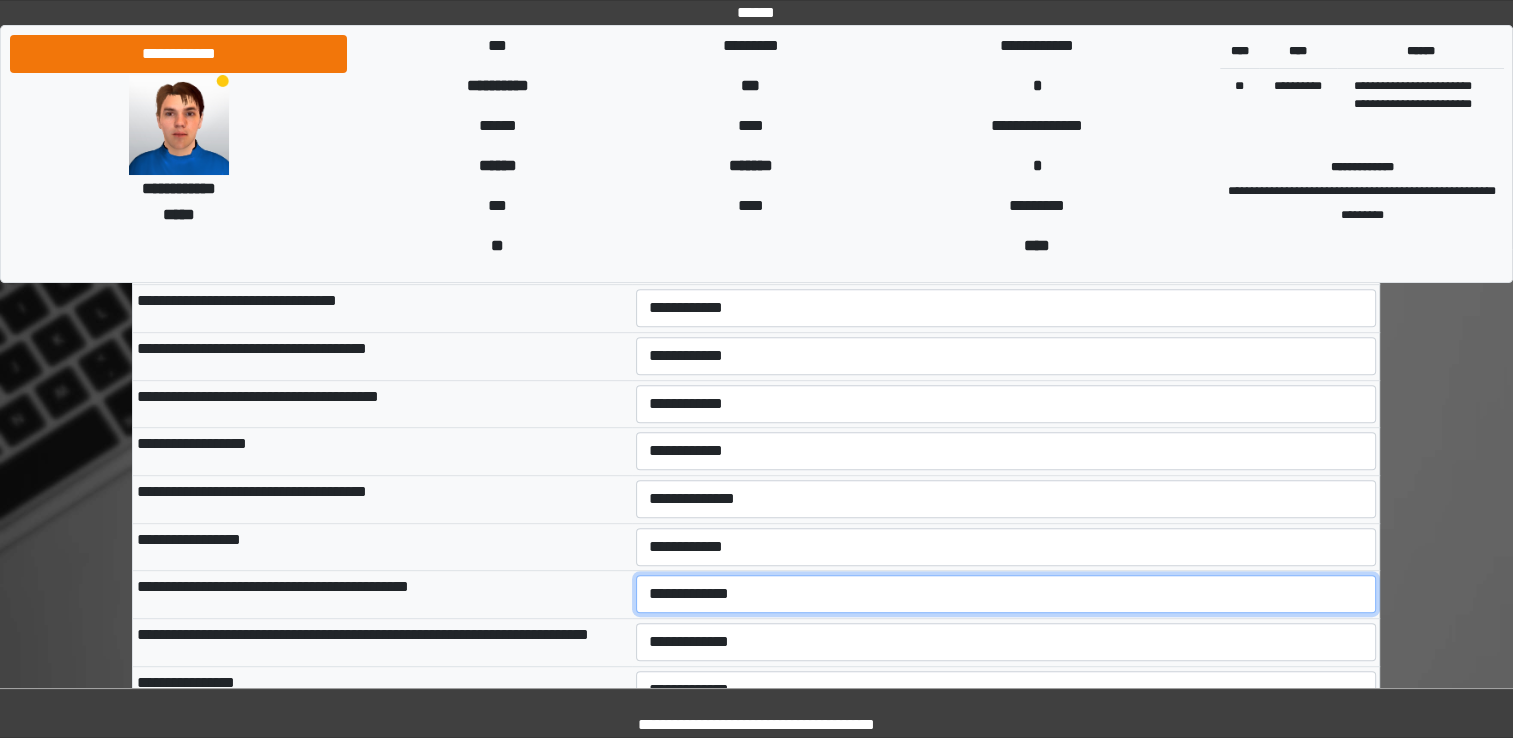 click on "**********" at bounding box center (1006, 594) 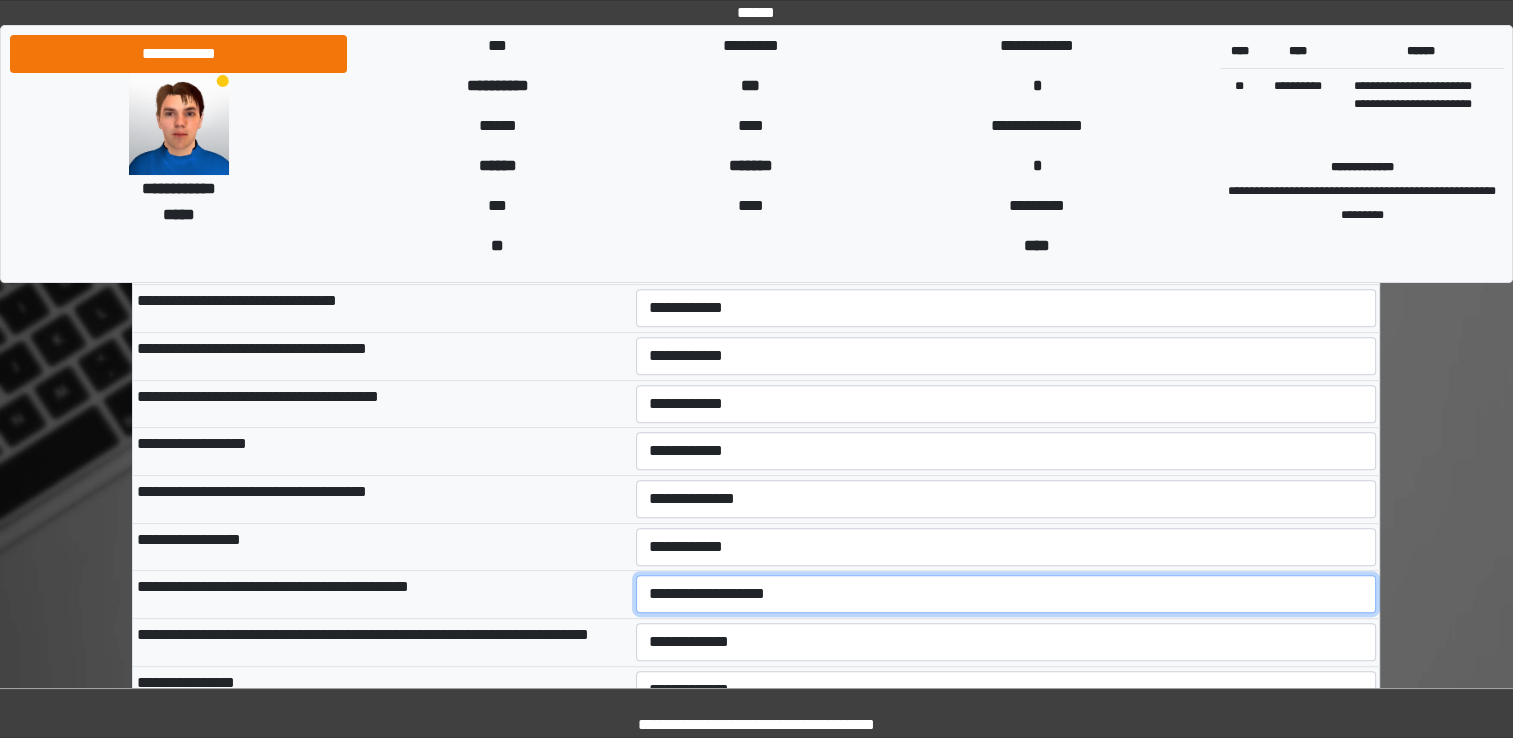 click on "**********" at bounding box center [1006, 594] 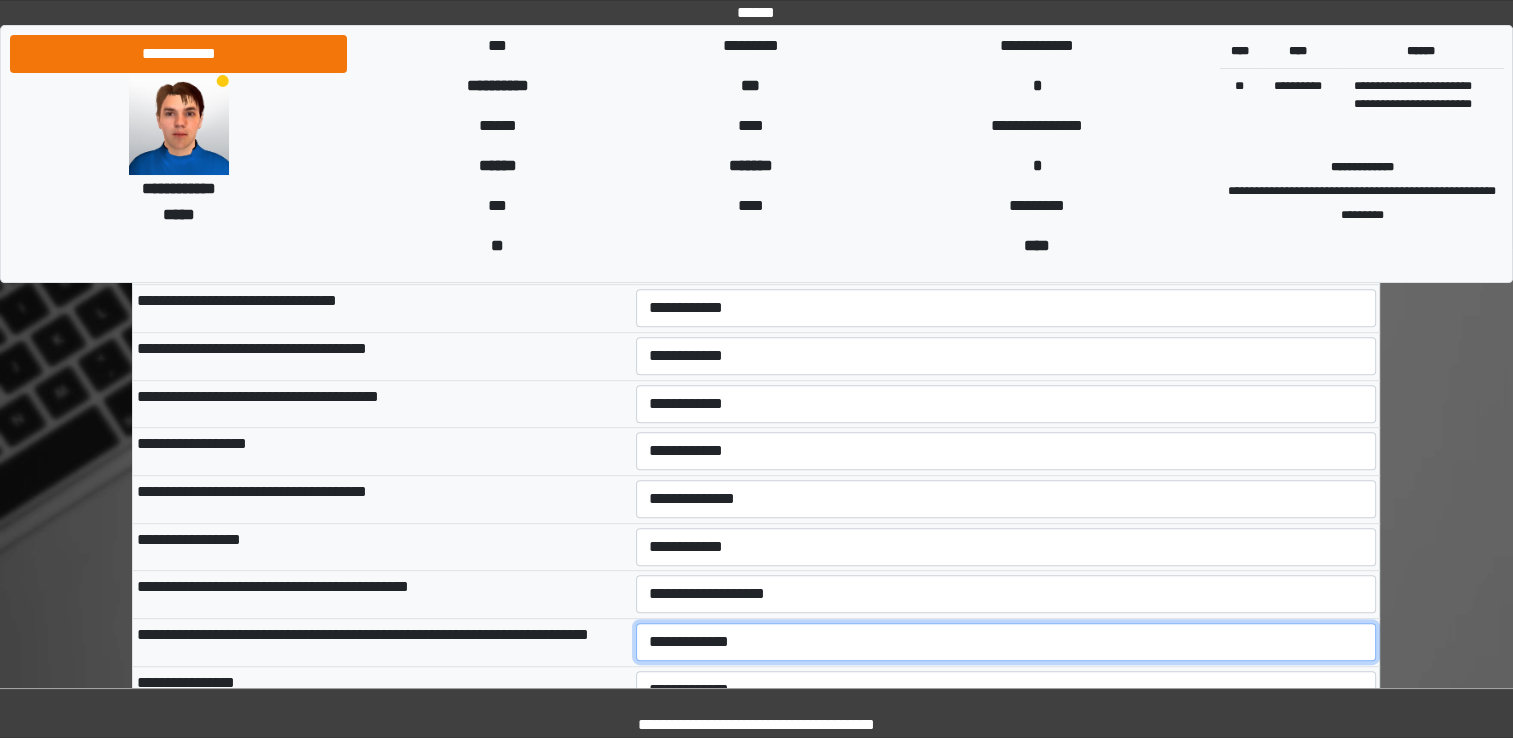 click on "**********" at bounding box center (1006, 642) 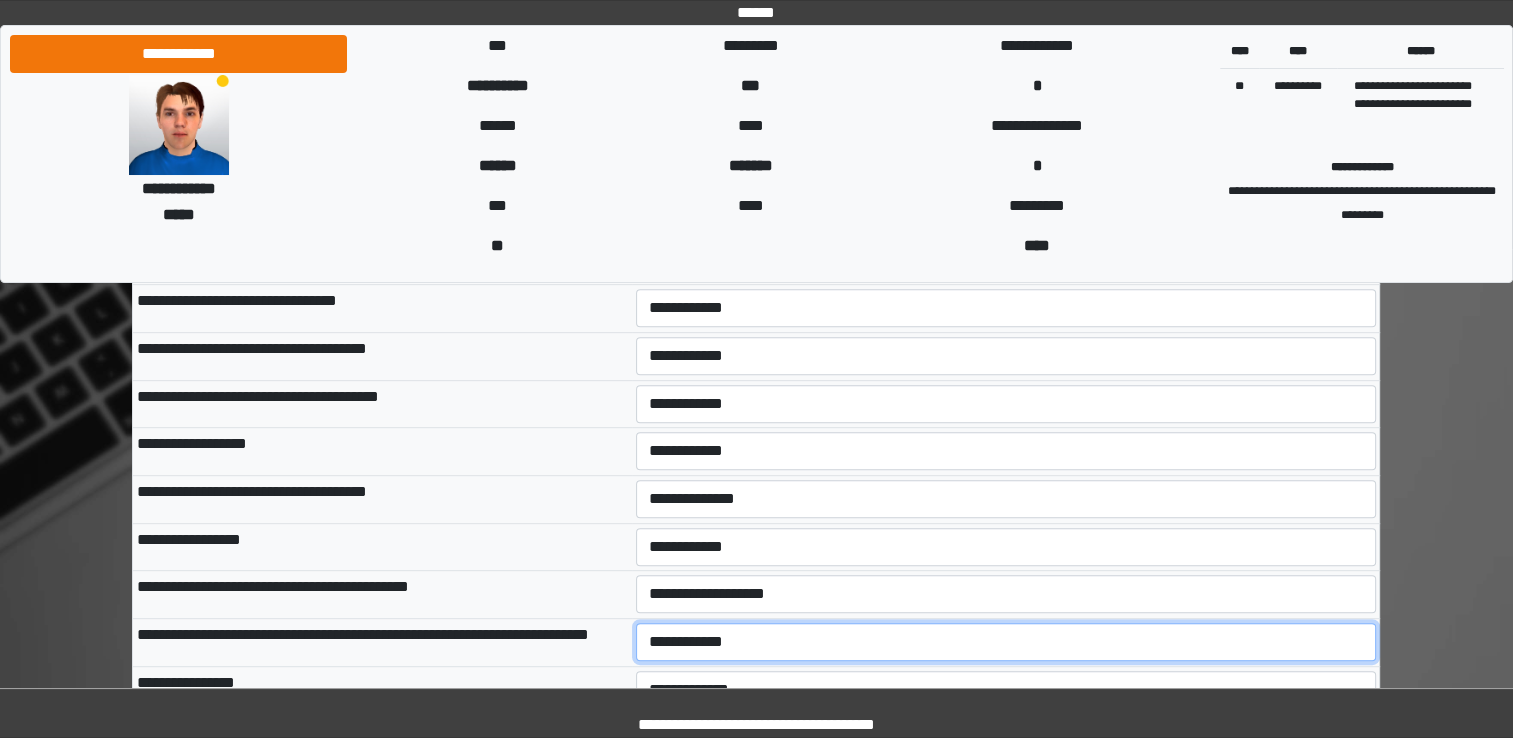 click on "**********" at bounding box center [1006, 642] 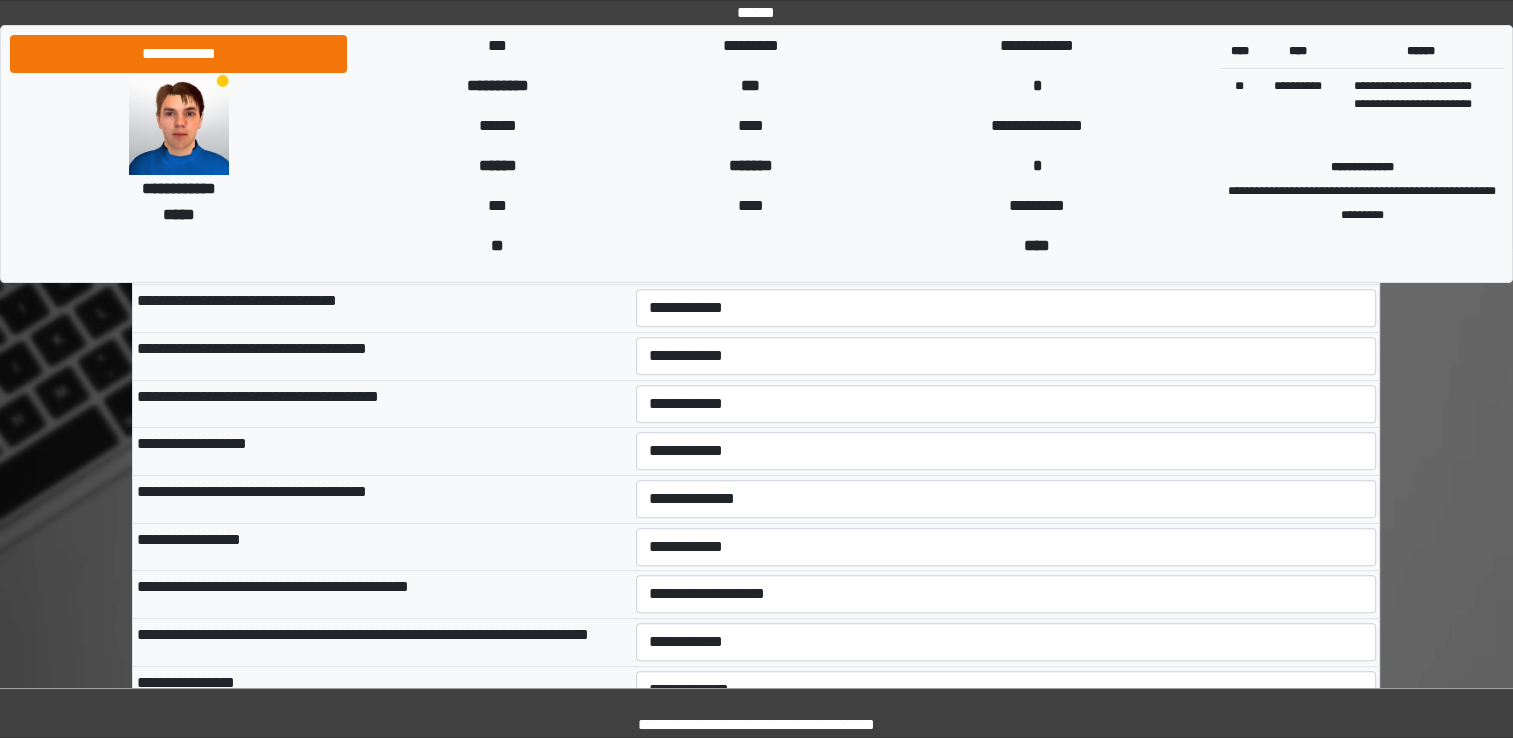 drag, startPoint x: 409, startPoint y: 518, endPoint x: 444, endPoint y: 518, distance: 35 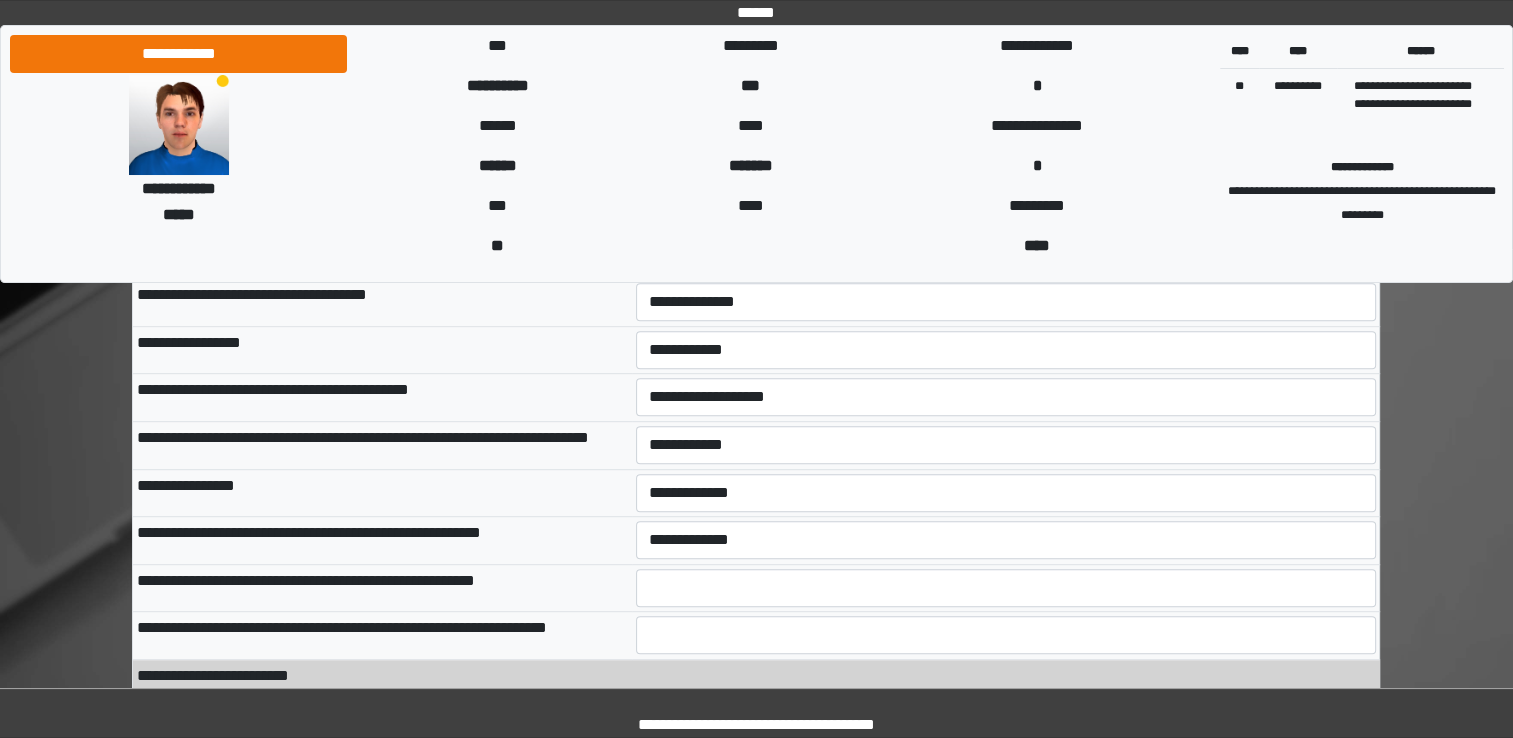 scroll, scrollTop: 1100, scrollLeft: 0, axis: vertical 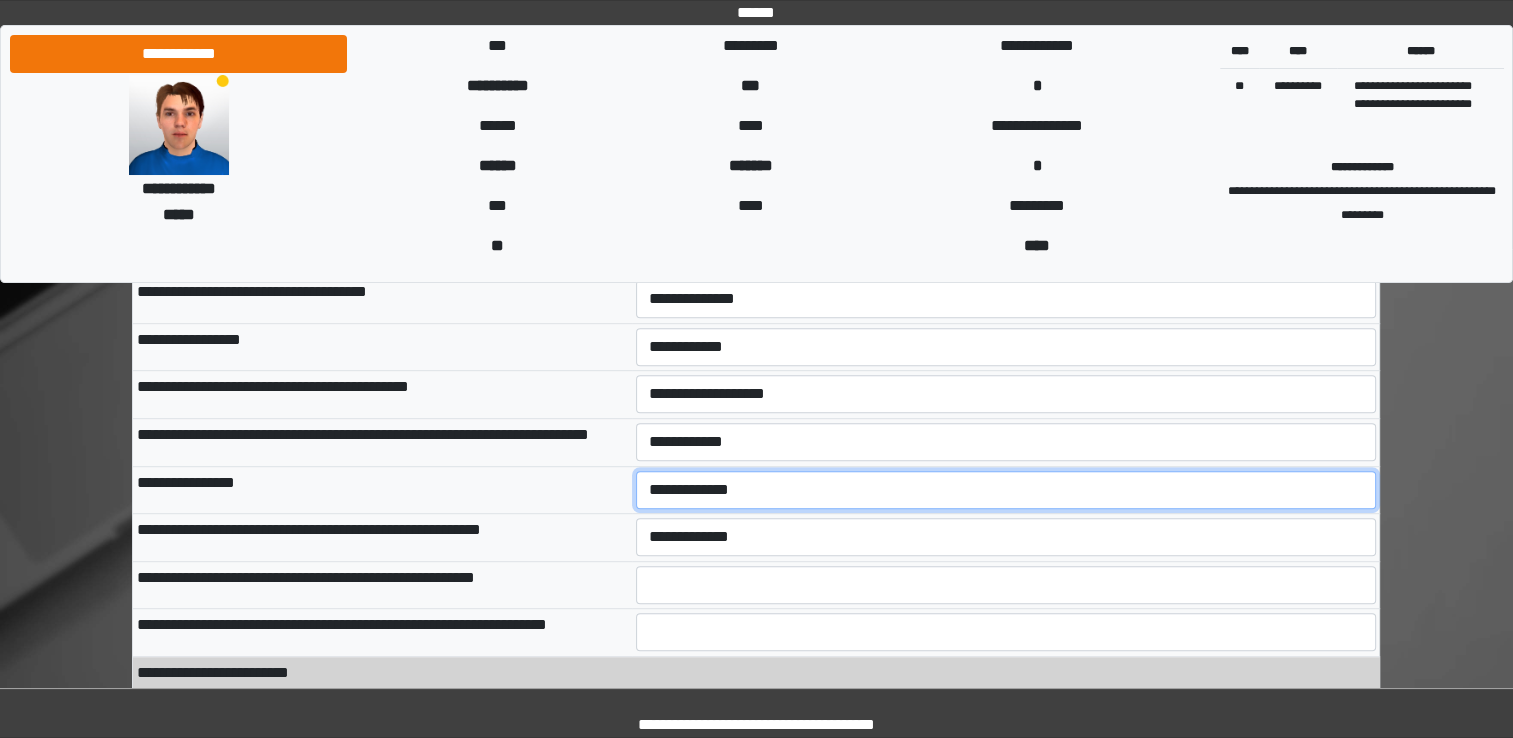 click on "**********" at bounding box center (1006, 490) 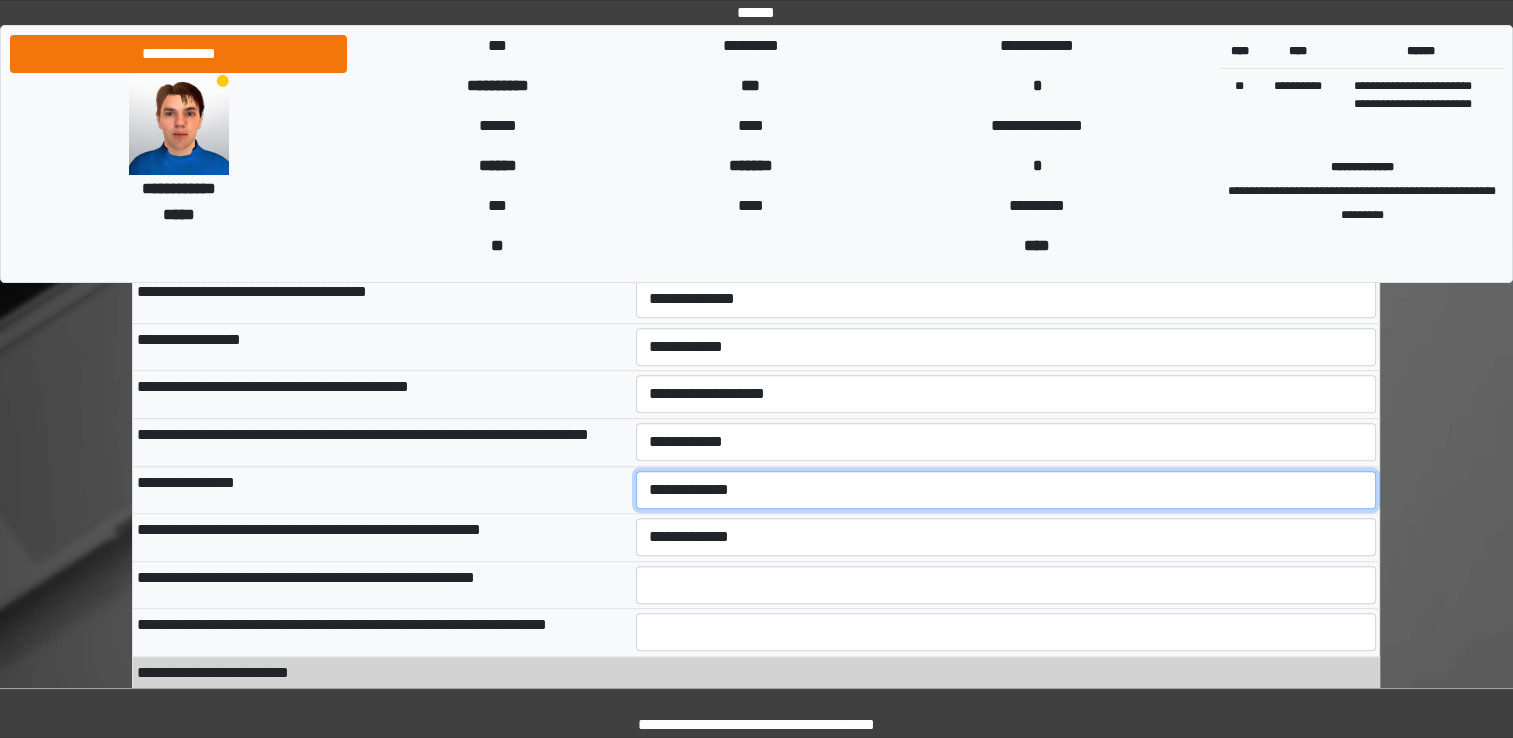select on "***" 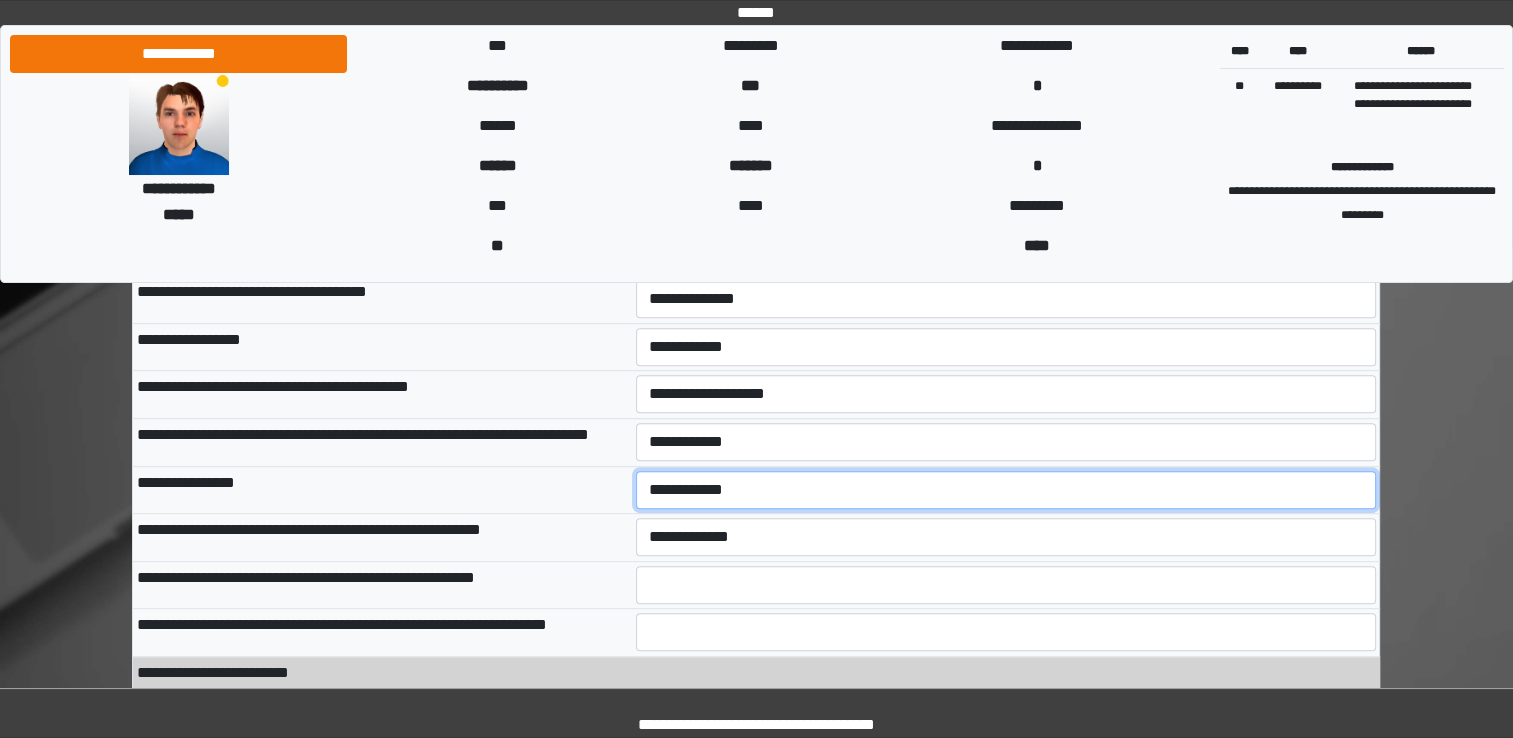 click on "**********" at bounding box center [1006, 490] 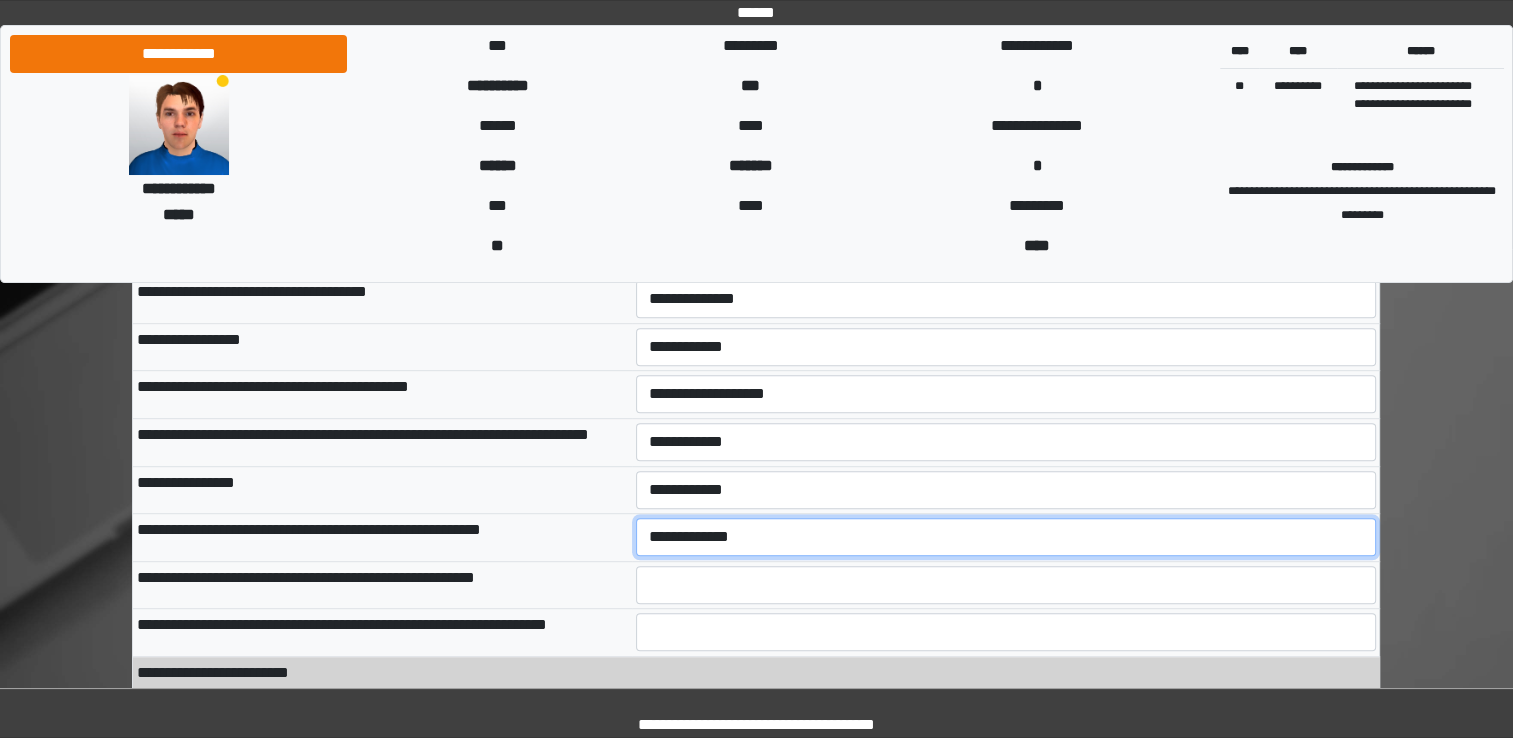 click on "**********" at bounding box center [1006, 537] 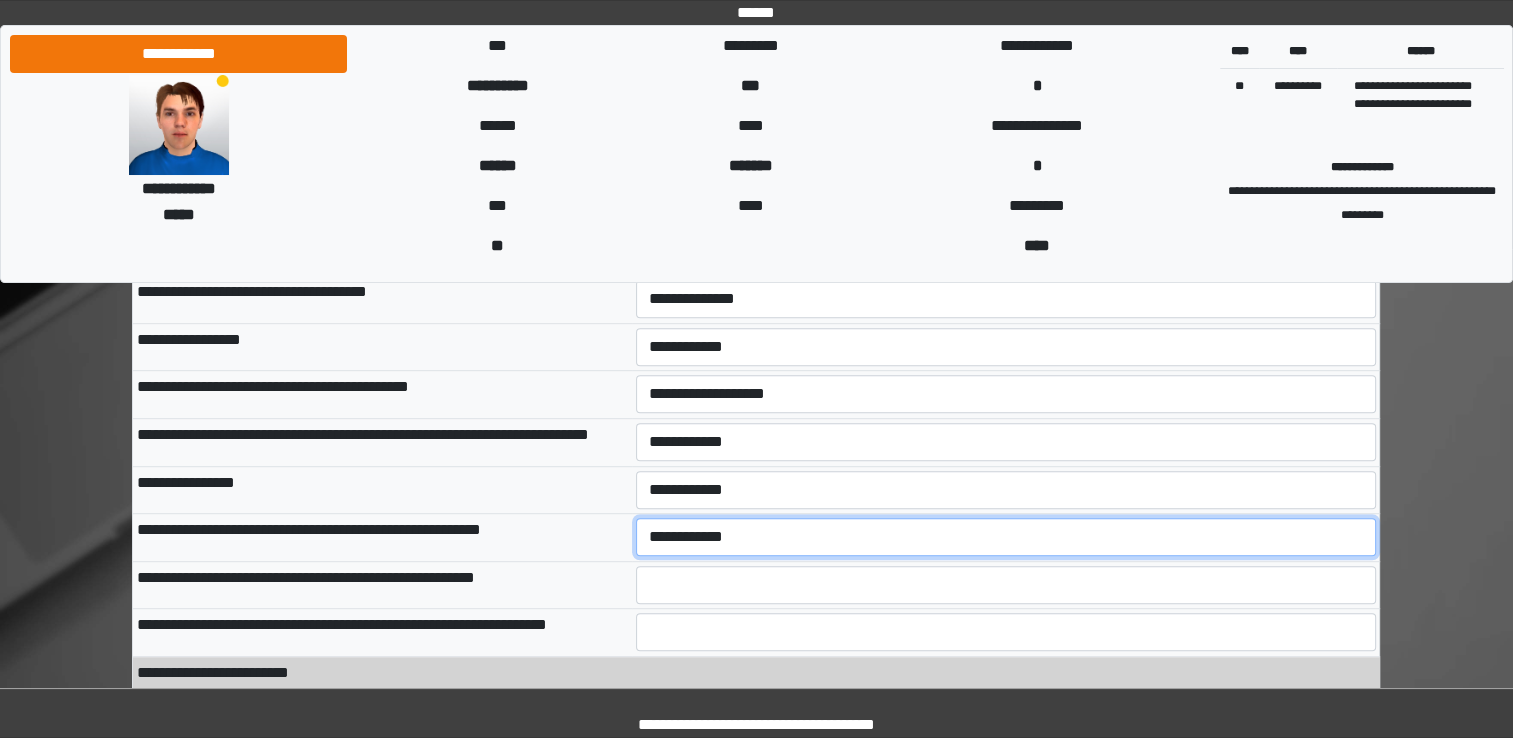 click on "**********" at bounding box center (1006, 537) 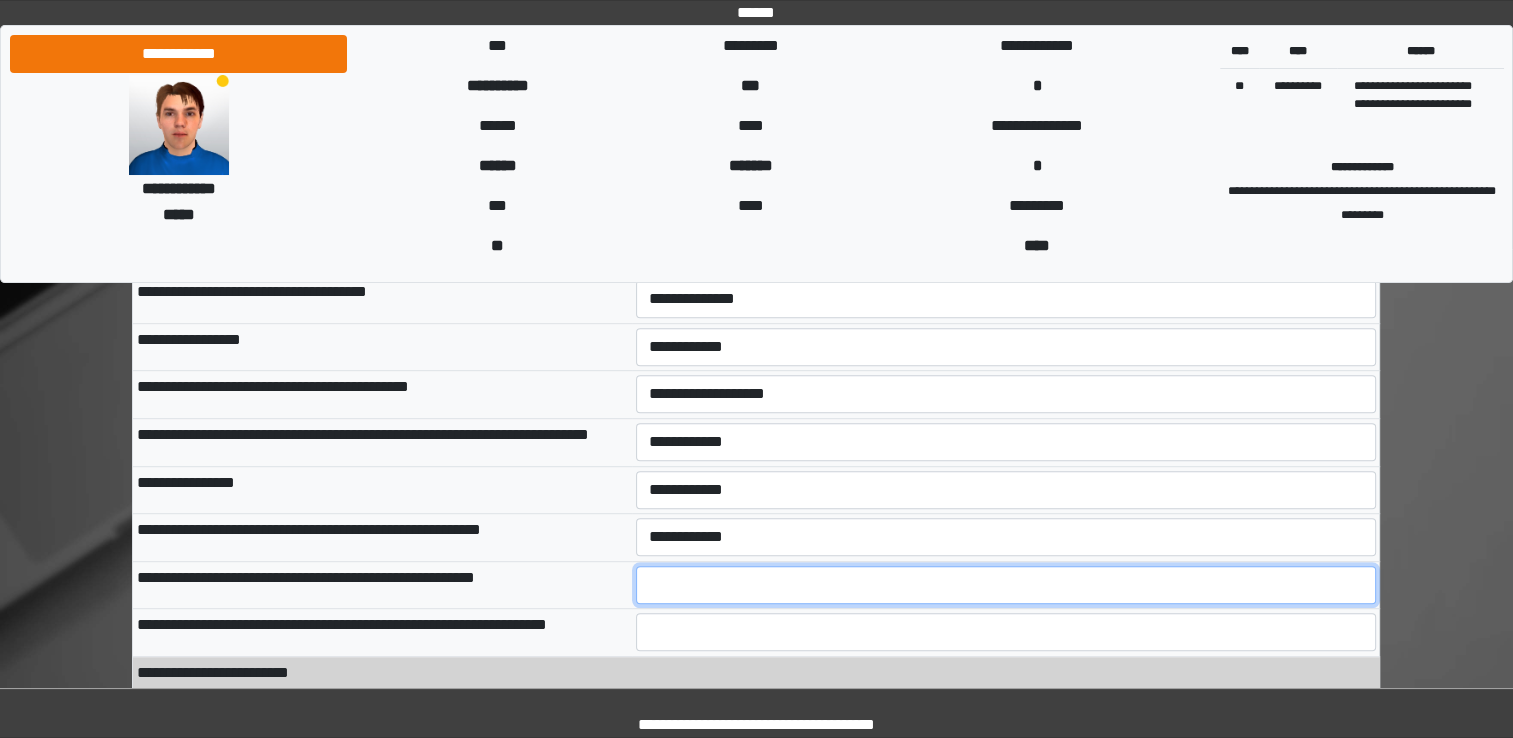 click at bounding box center [1006, 585] 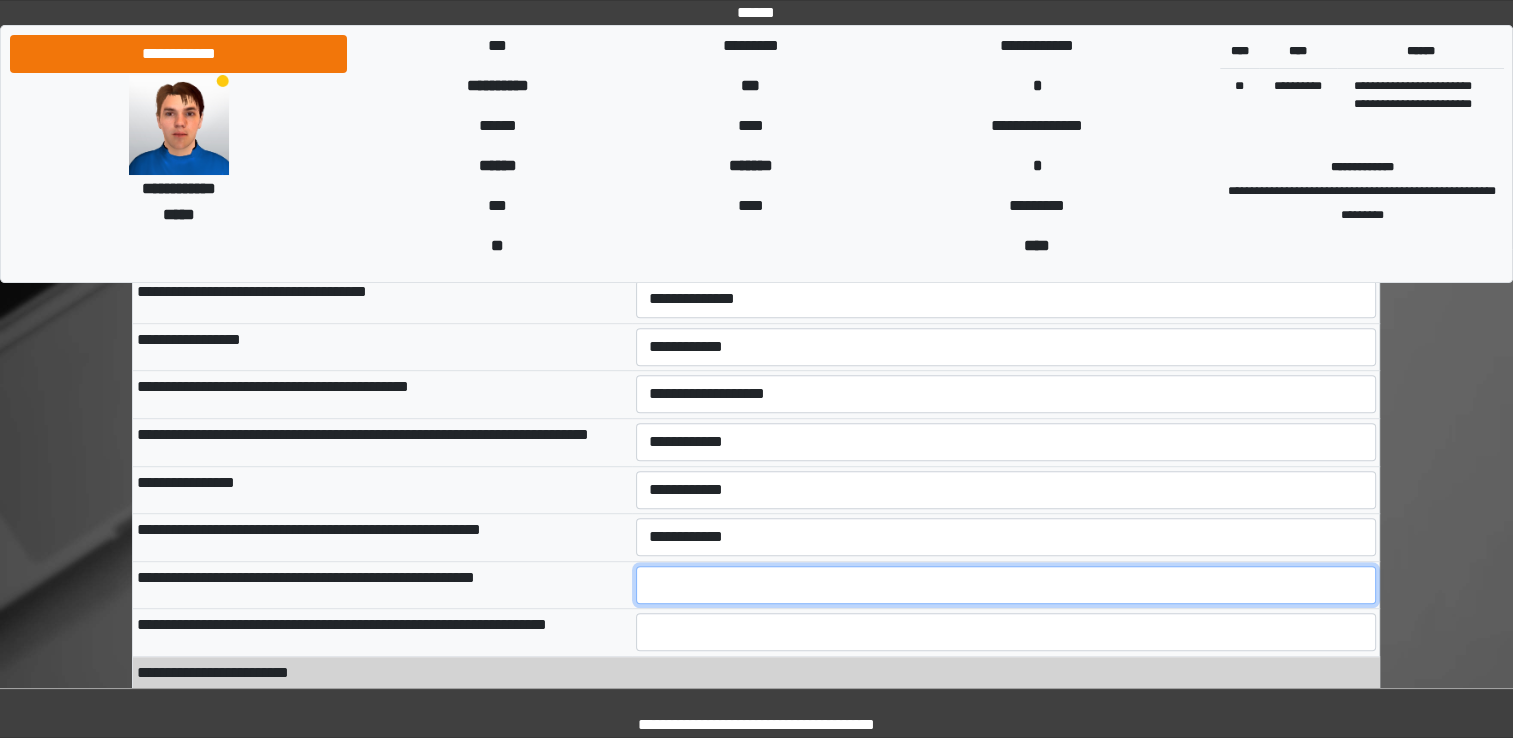type on "*" 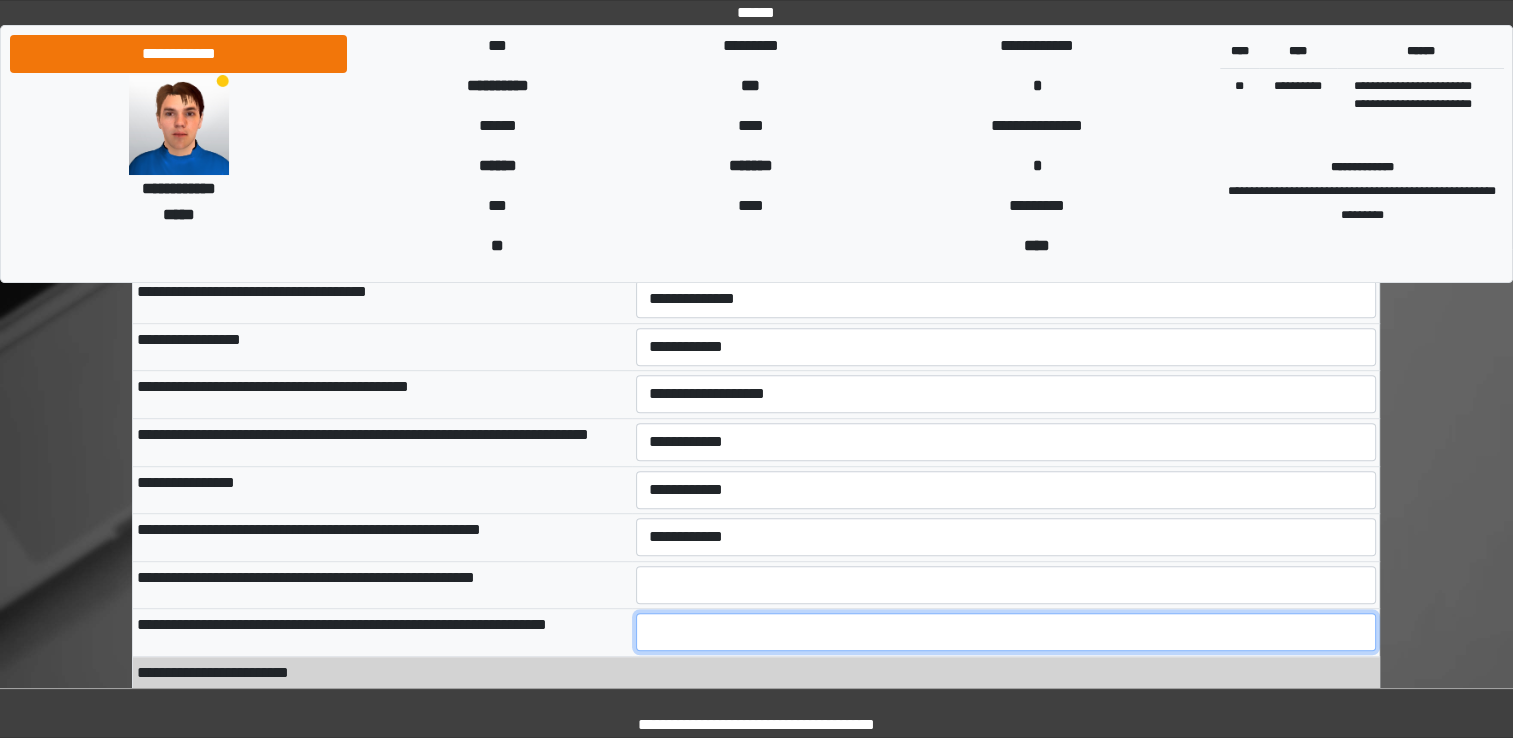 click at bounding box center [1006, 632] 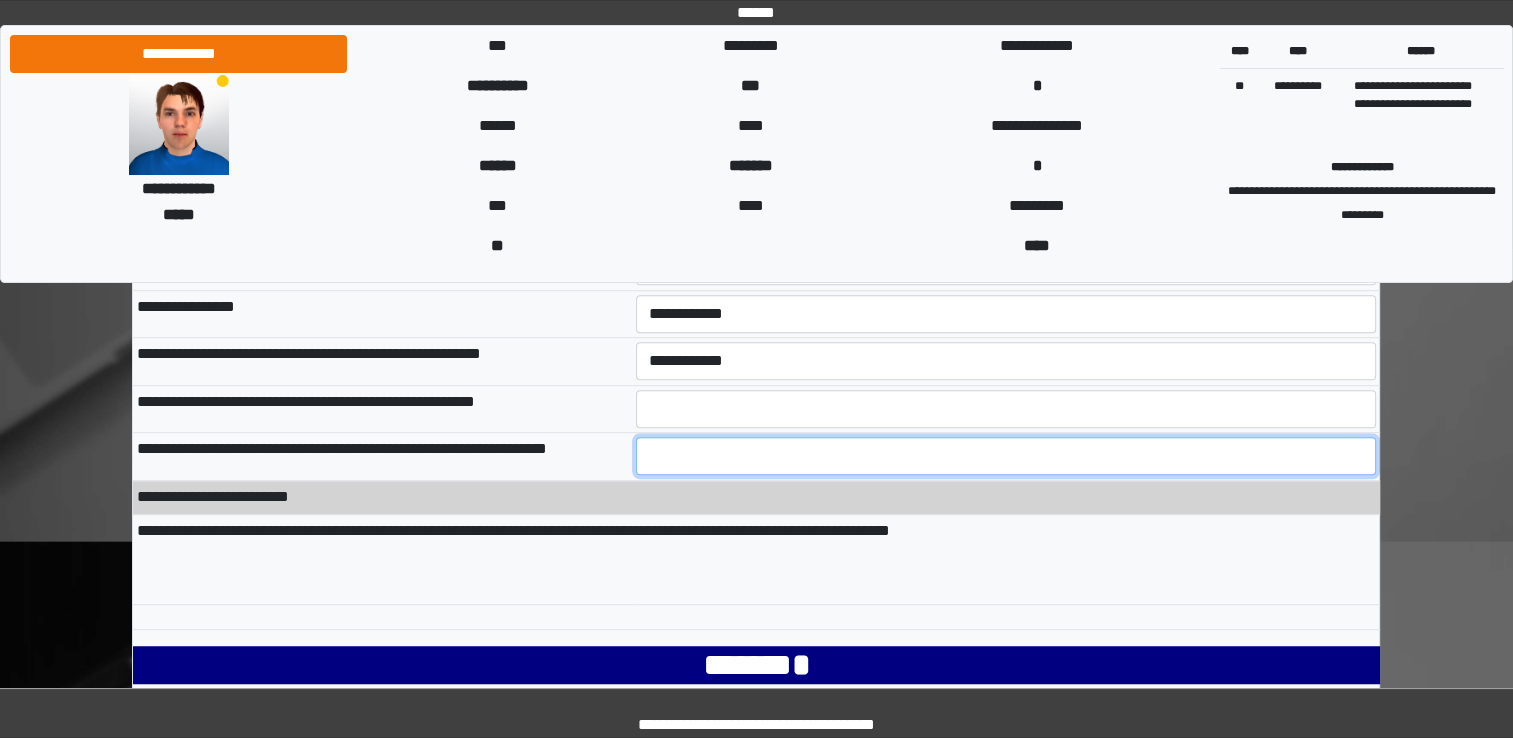 scroll, scrollTop: 1300, scrollLeft: 0, axis: vertical 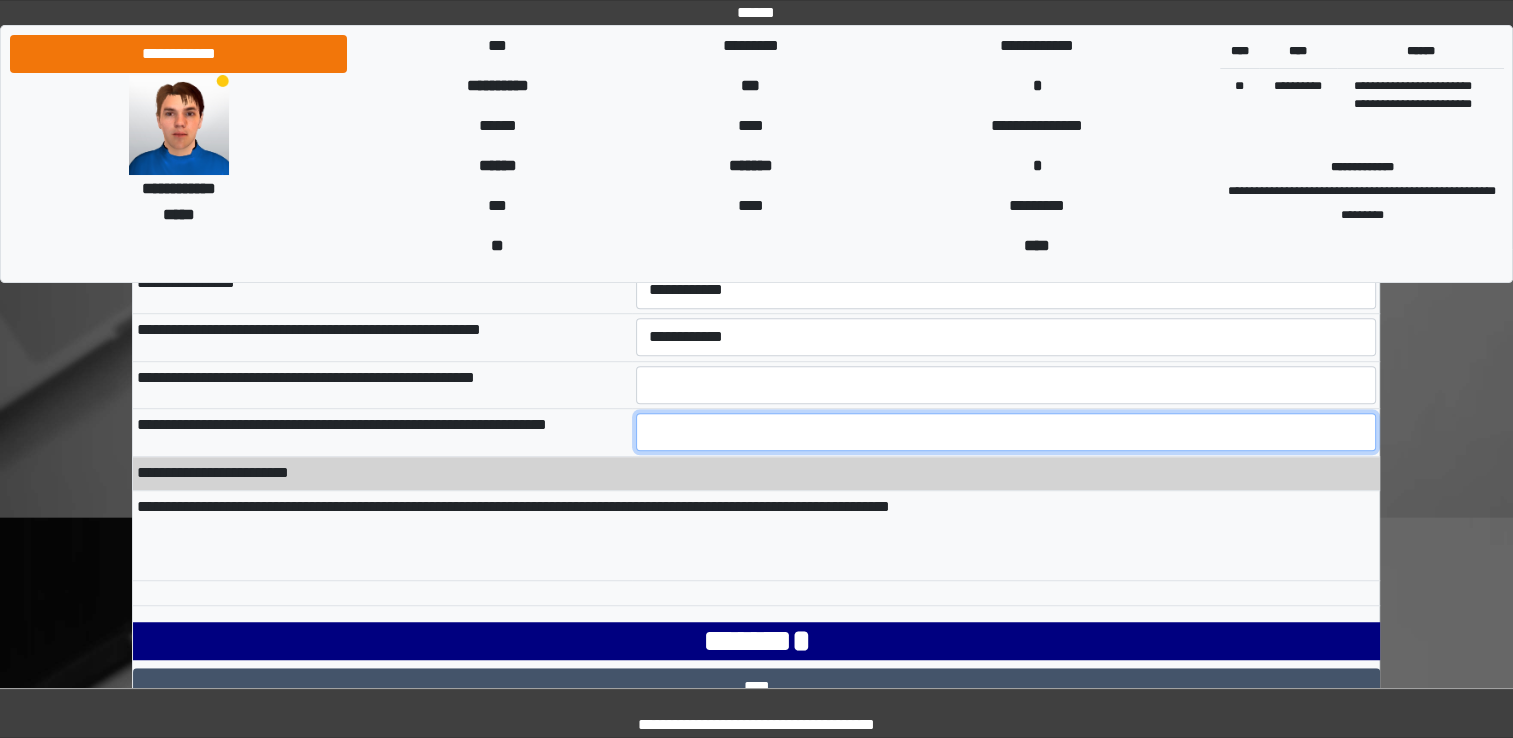 type on "*" 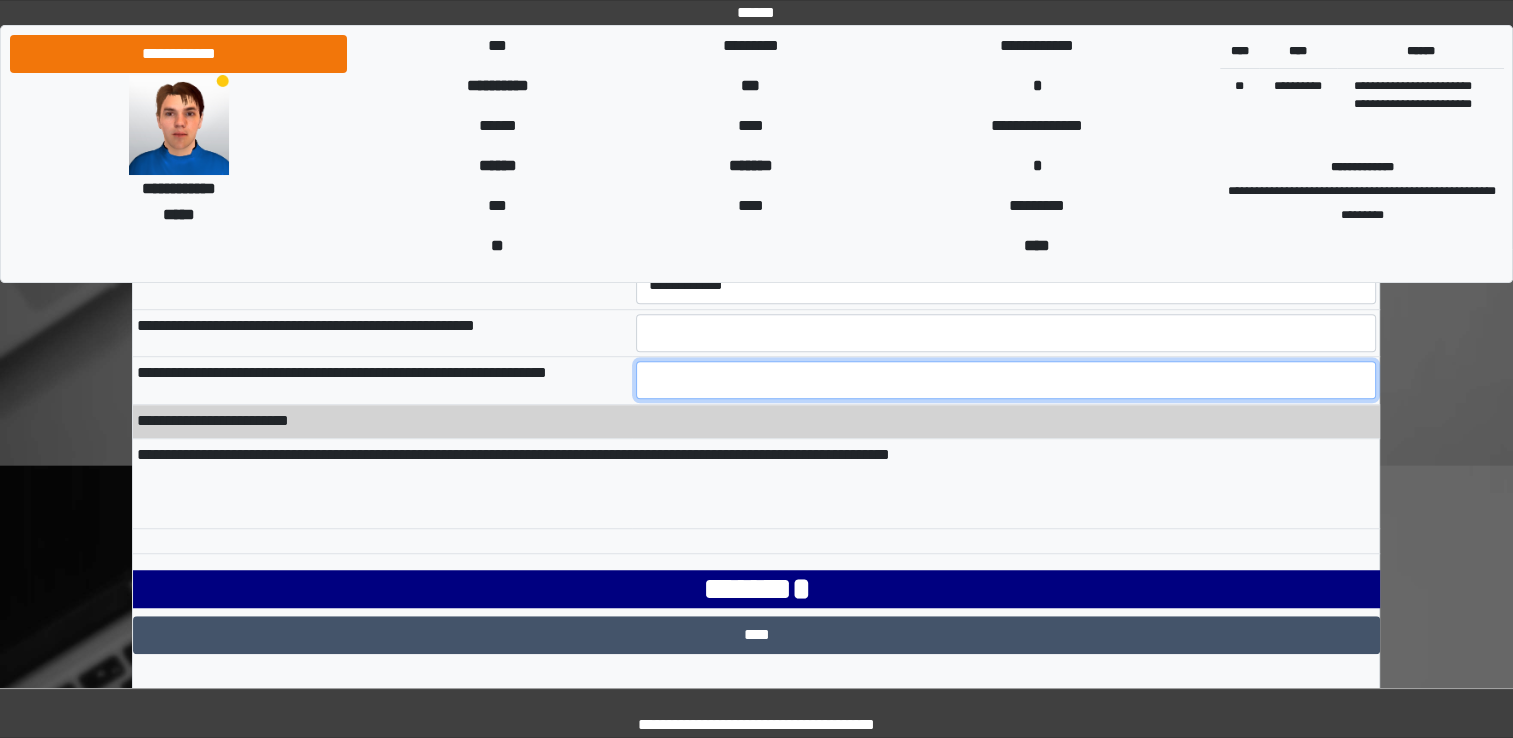 scroll, scrollTop: 1380, scrollLeft: 0, axis: vertical 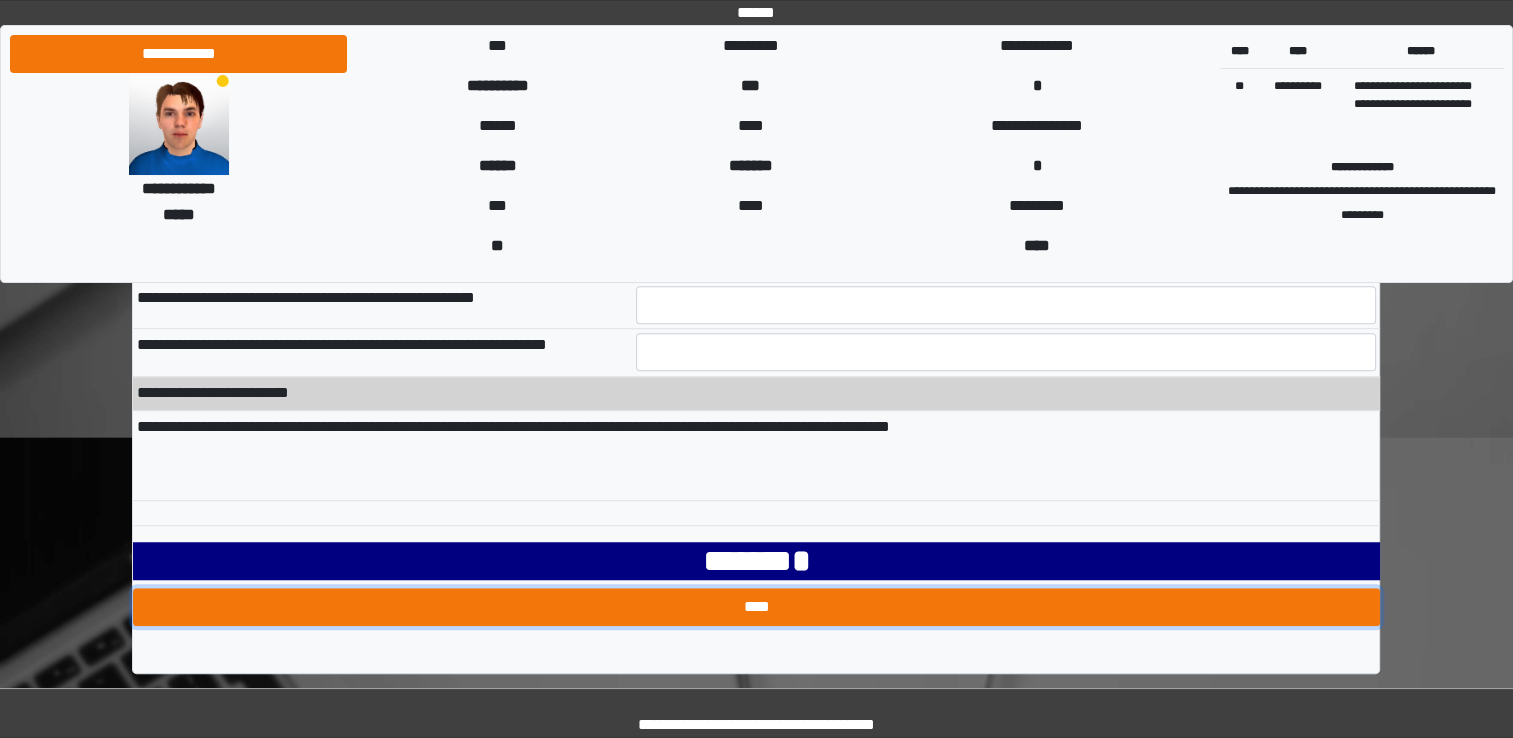 click on "****" at bounding box center (756, 607) 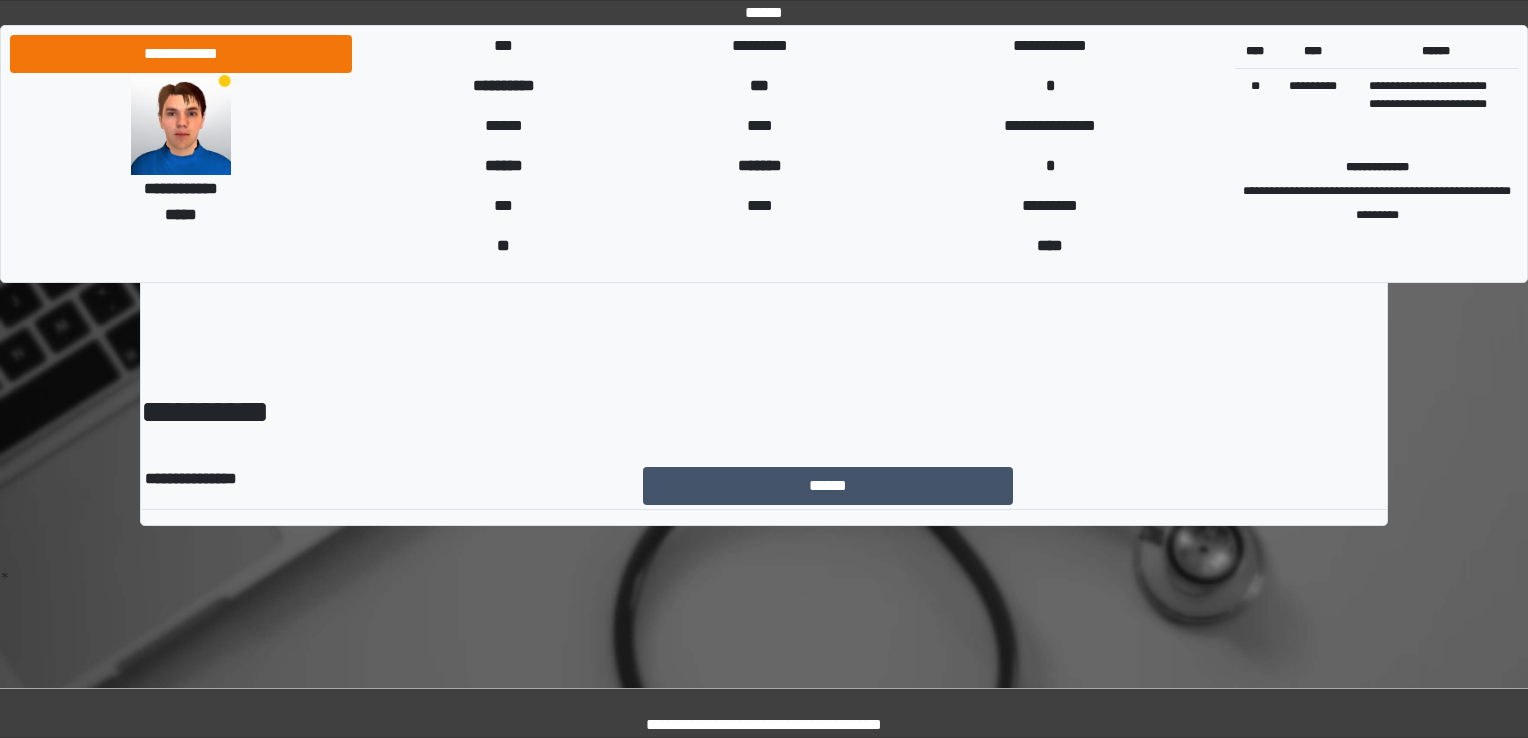 scroll, scrollTop: 0, scrollLeft: 0, axis: both 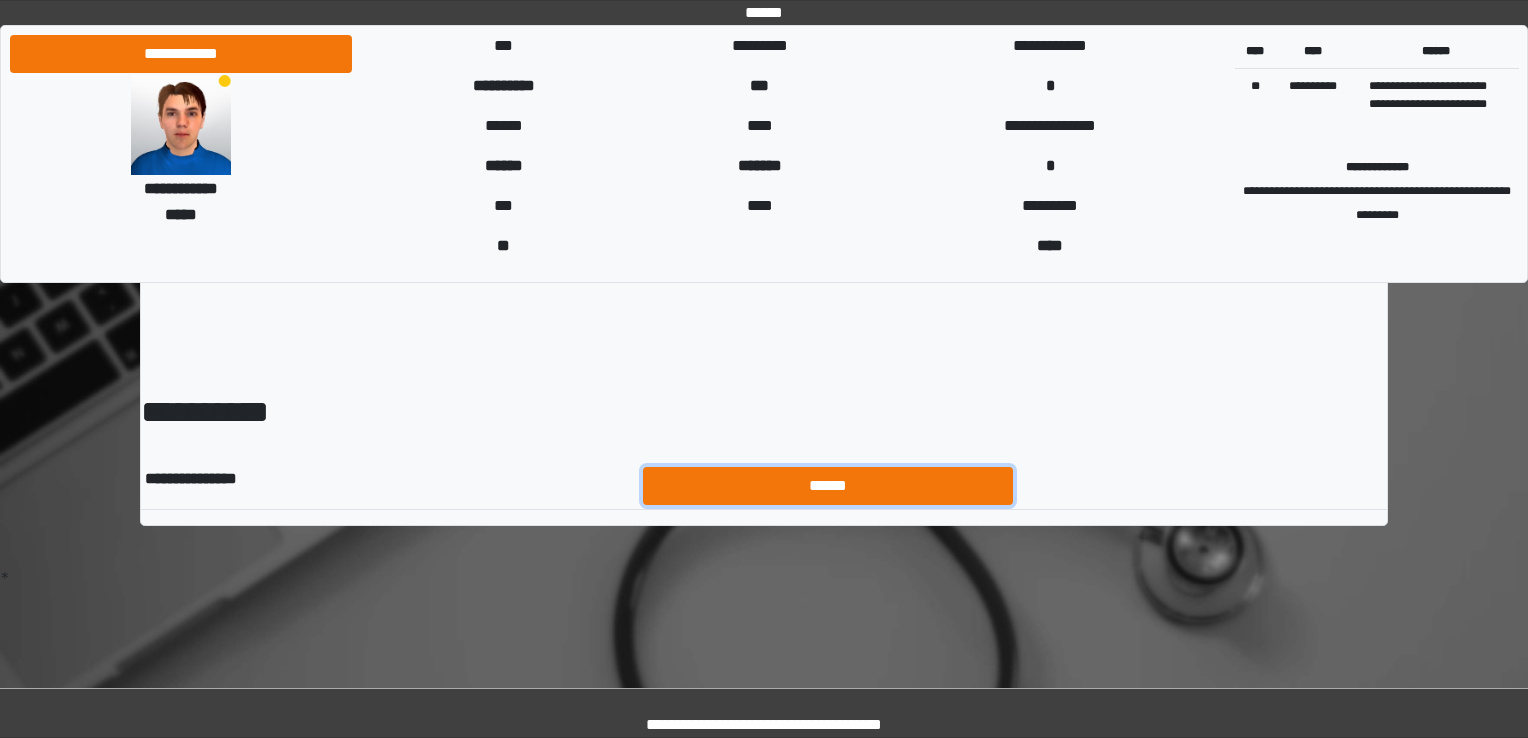 click on "******" at bounding box center (828, 486) 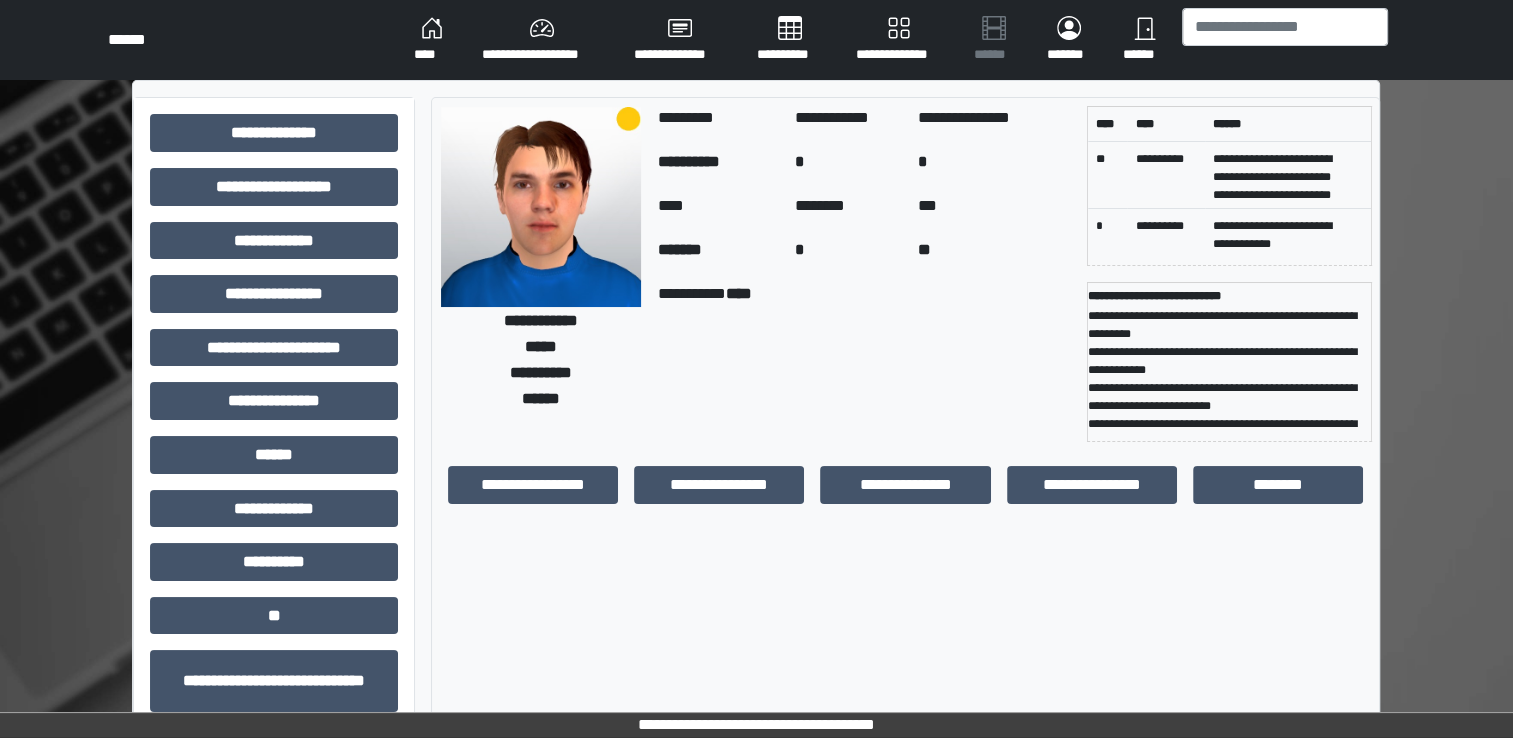 scroll, scrollTop: 184, scrollLeft: 0, axis: vertical 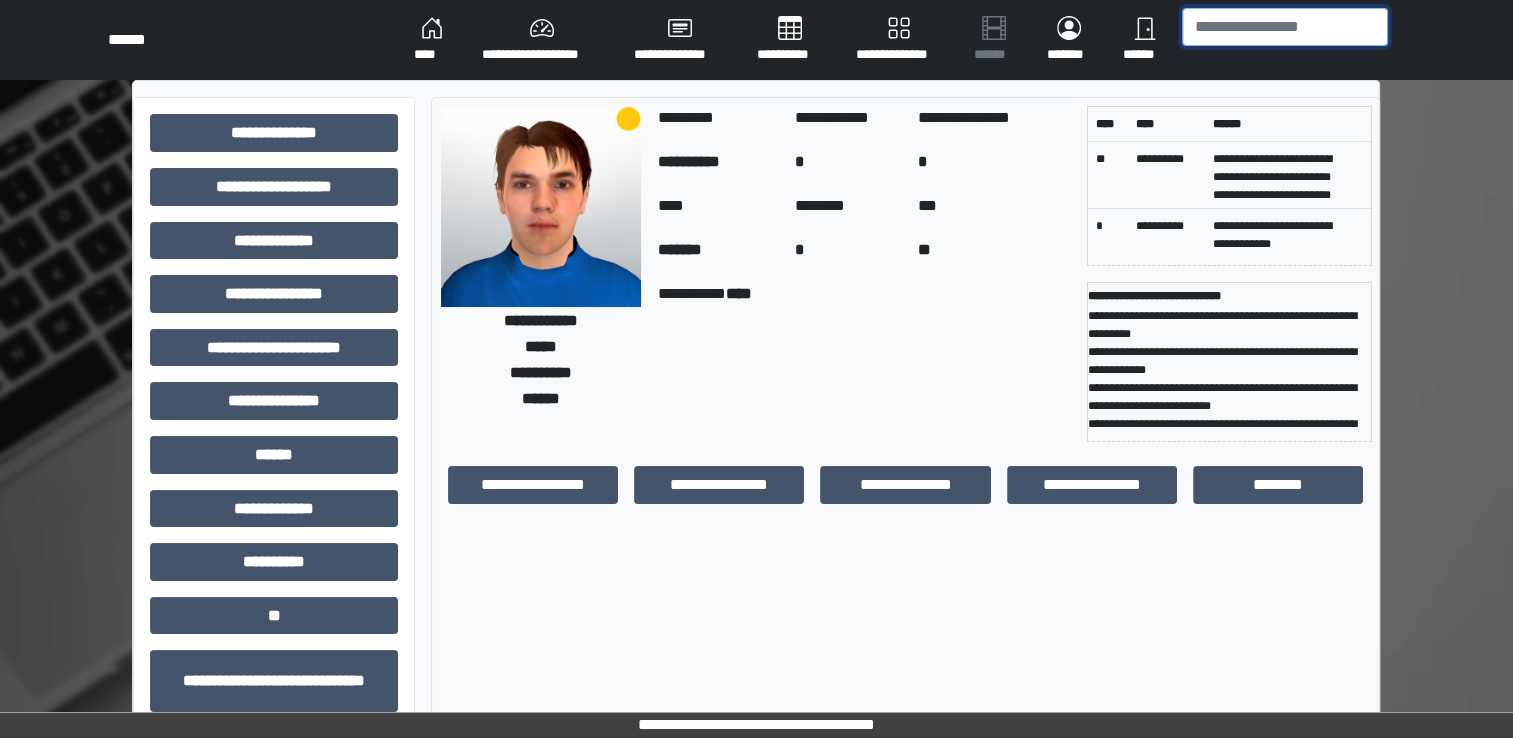 click at bounding box center [1285, 27] 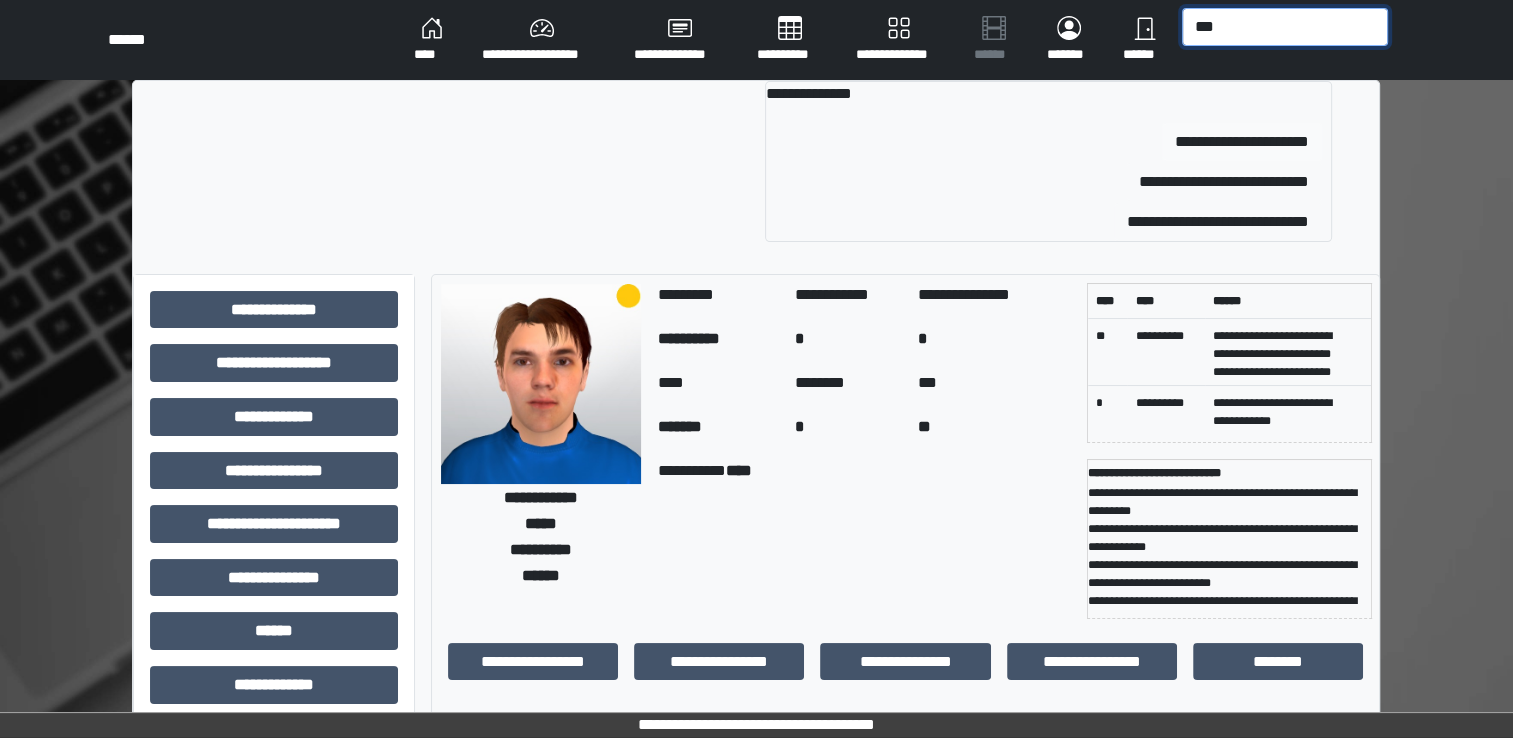 type on "***" 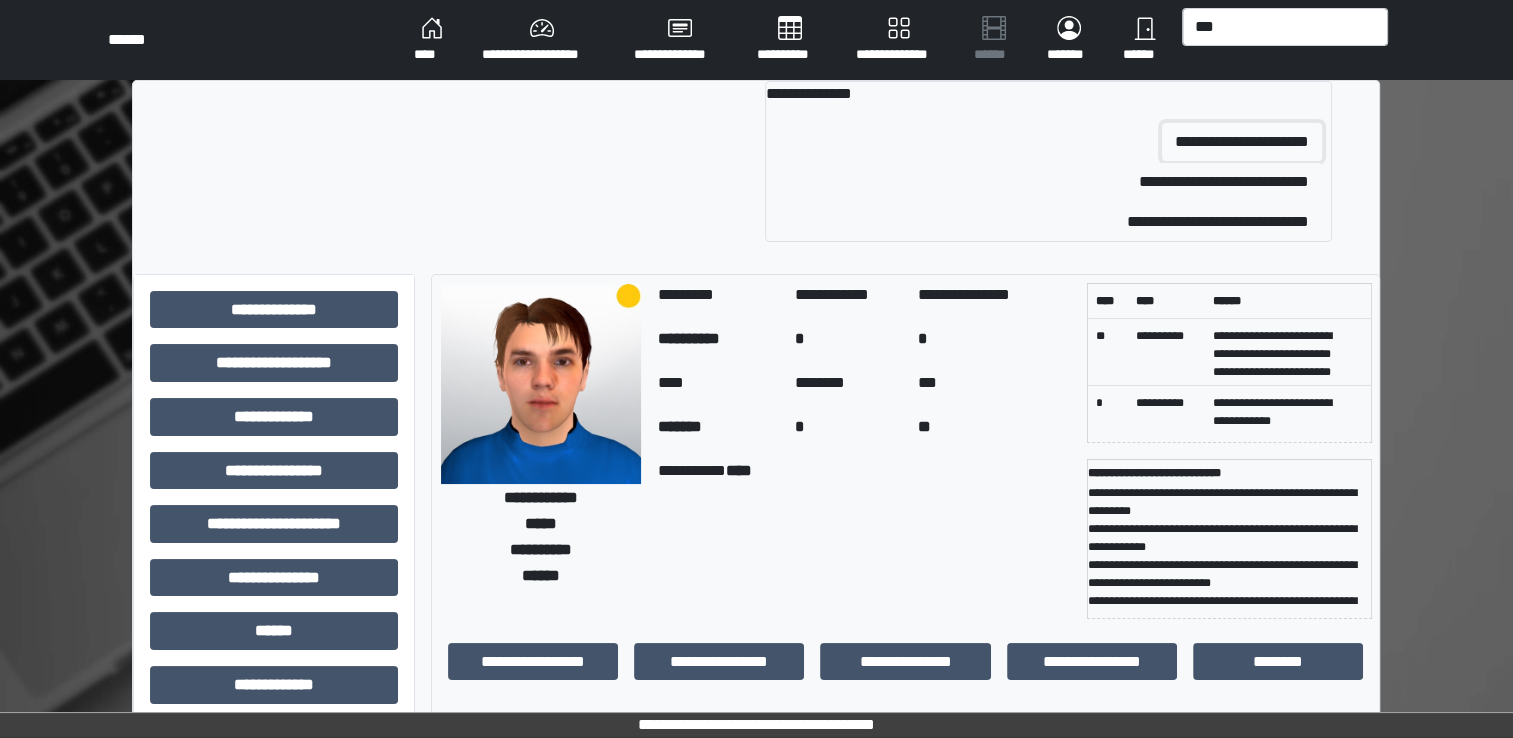 click on "**********" at bounding box center [1242, 142] 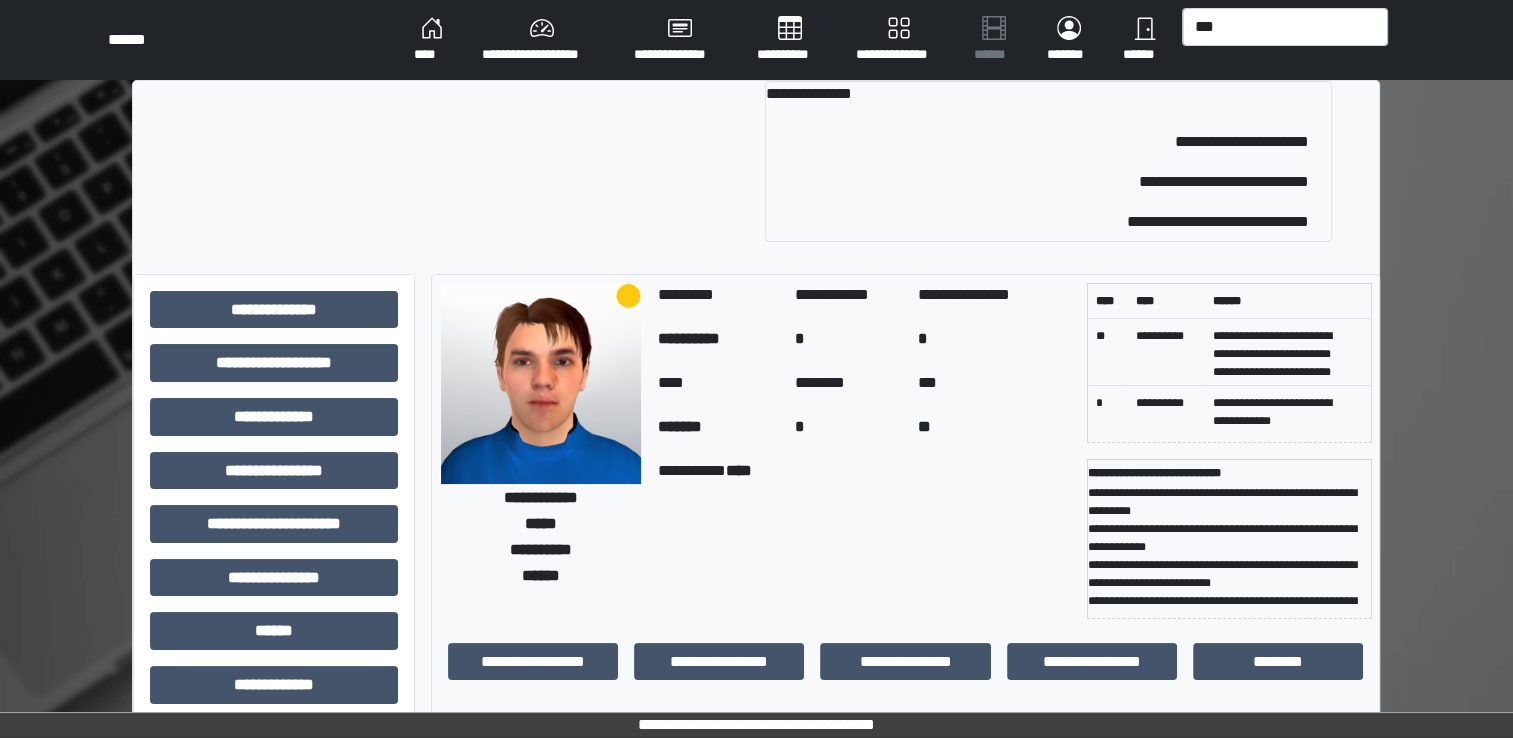 type 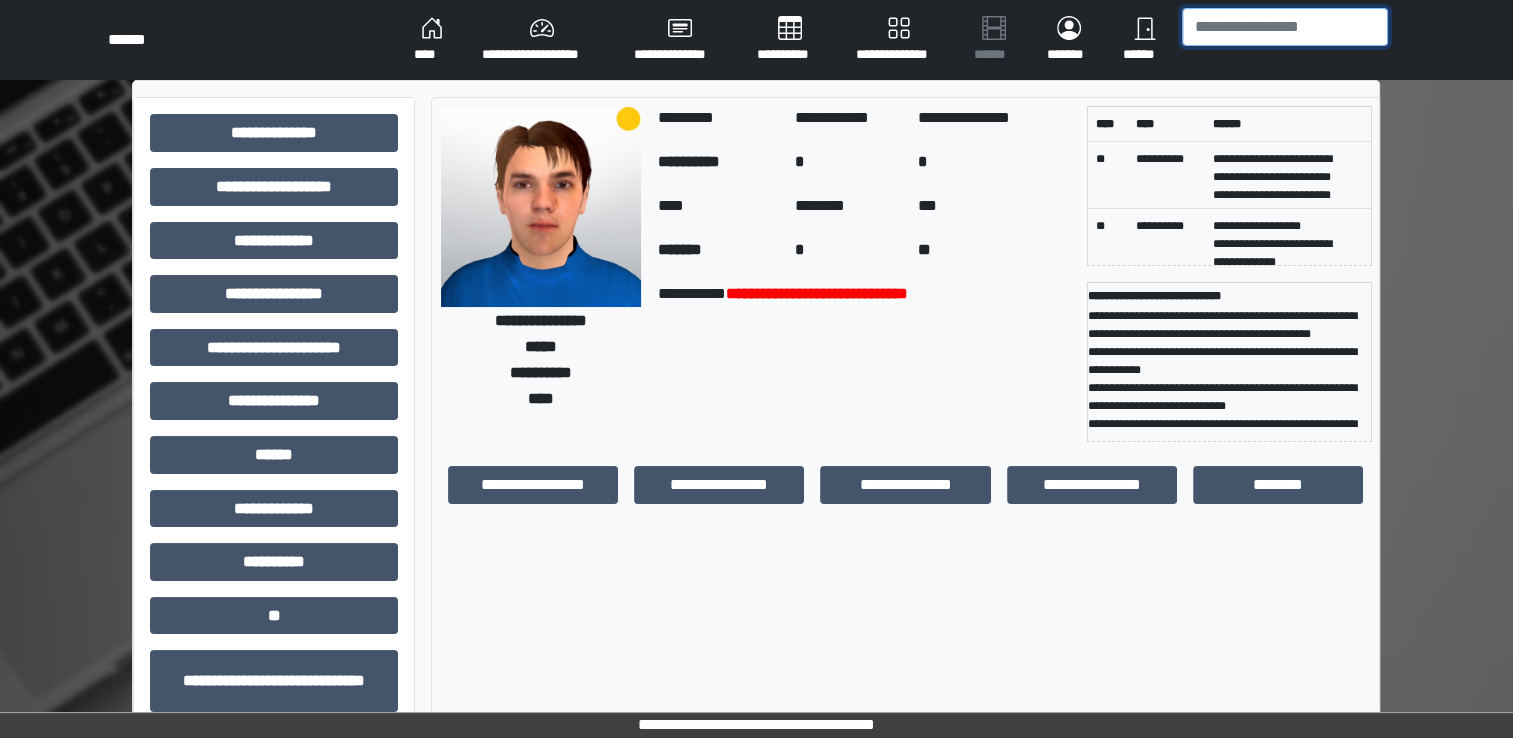 click at bounding box center (1285, 27) 